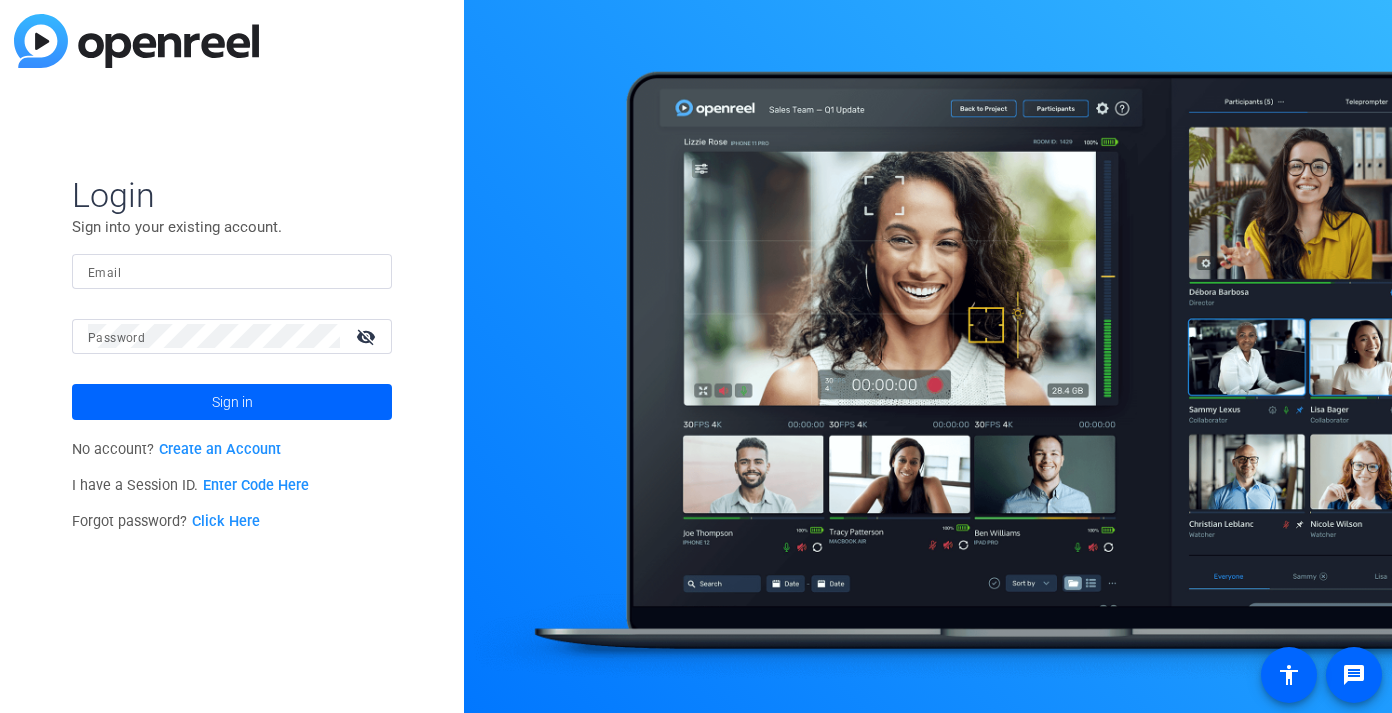scroll, scrollTop: 0, scrollLeft: 0, axis: both 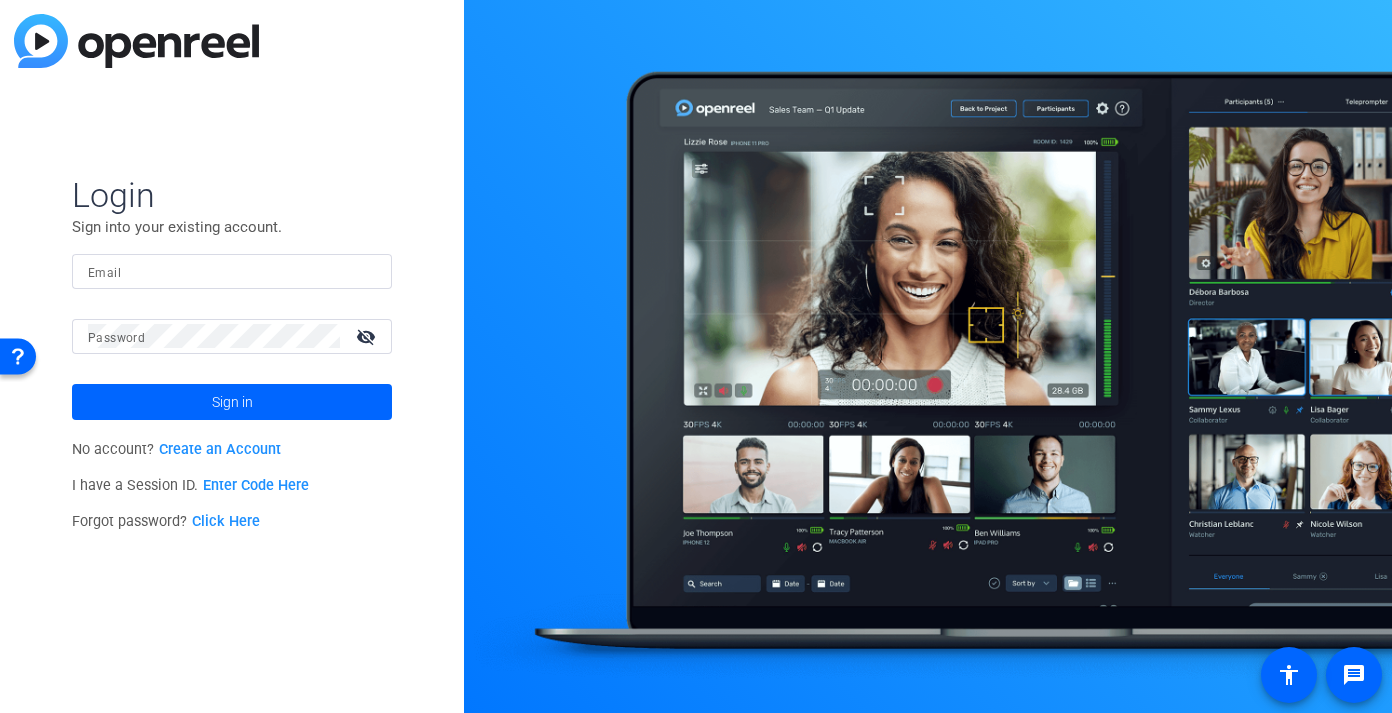 click 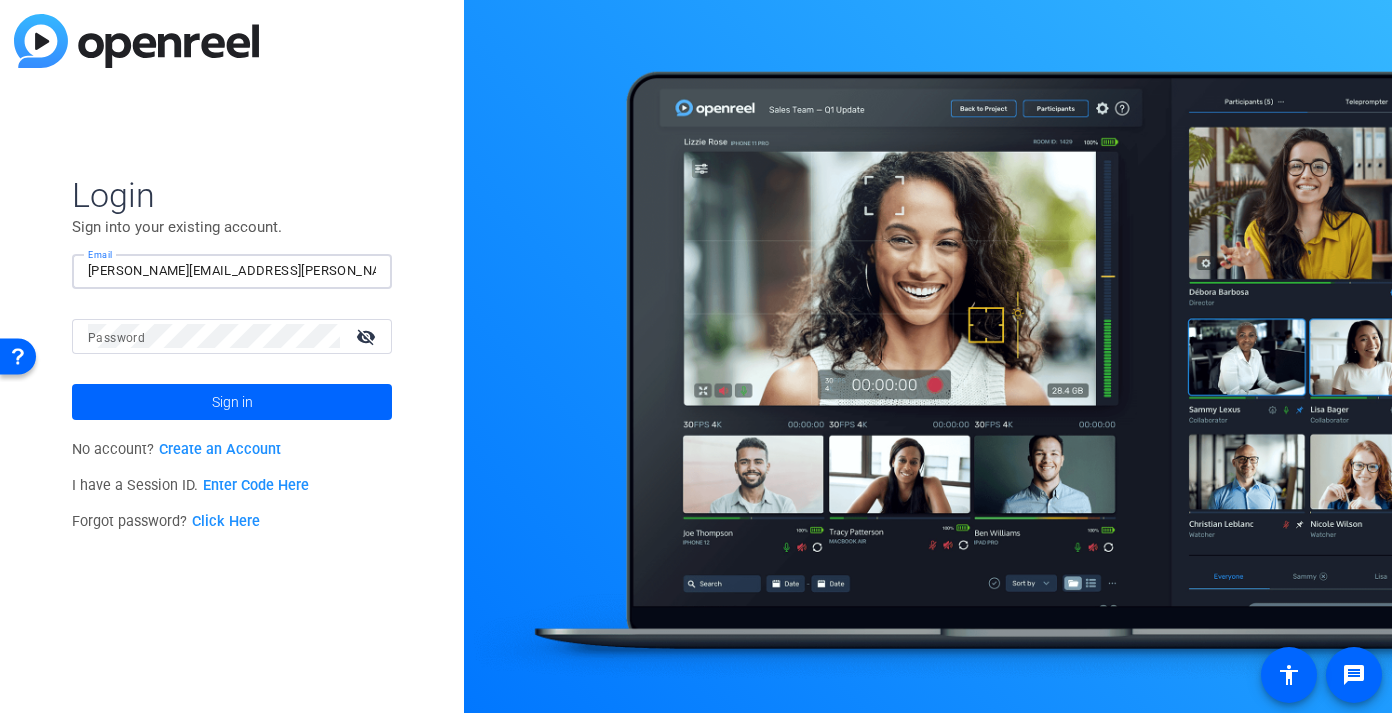 type on "[PERSON_NAME][EMAIL_ADDRESS][PERSON_NAME][PERSON_NAME][DOMAIN_NAME]" 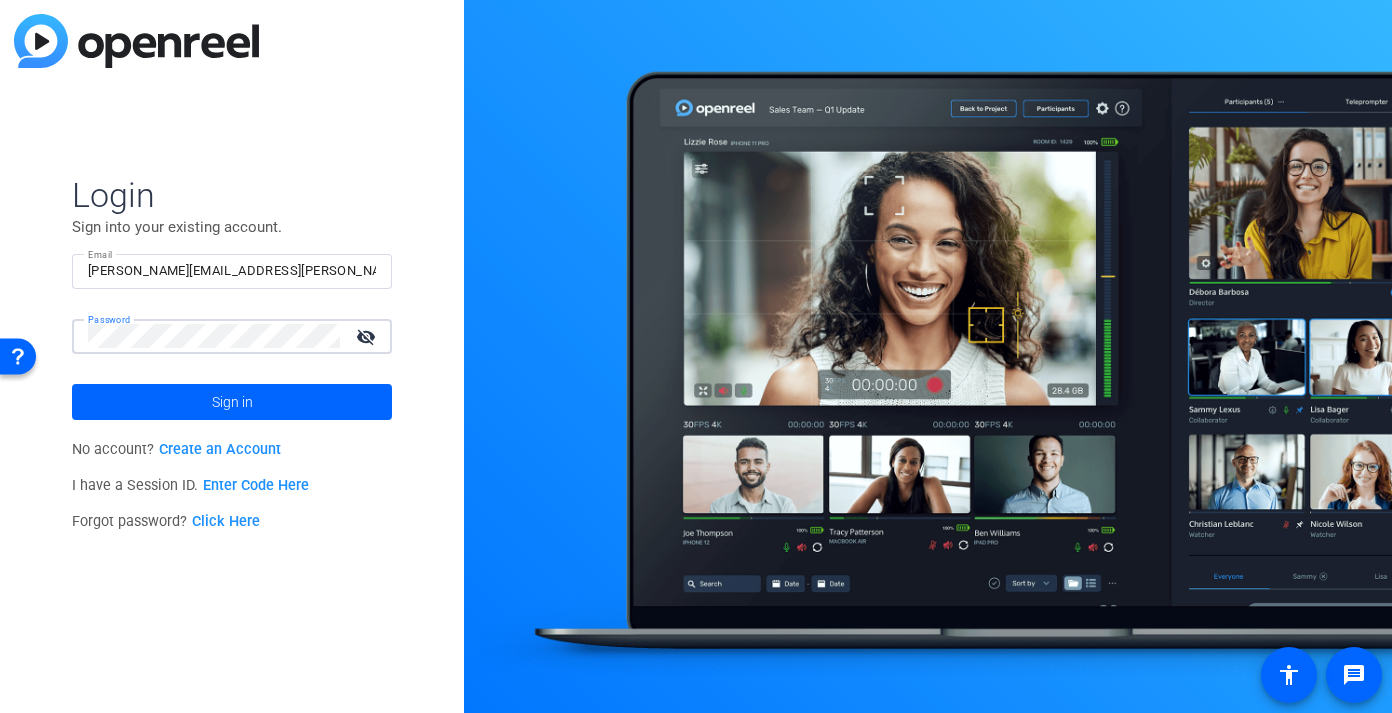 click on "Sign in" 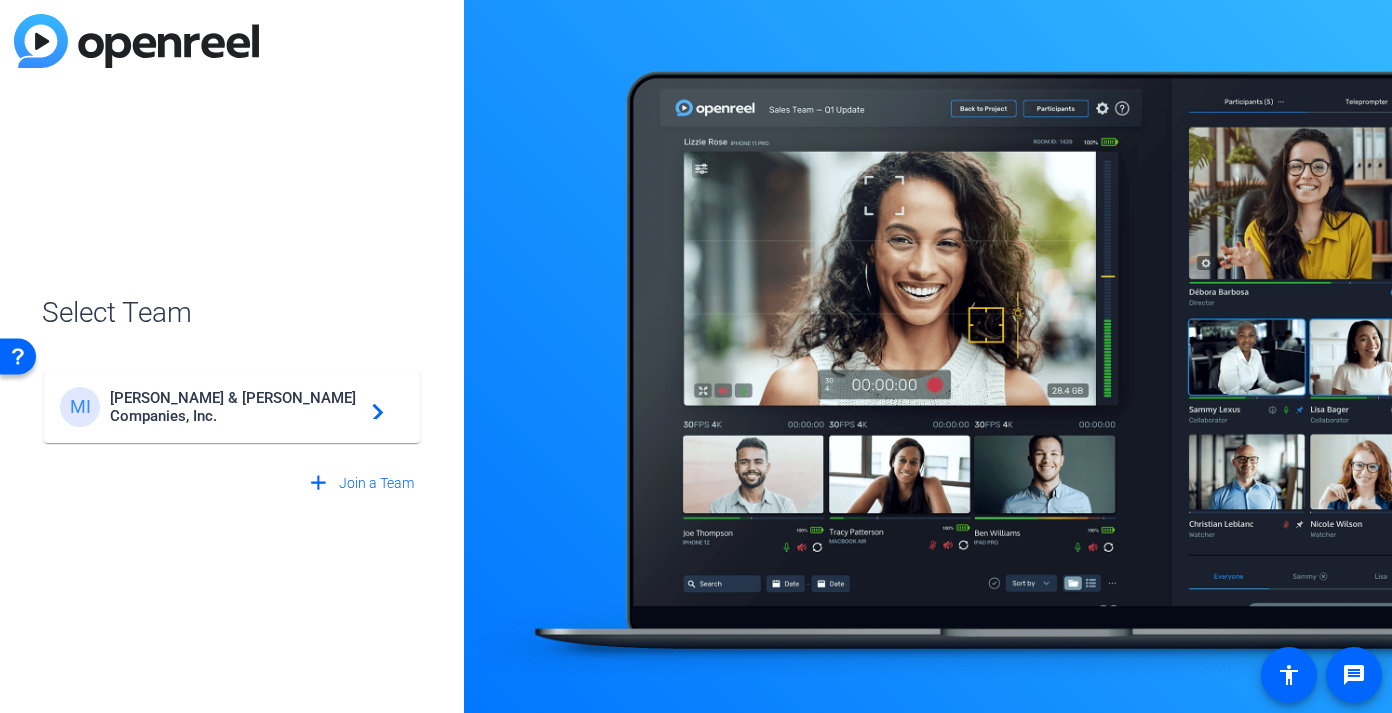 click on "MI [PERSON_NAME] & [PERSON_NAME] Companies, Inc.  navigate_next" 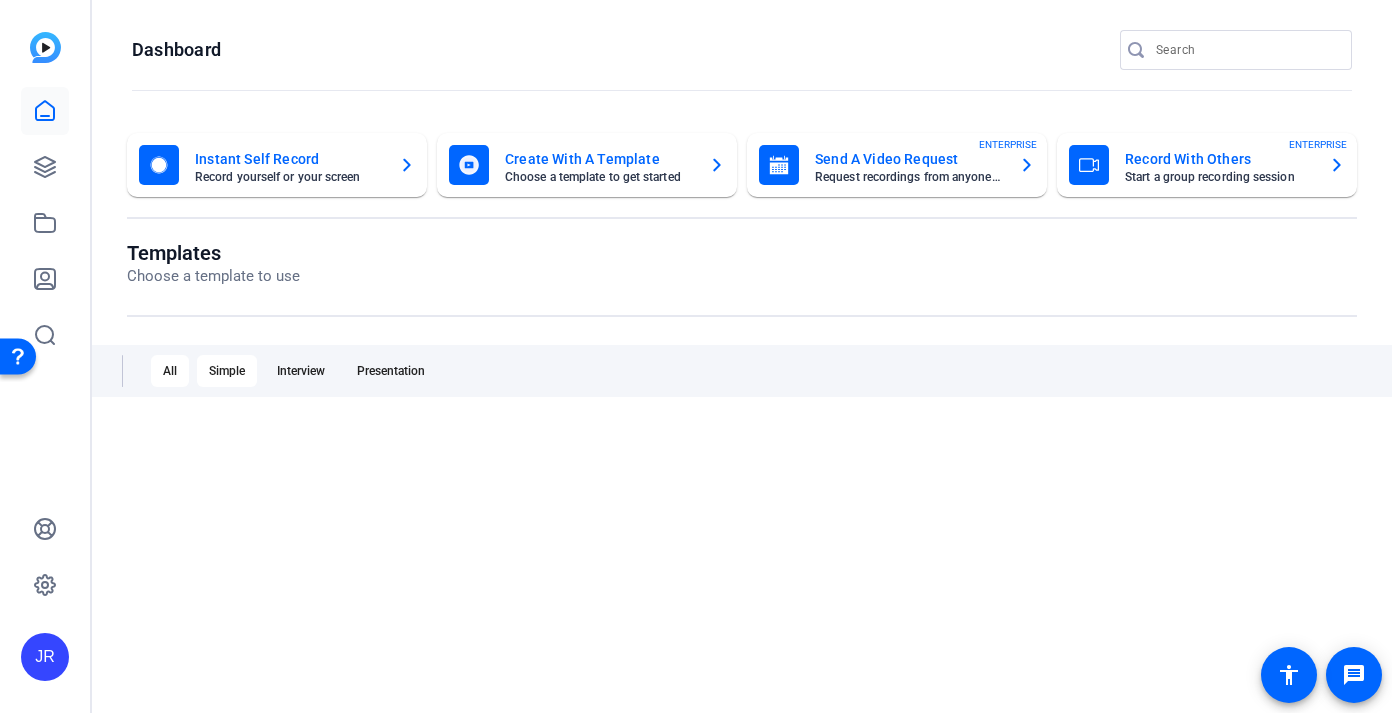 click on "Simple" 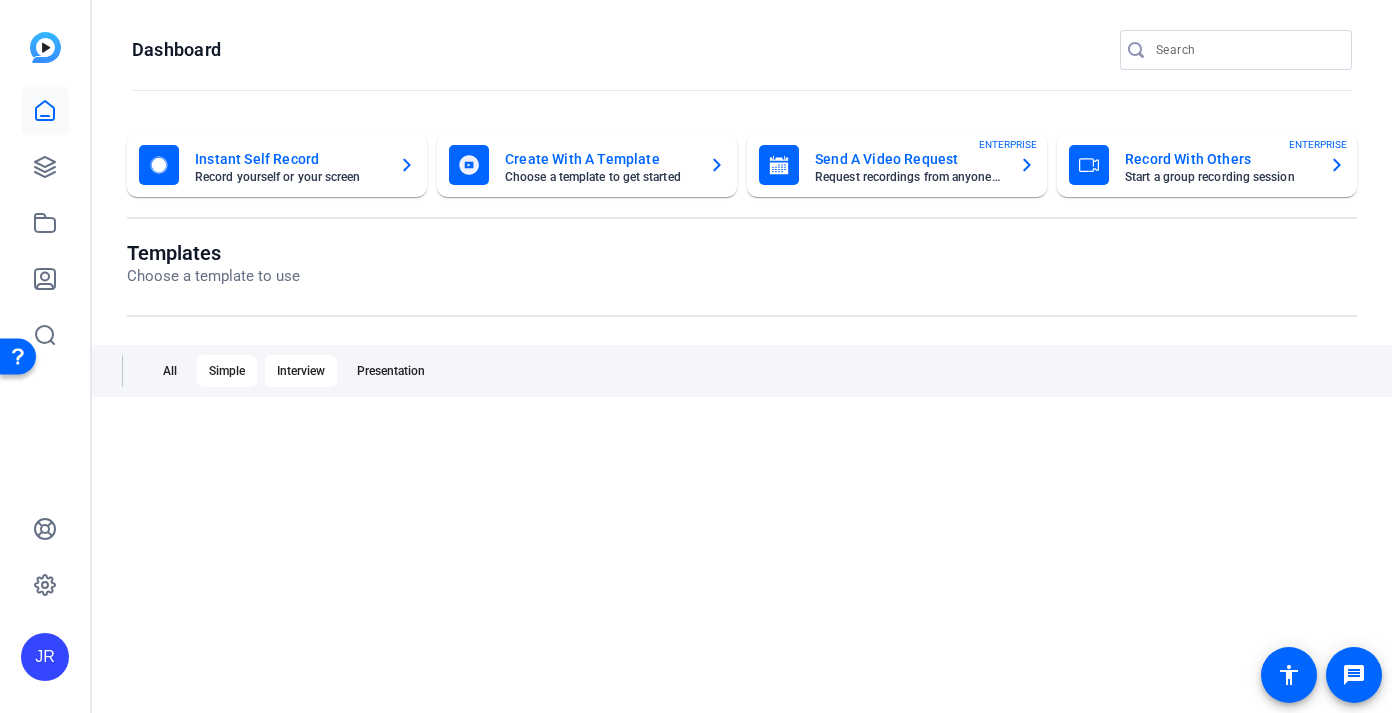 click on "Interview" 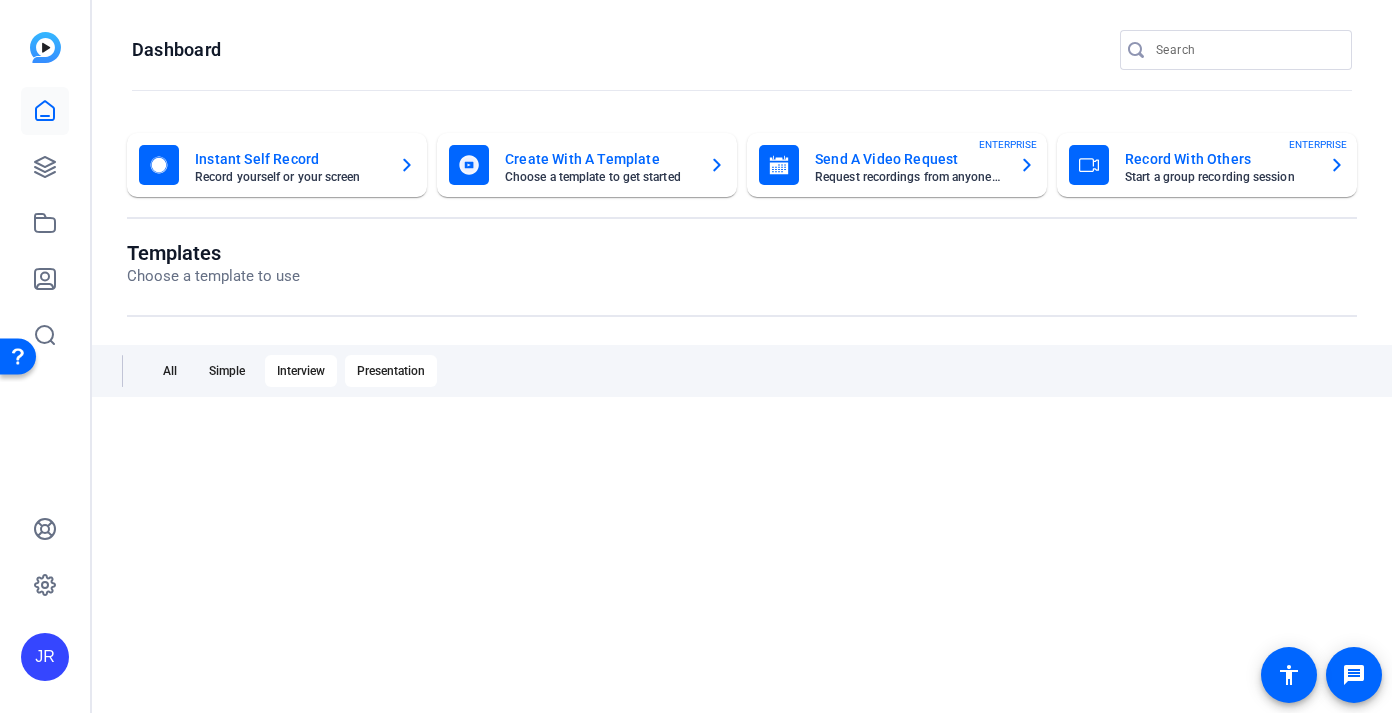 click on "Presentation" 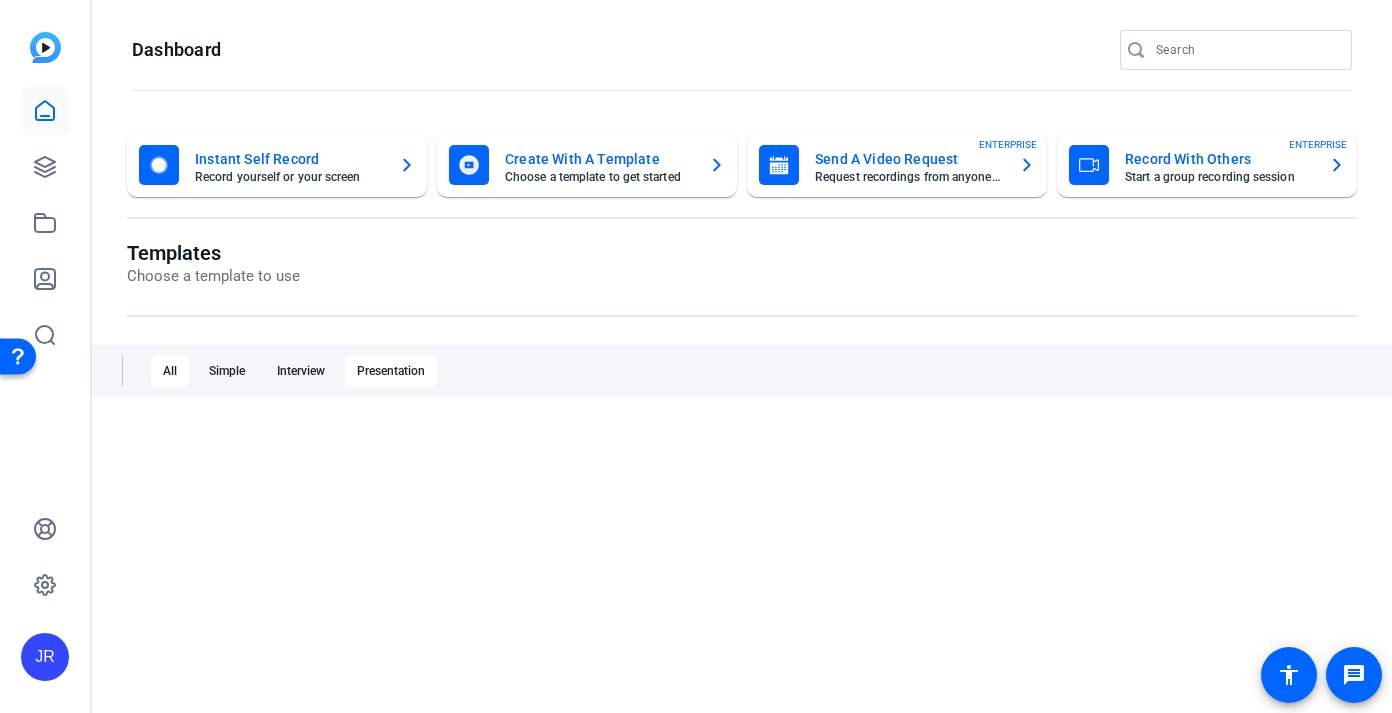 click on "All" 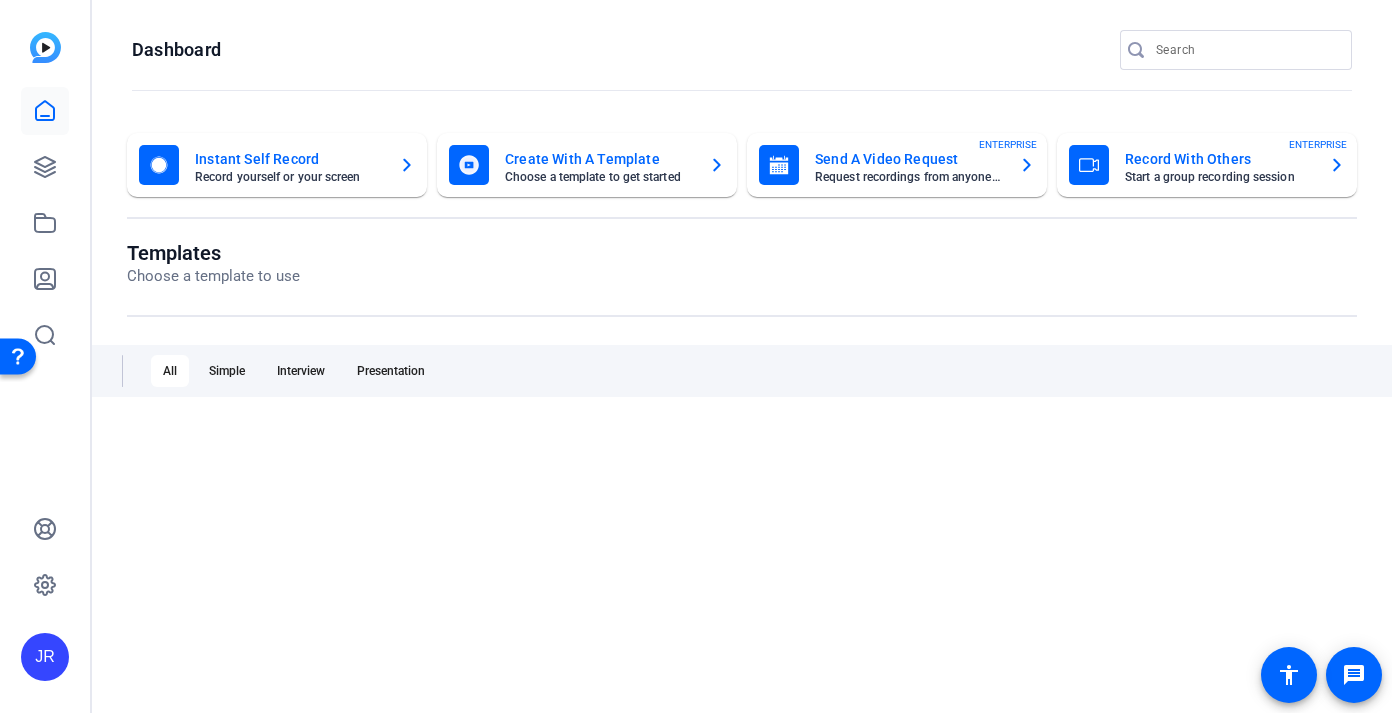 click on "Create With A Template" 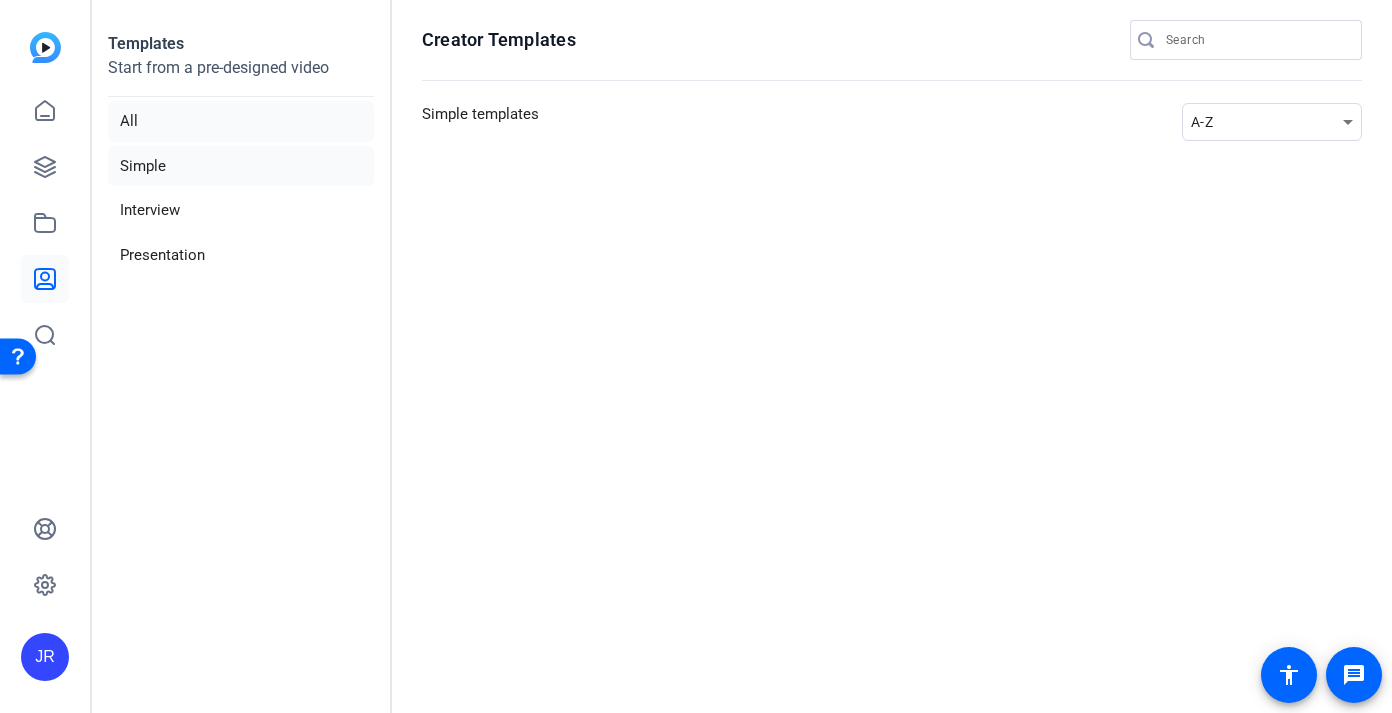 click on "All" 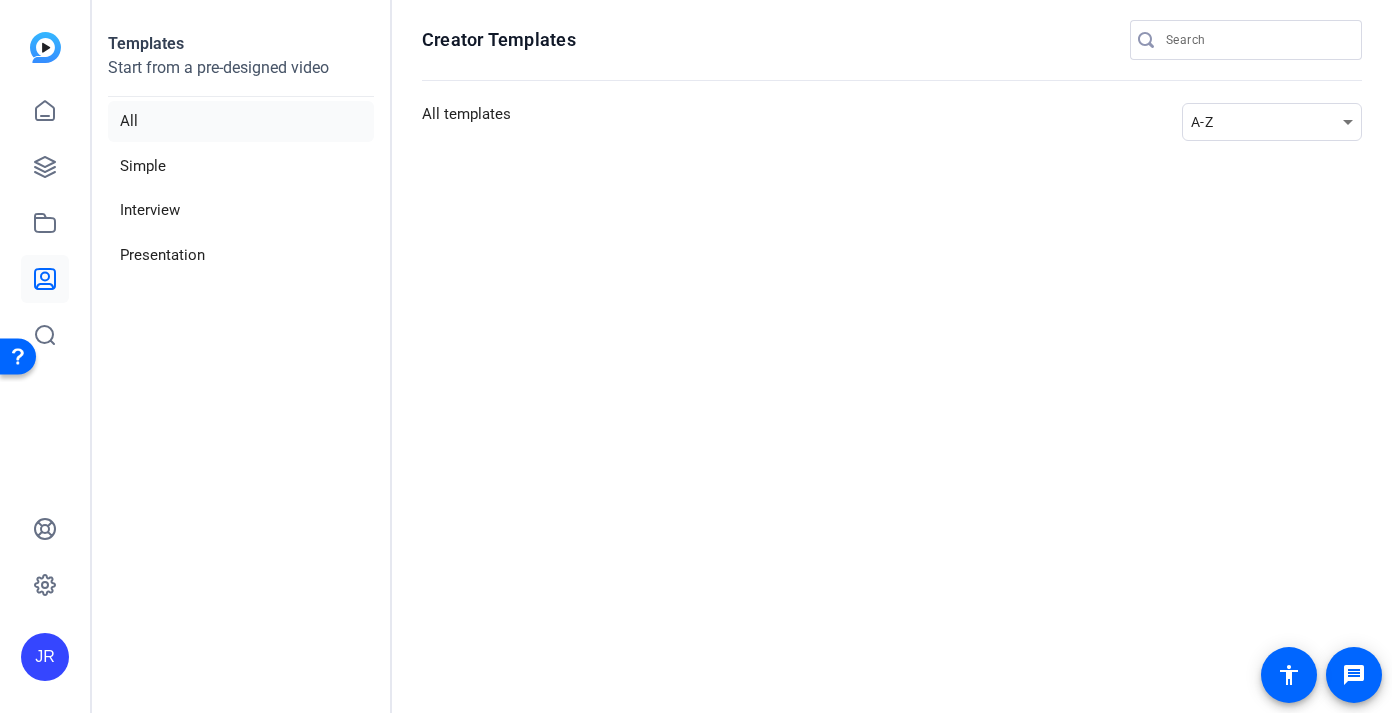 click 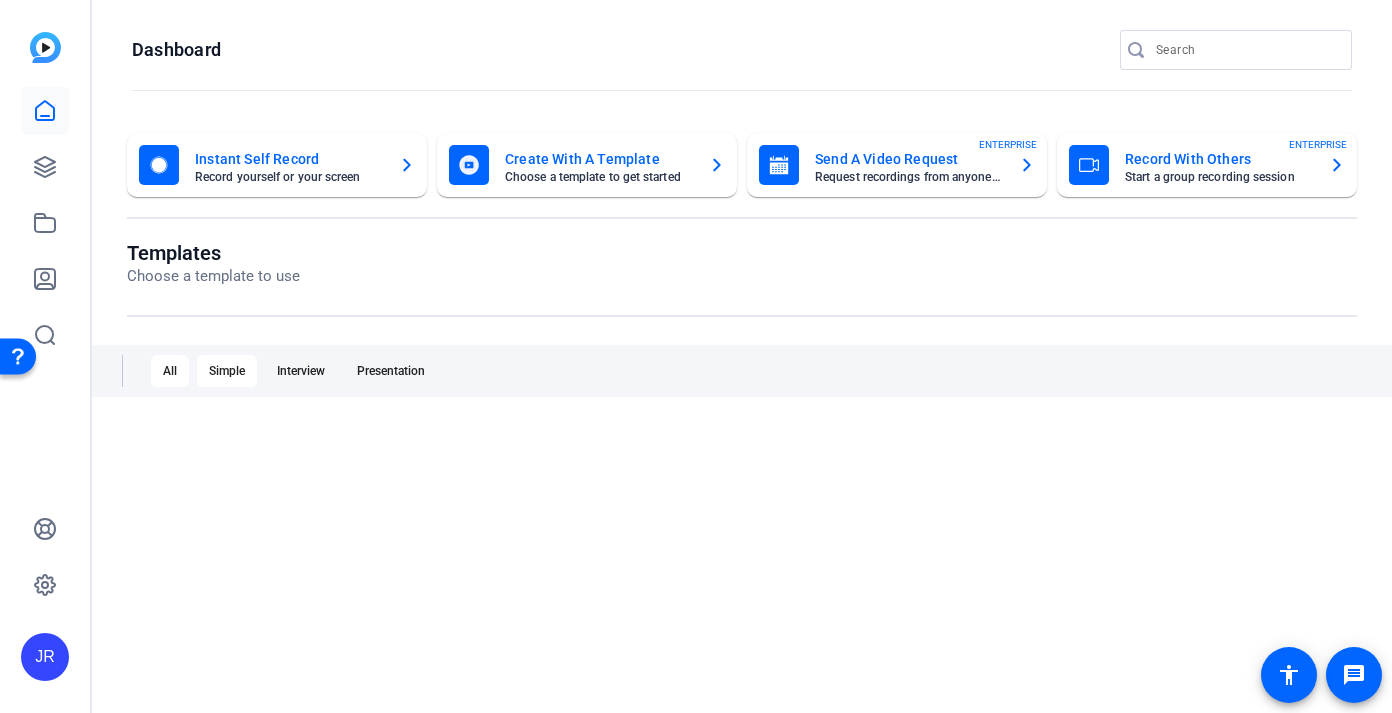 click on "Simple" 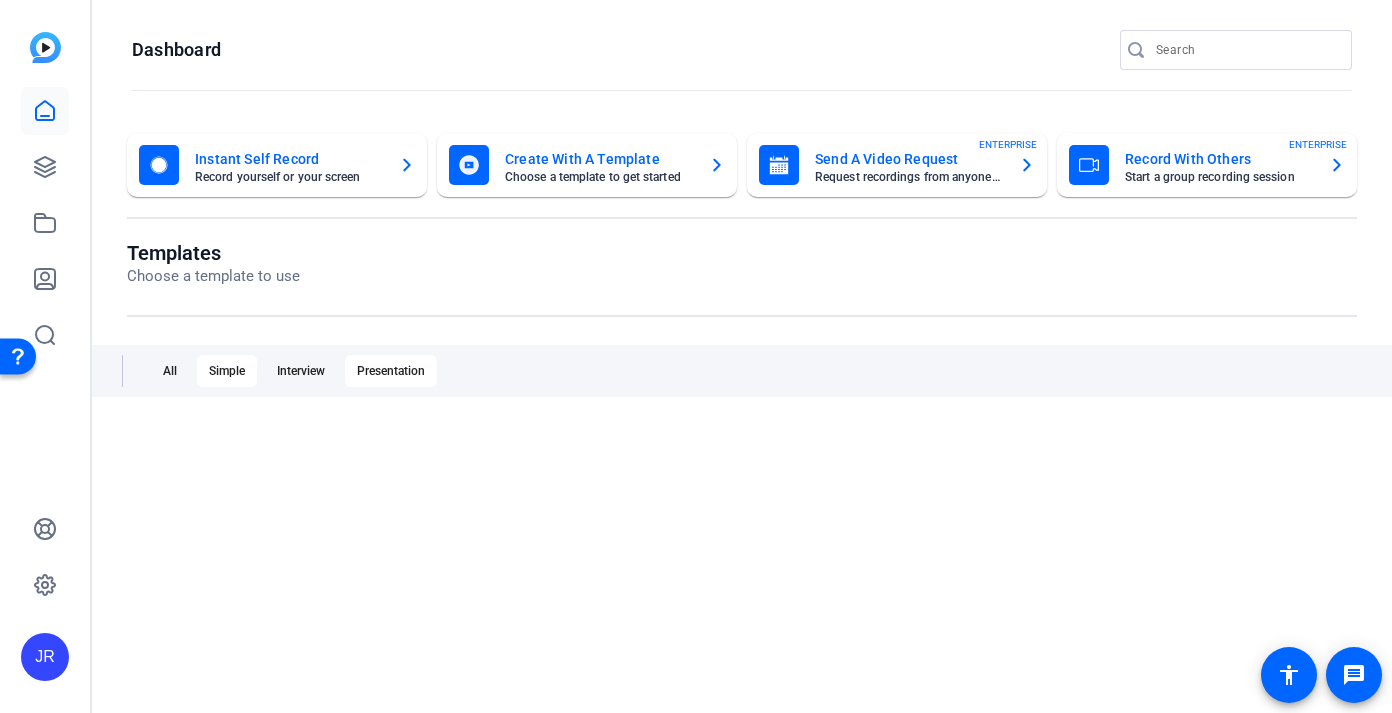 click on "Presentation" 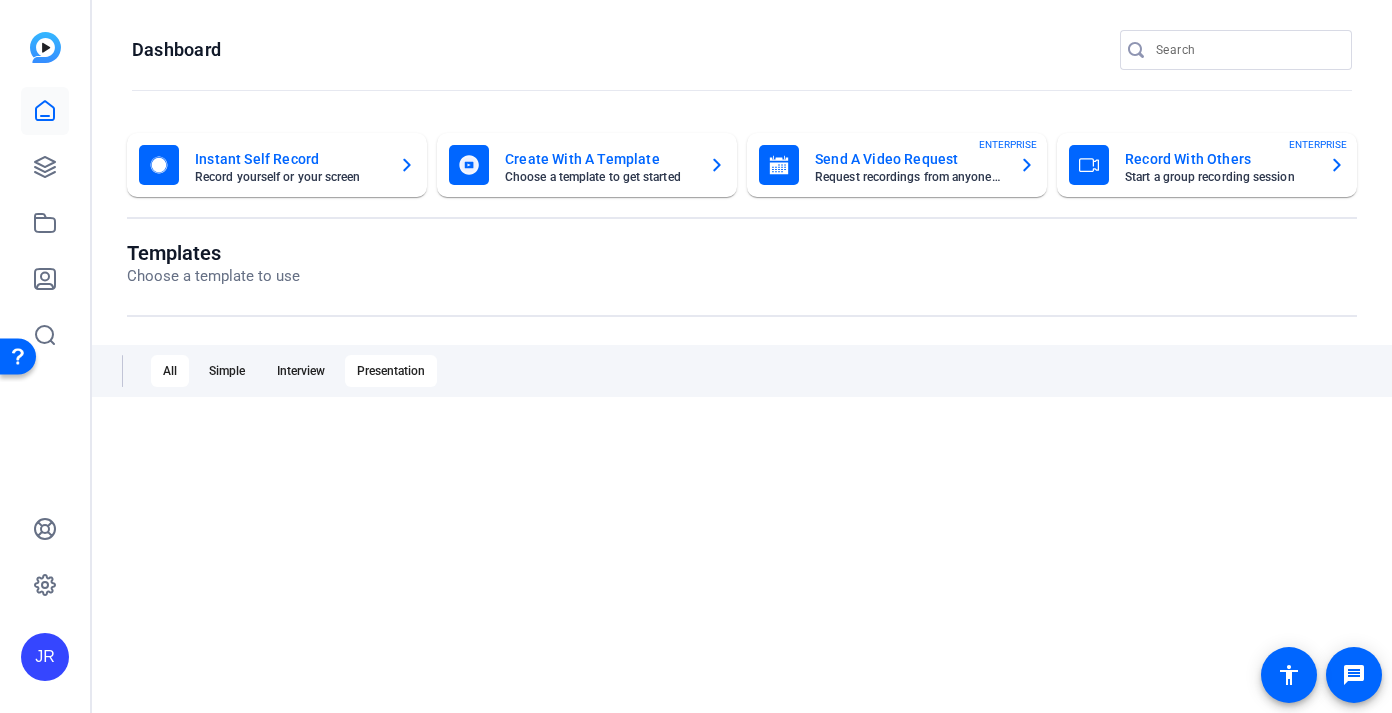 click on "All" 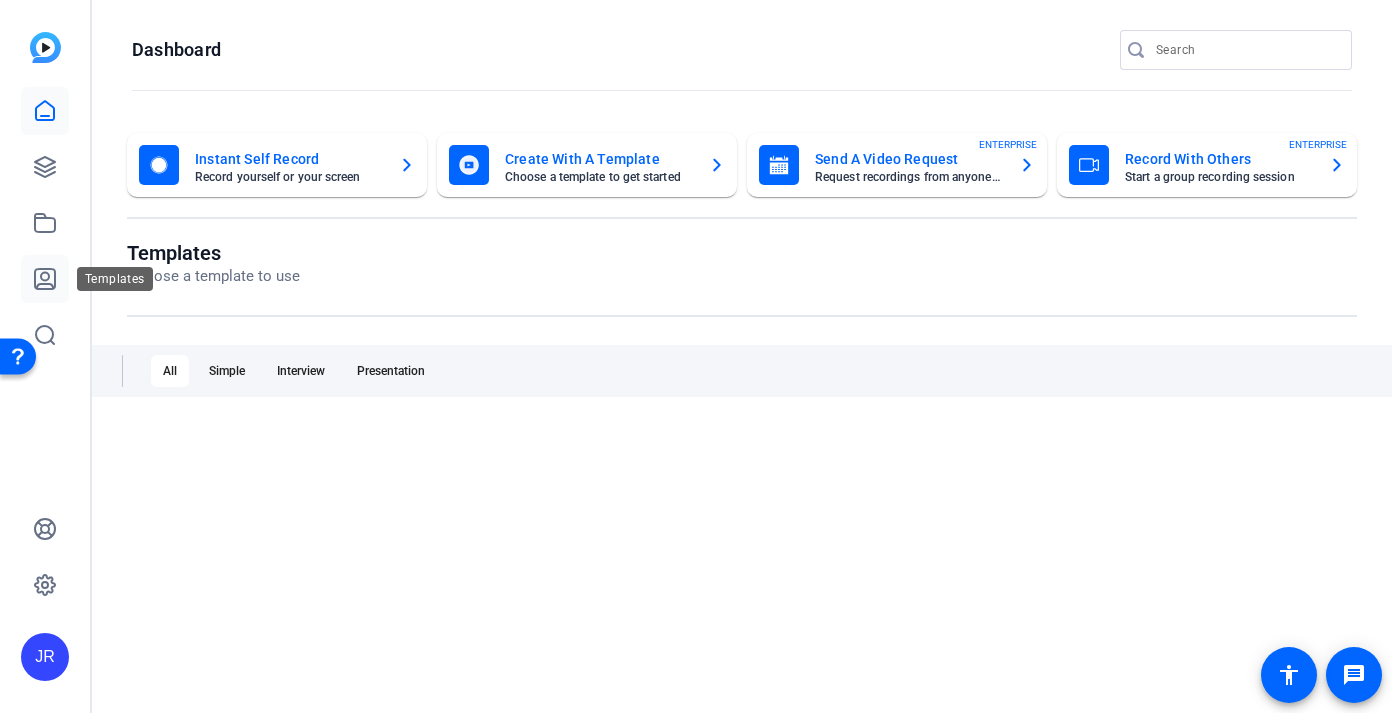 click 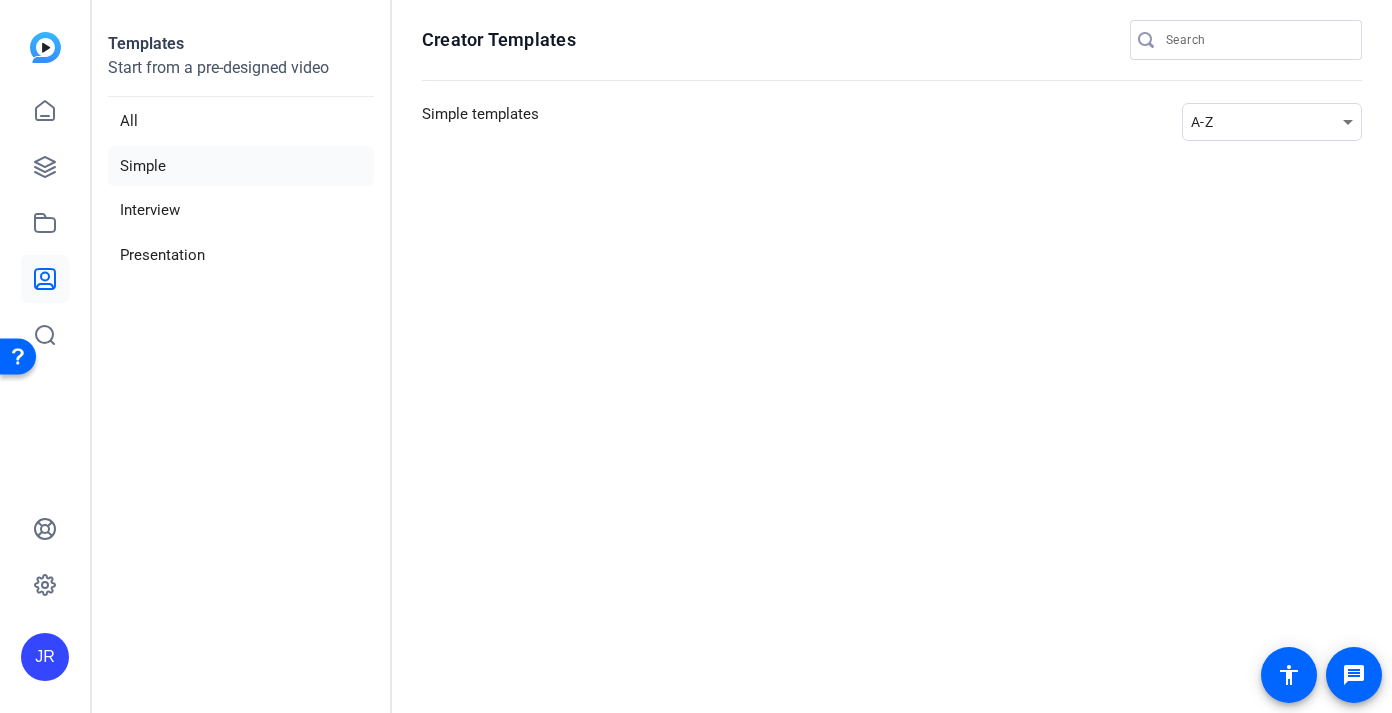 click 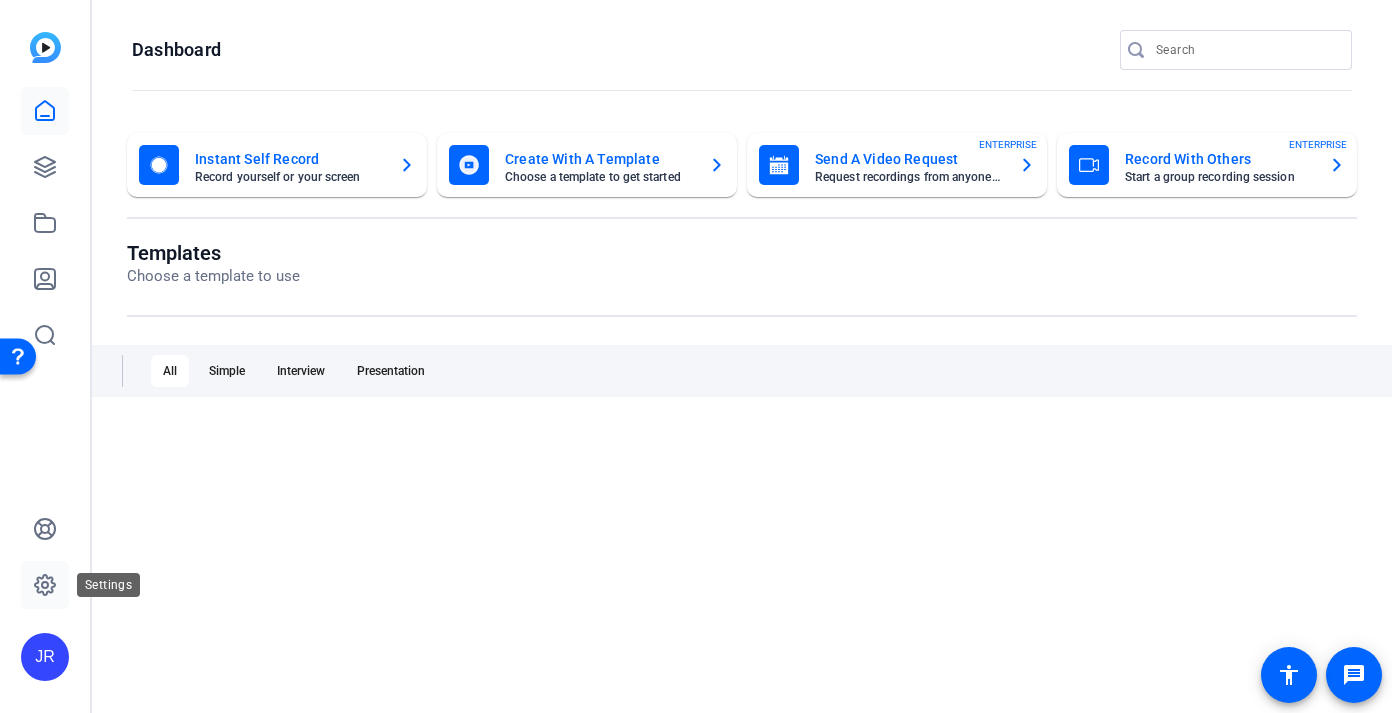 click 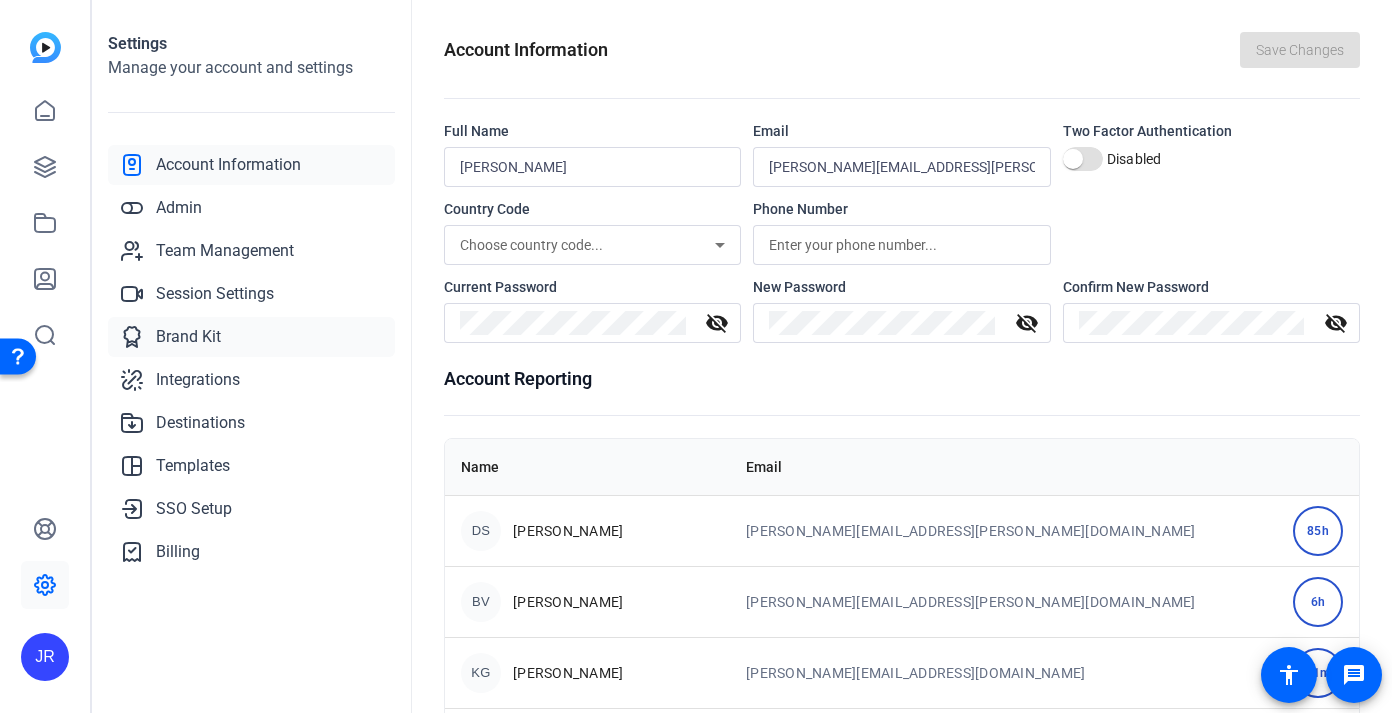 click on "Brand Kit" 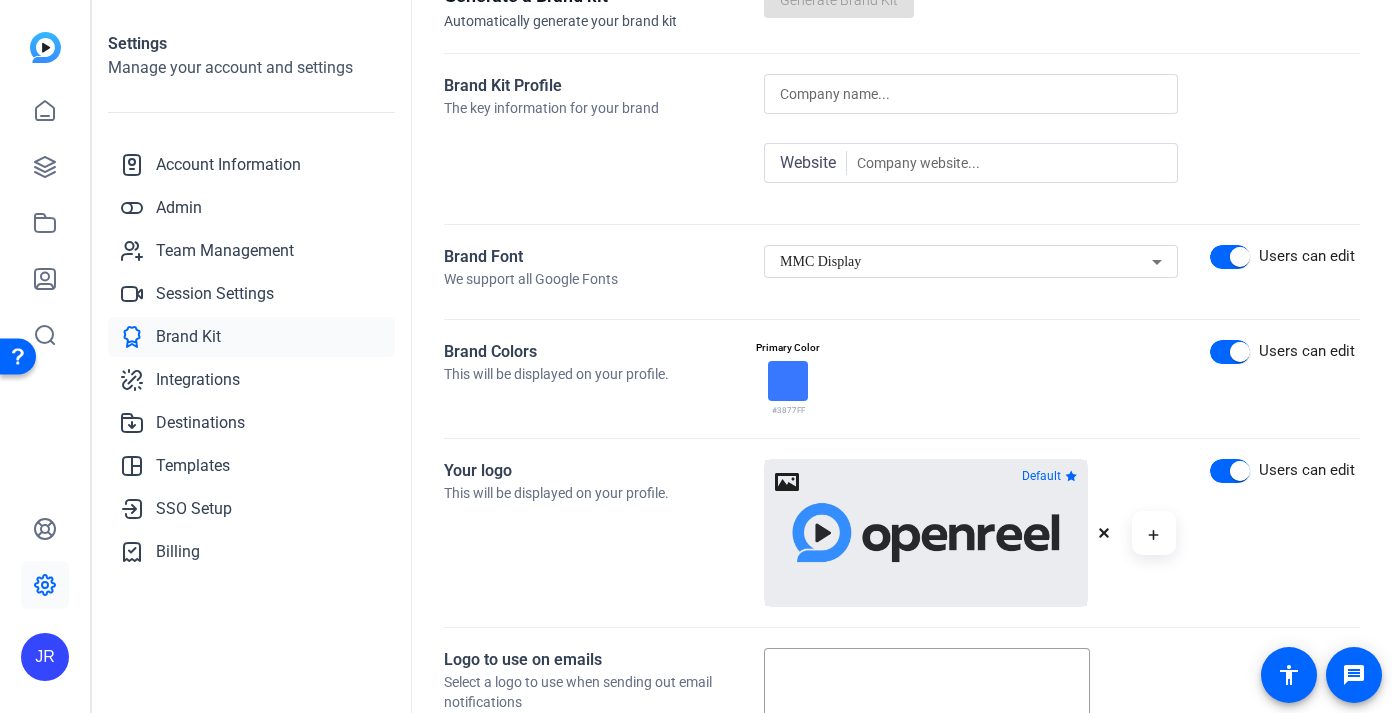 scroll, scrollTop: 0, scrollLeft: 0, axis: both 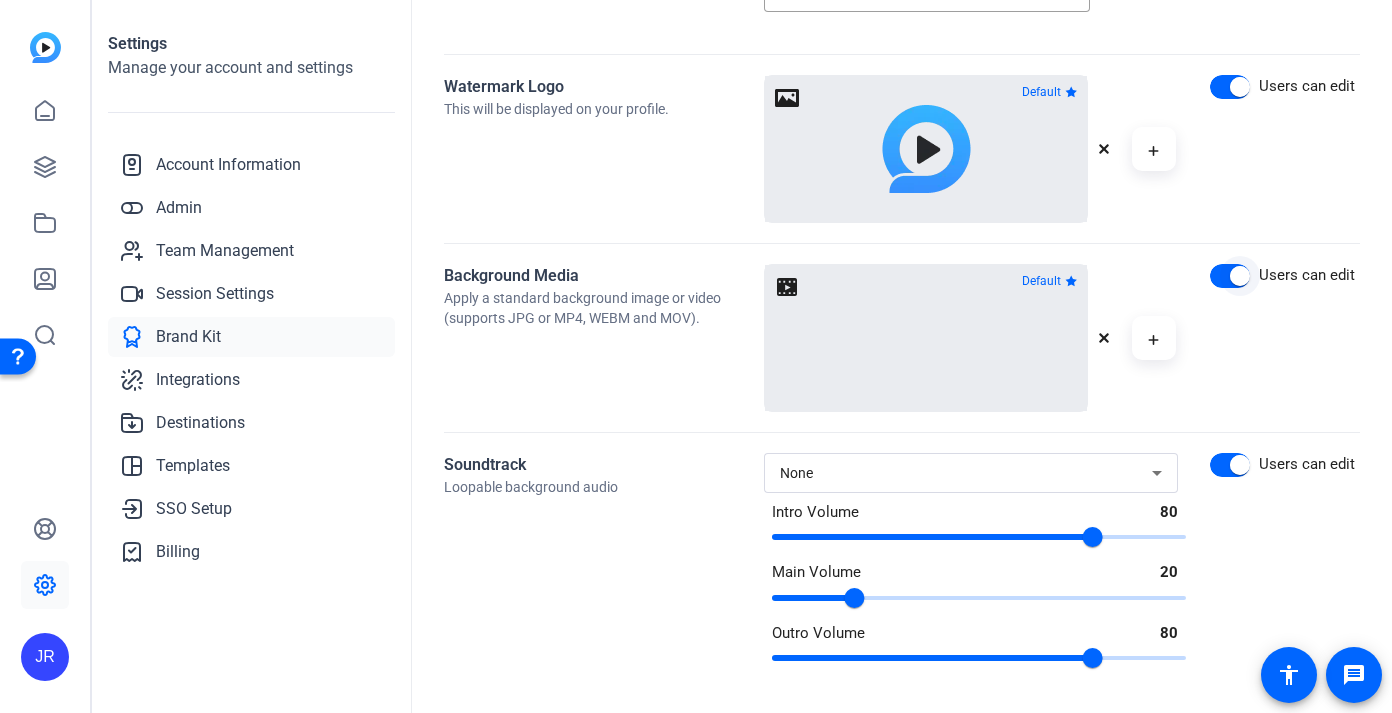 click at bounding box center (1240, 276) 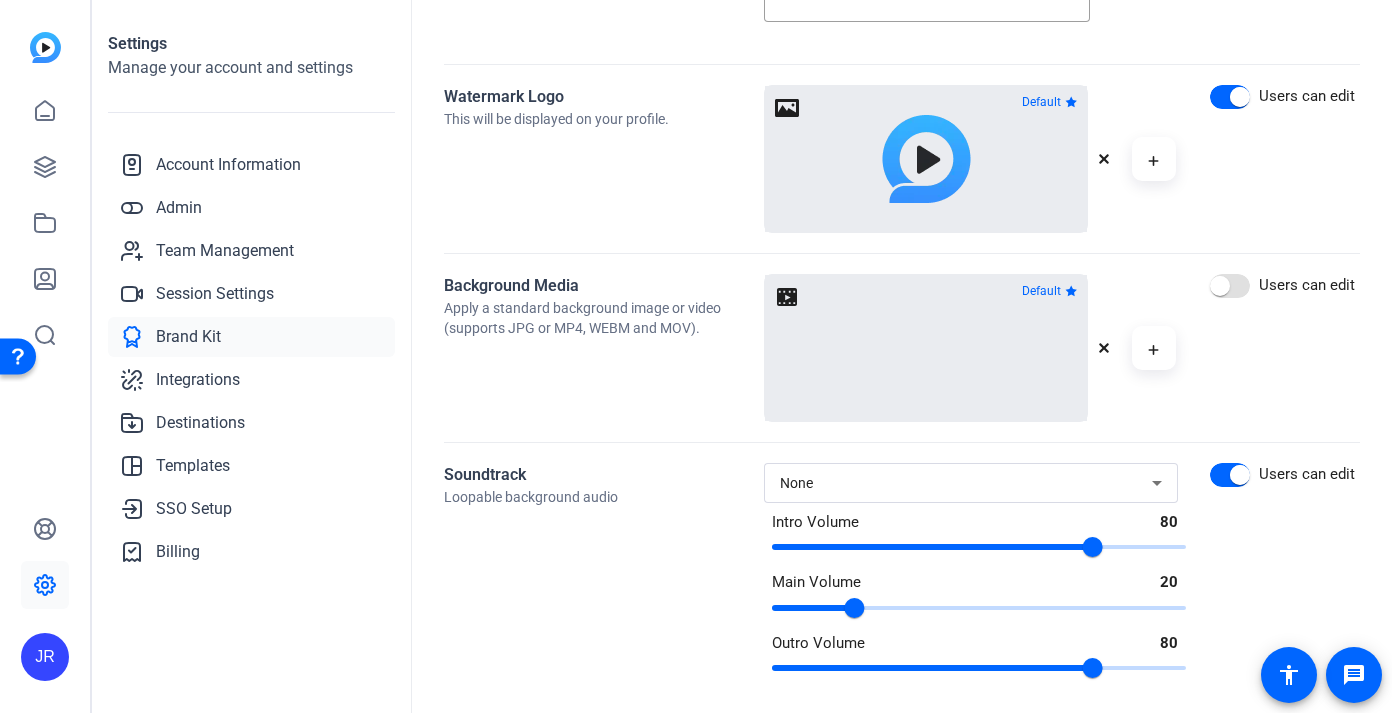 scroll, scrollTop: 920, scrollLeft: 0, axis: vertical 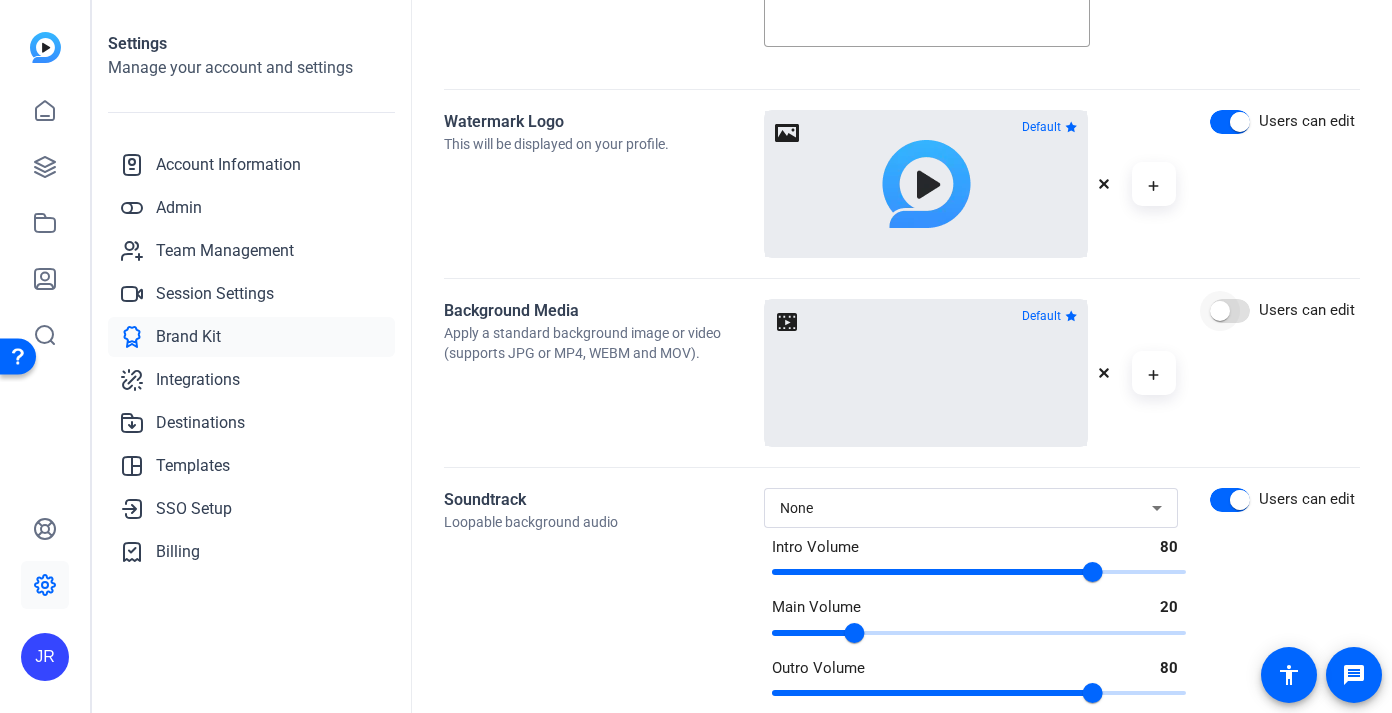 click at bounding box center [1220, 311] 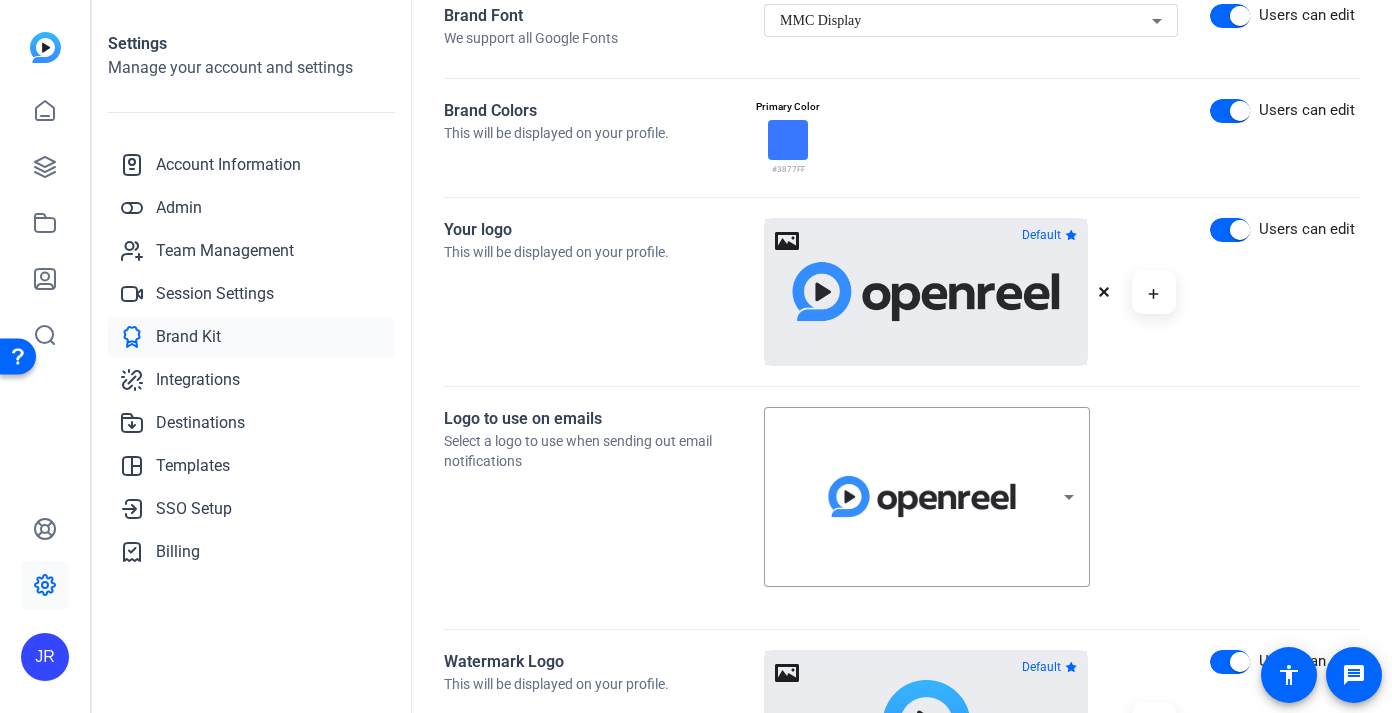 scroll, scrollTop: 0, scrollLeft: 0, axis: both 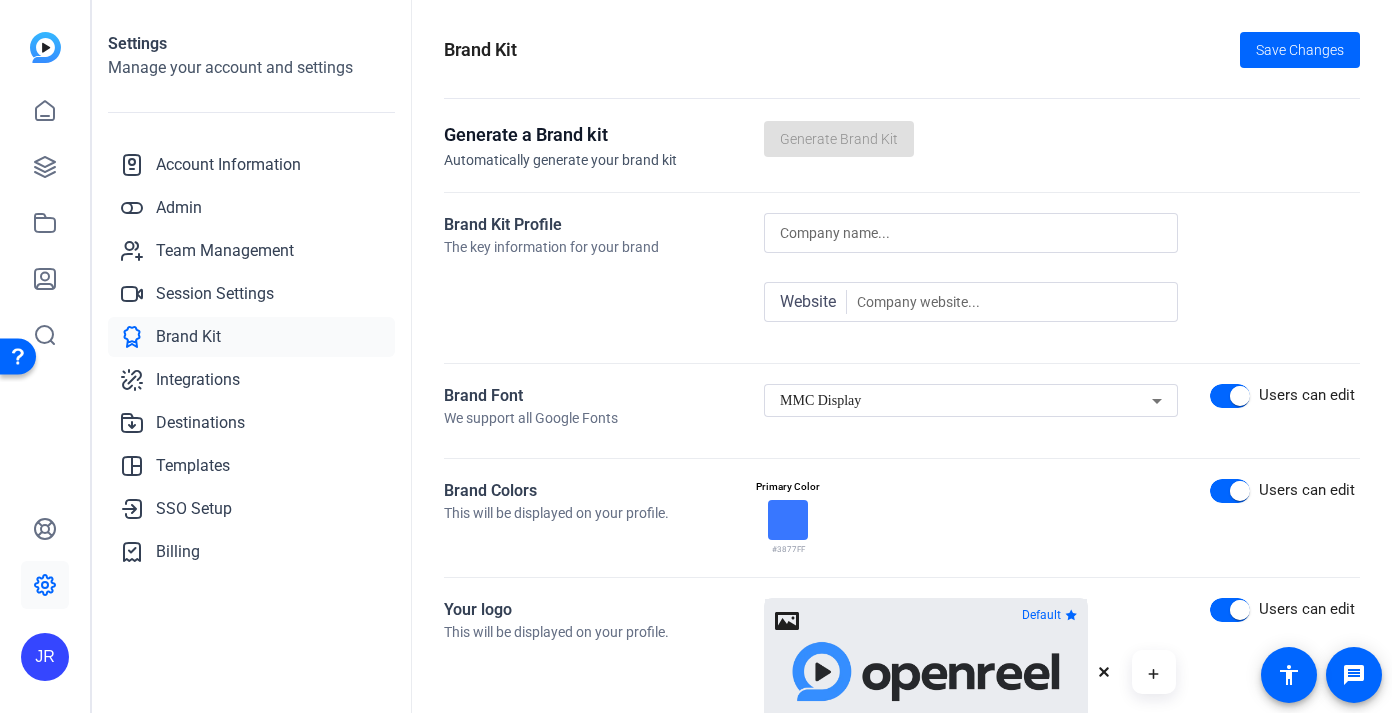 click at bounding box center [971, 233] 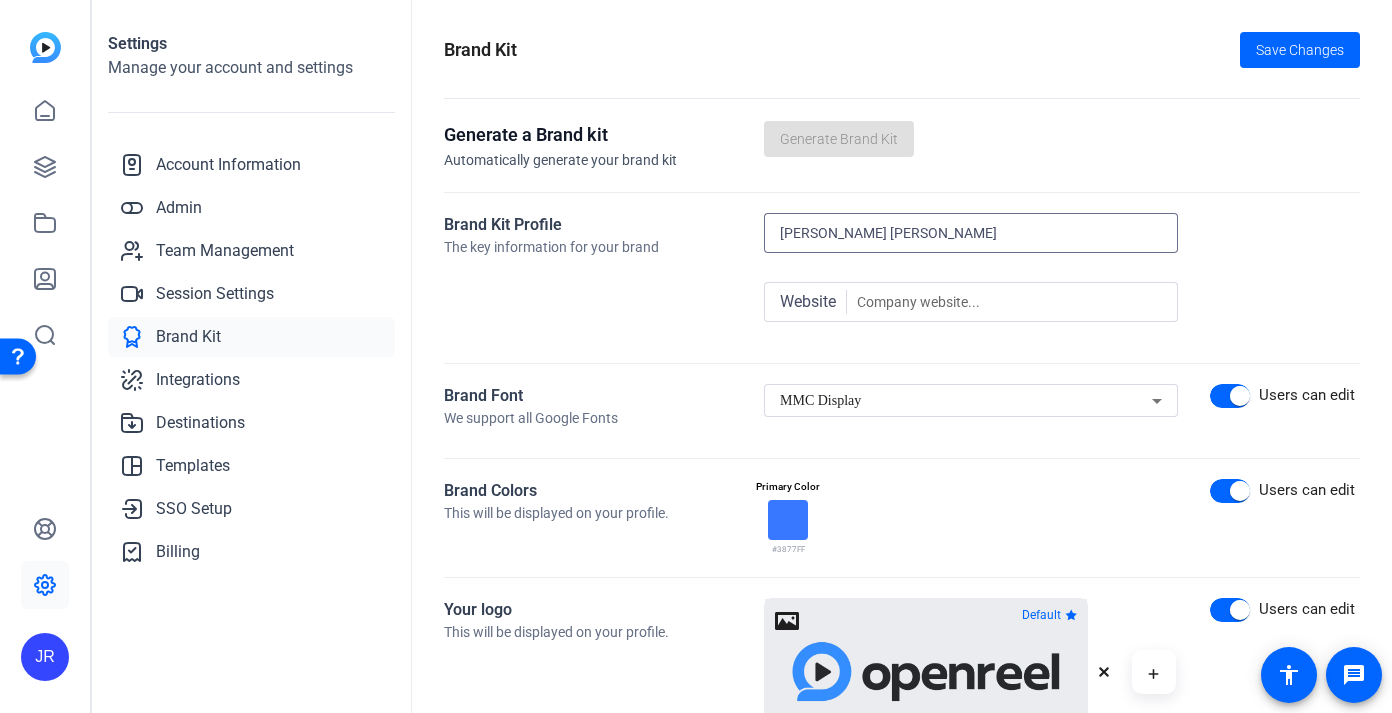 type on "[PERSON_NAME] [PERSON_NAME]" 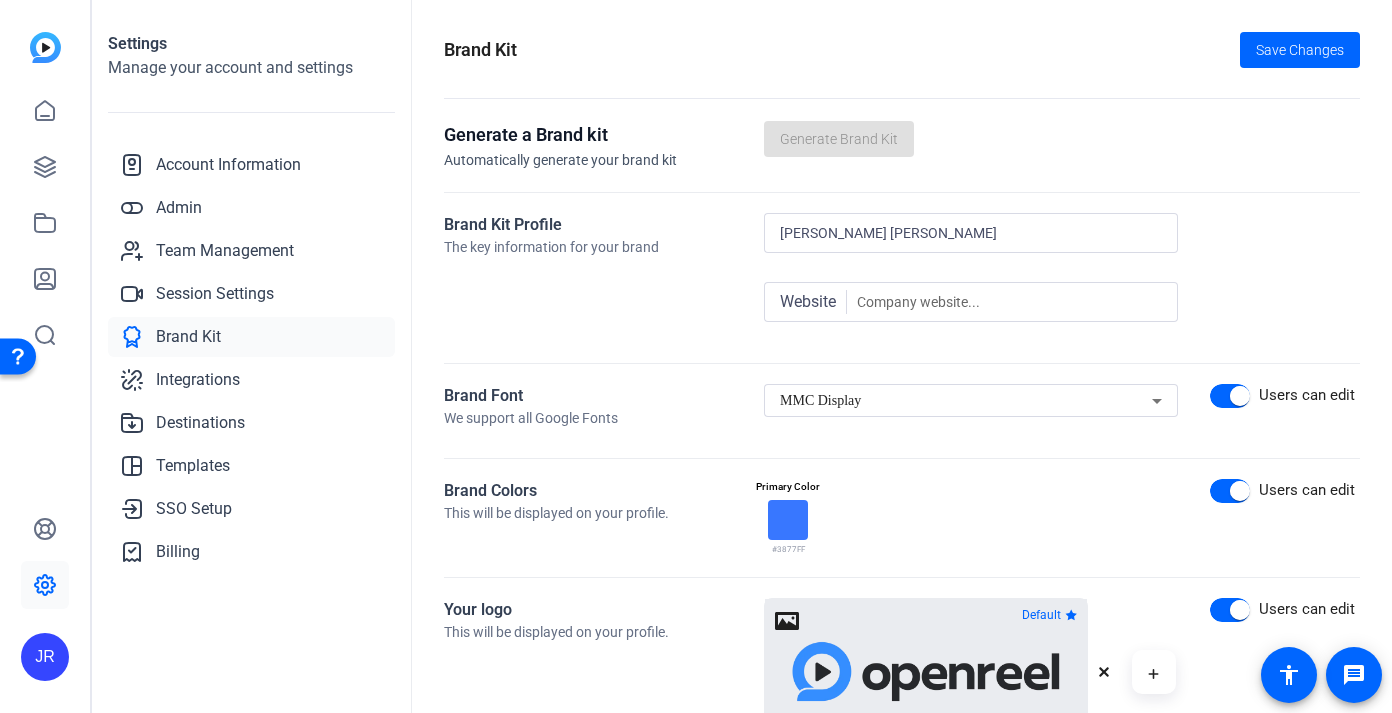 click on "Brand Kit Profile The key information for your brand [PERSON_NAME] [PERSON_NAME] Website" 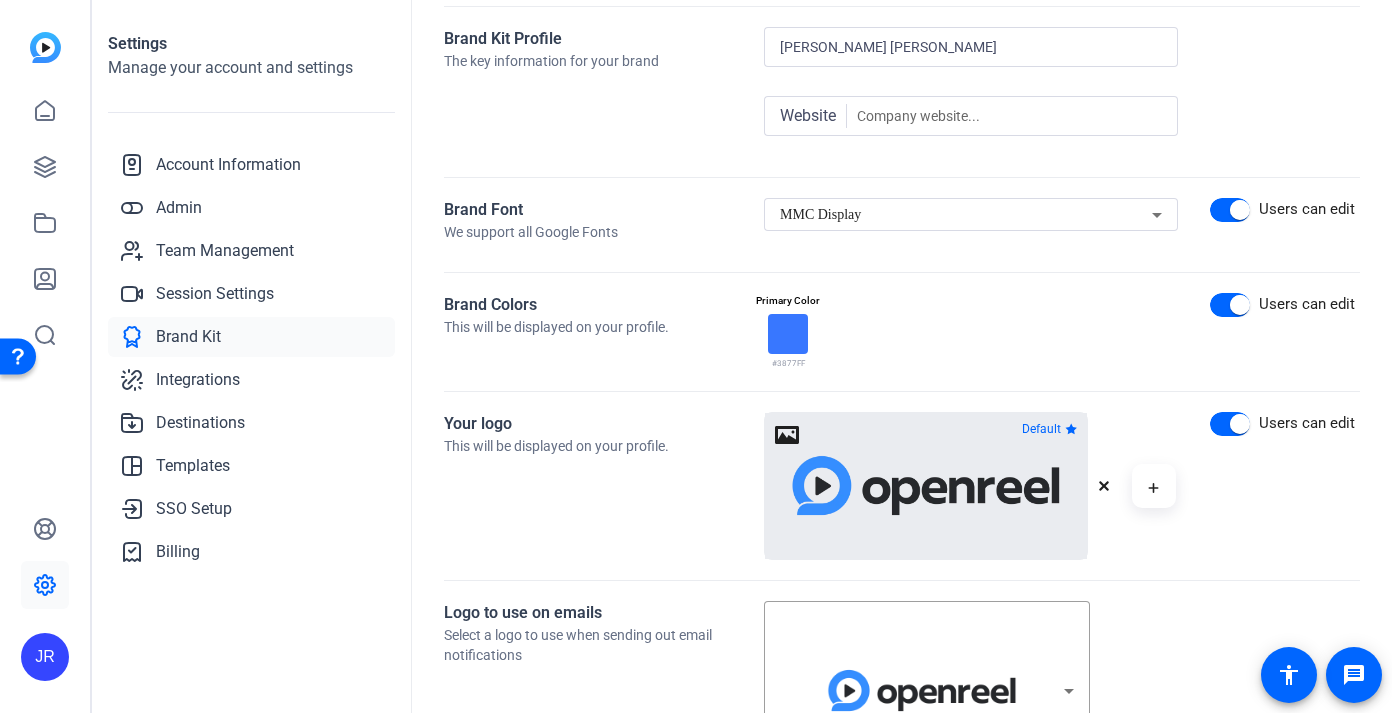 scroll, scrollTop: 190, scrollLeft: 0, axis: vertical 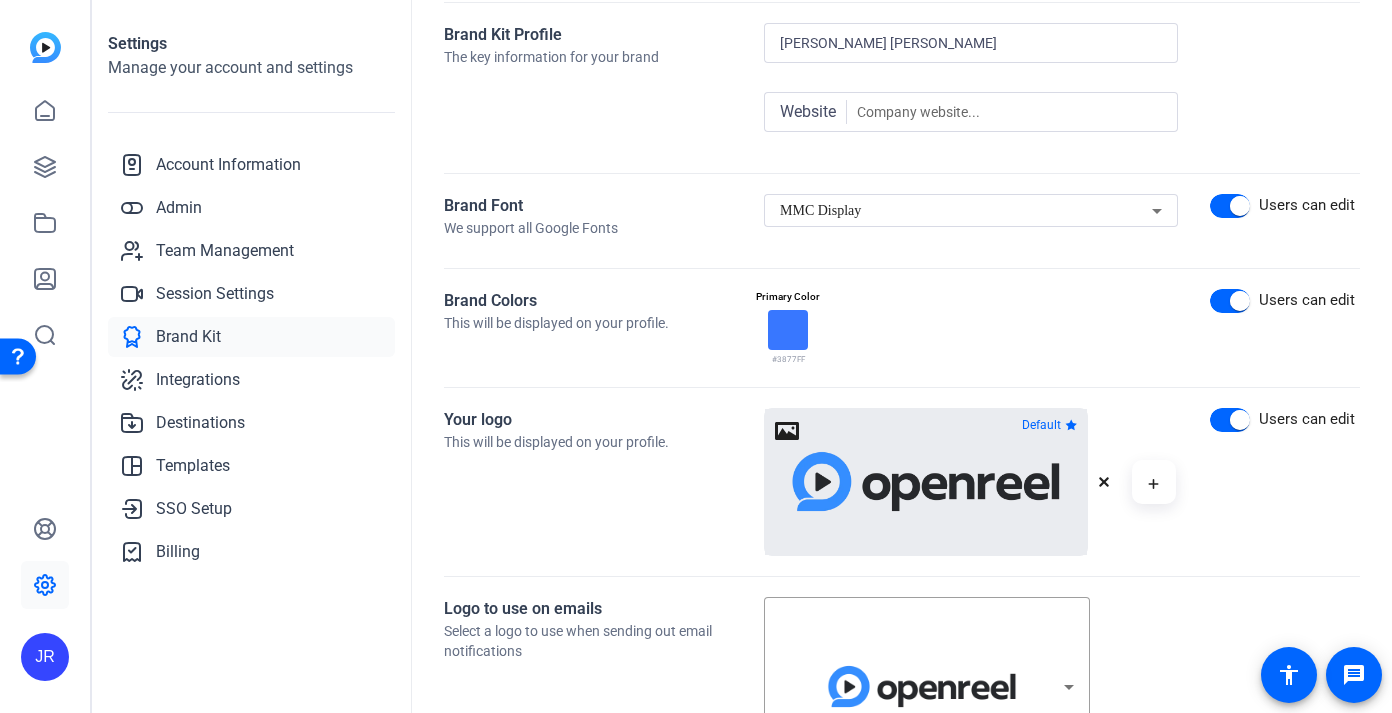 click 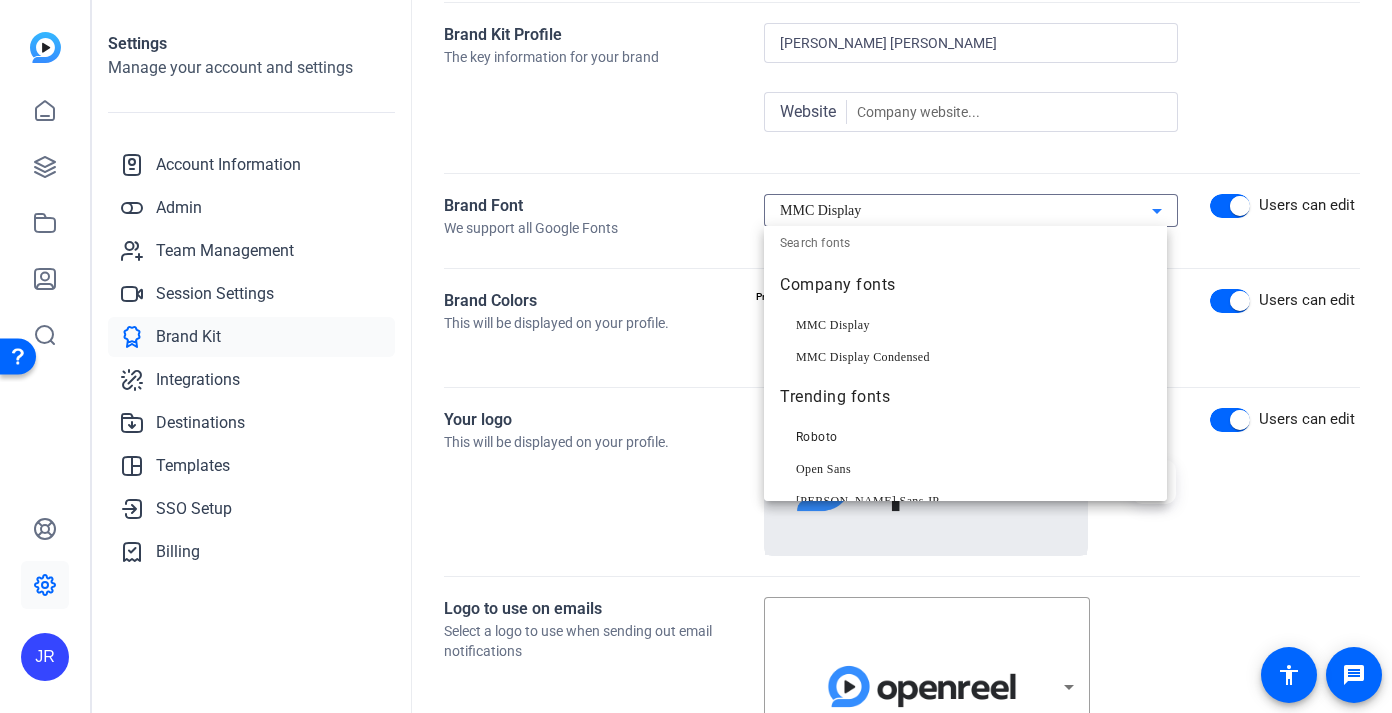 click at bounding box center (696, 356) 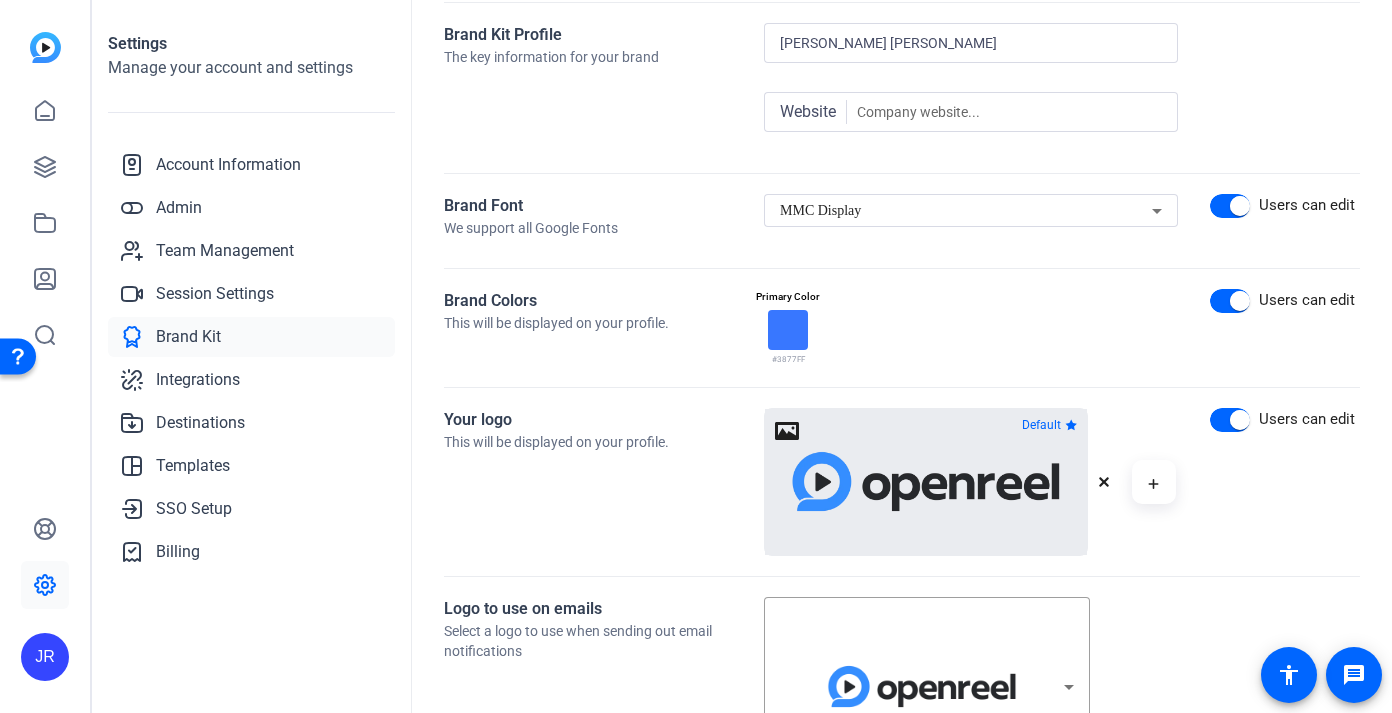 click 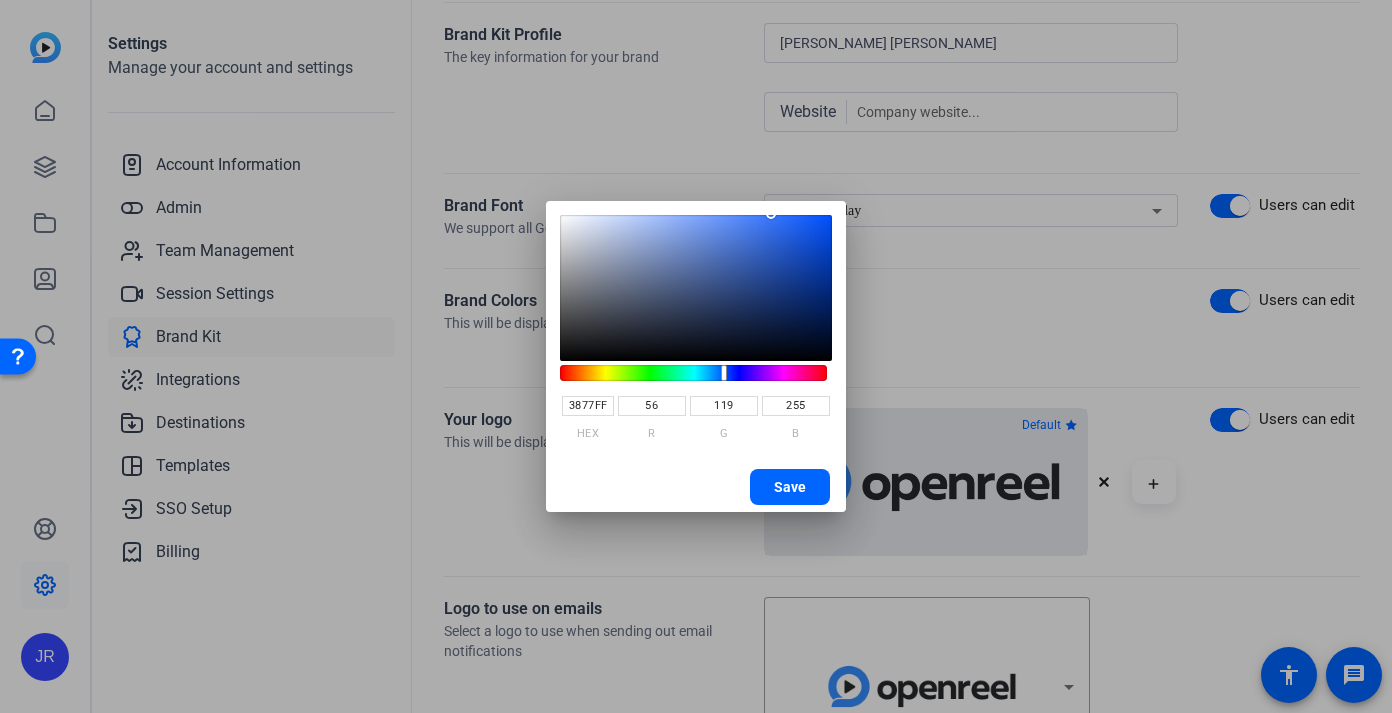 drag, startPoint x: 597, startPoint y: 407, endPoint x: 551, endPoint y: 401, distance: 46.389652 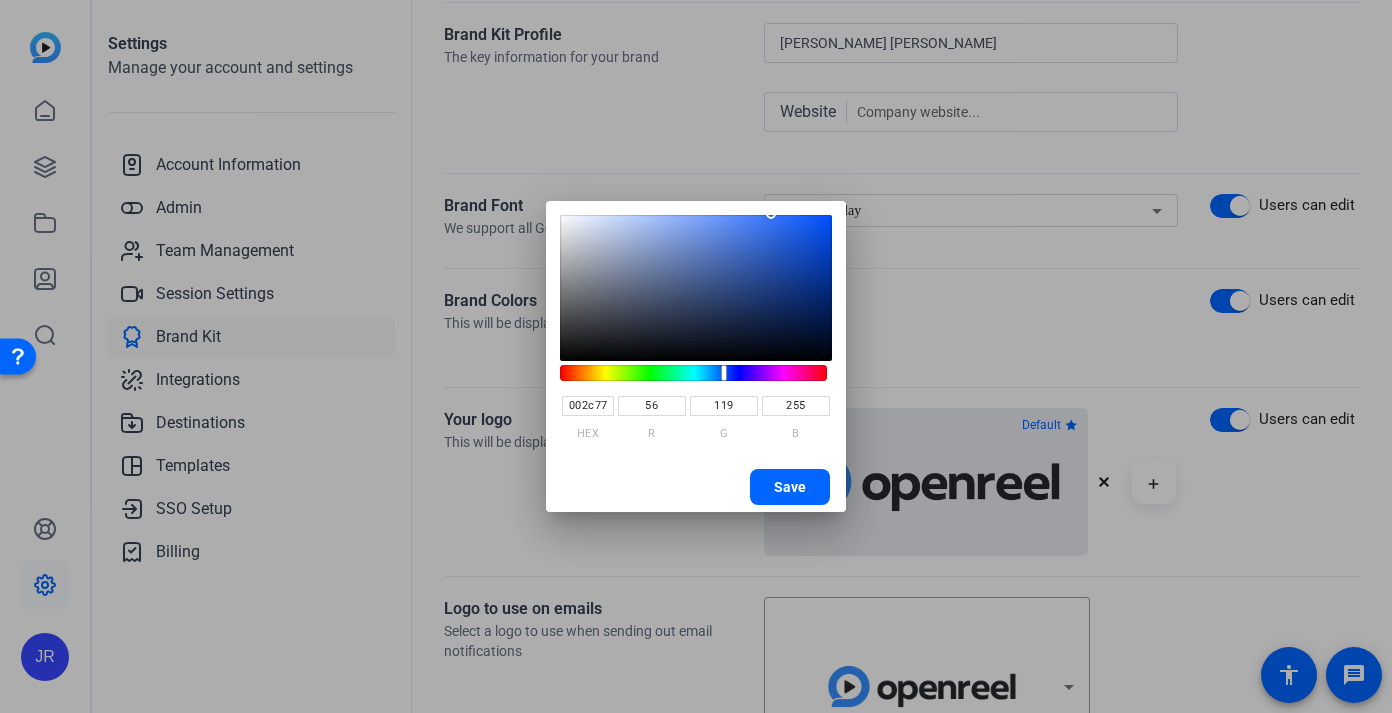 type on "002C77" 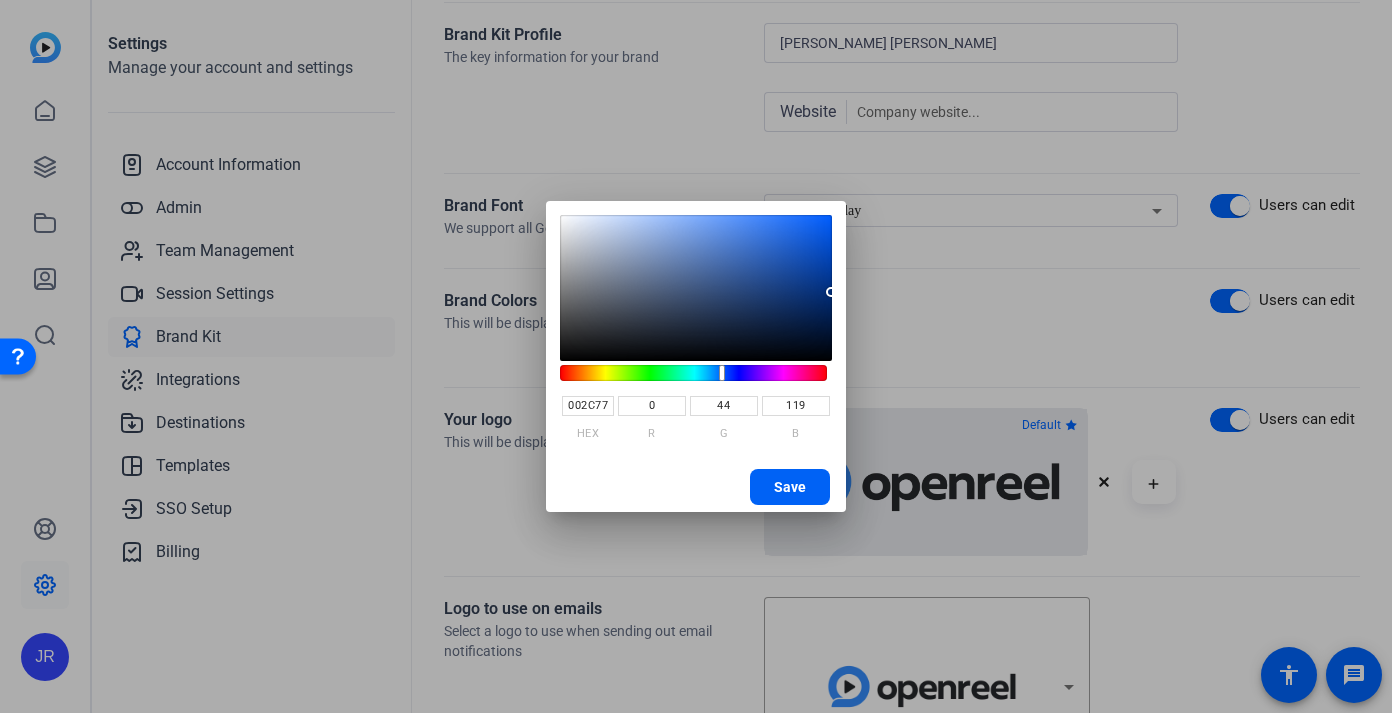 type on "002C77" 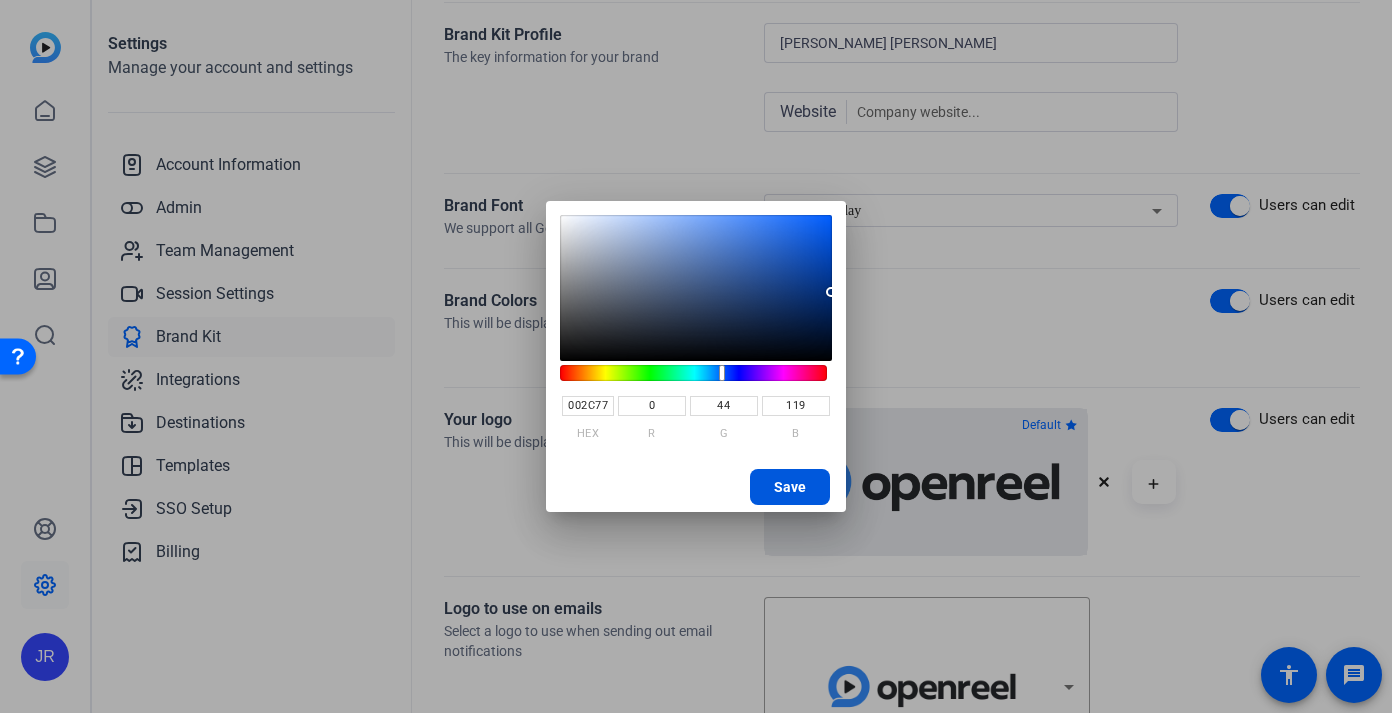 click on "Save" at bounding box center (790, 487) 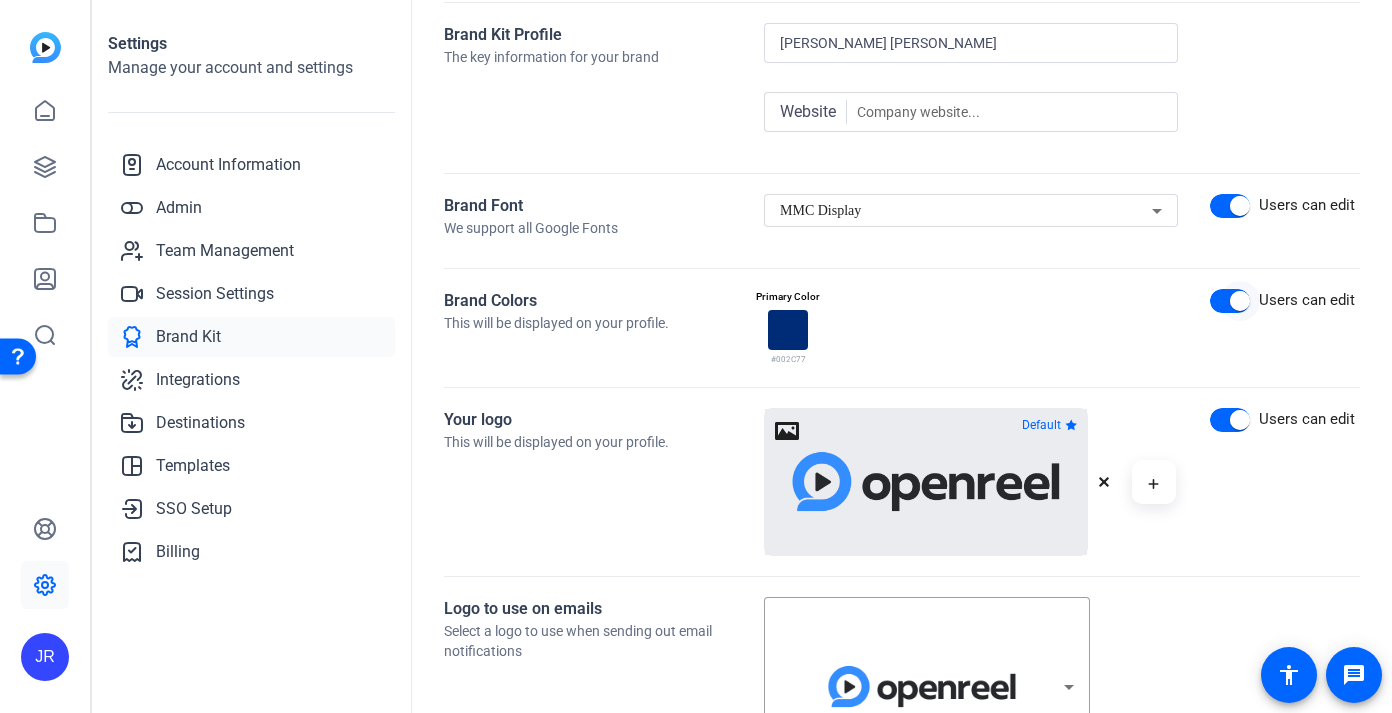 click at bounding box center [1240, 301] 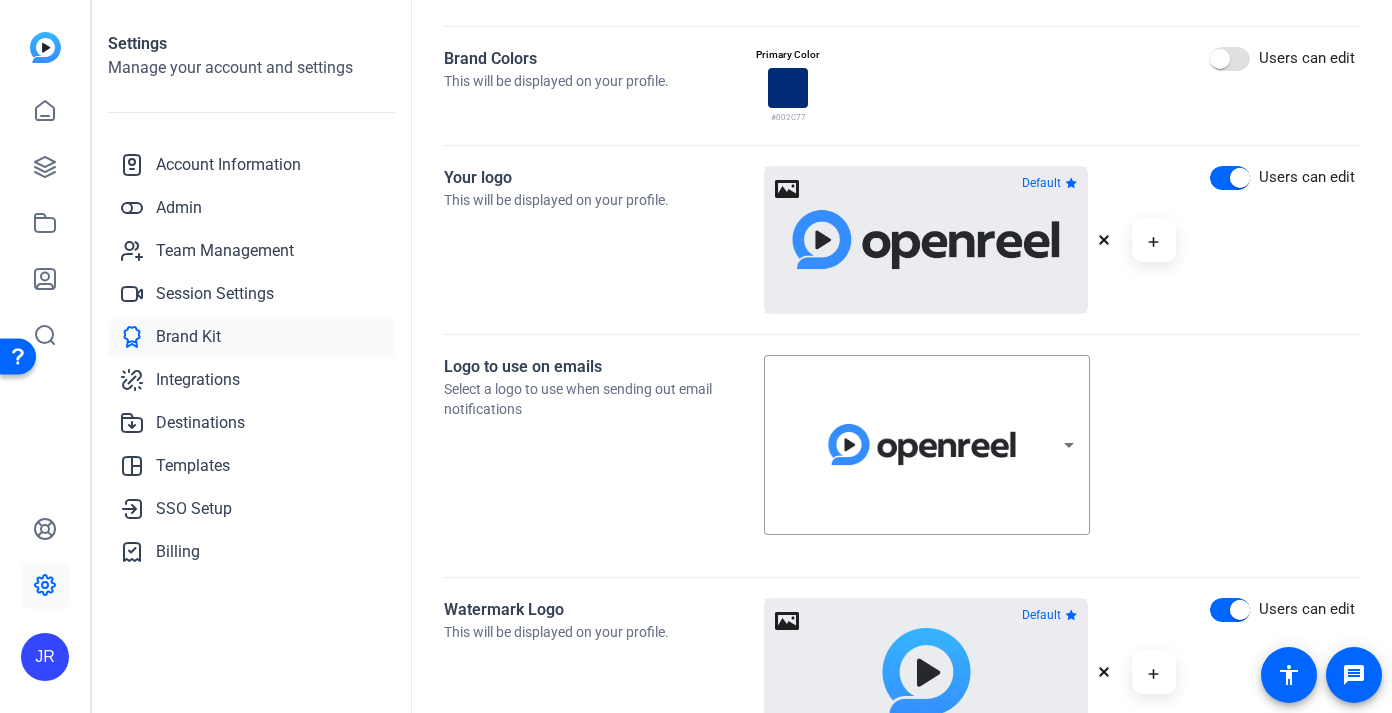 scroll, scrollTop: 479, scrollLeft: 0, axis: vertical 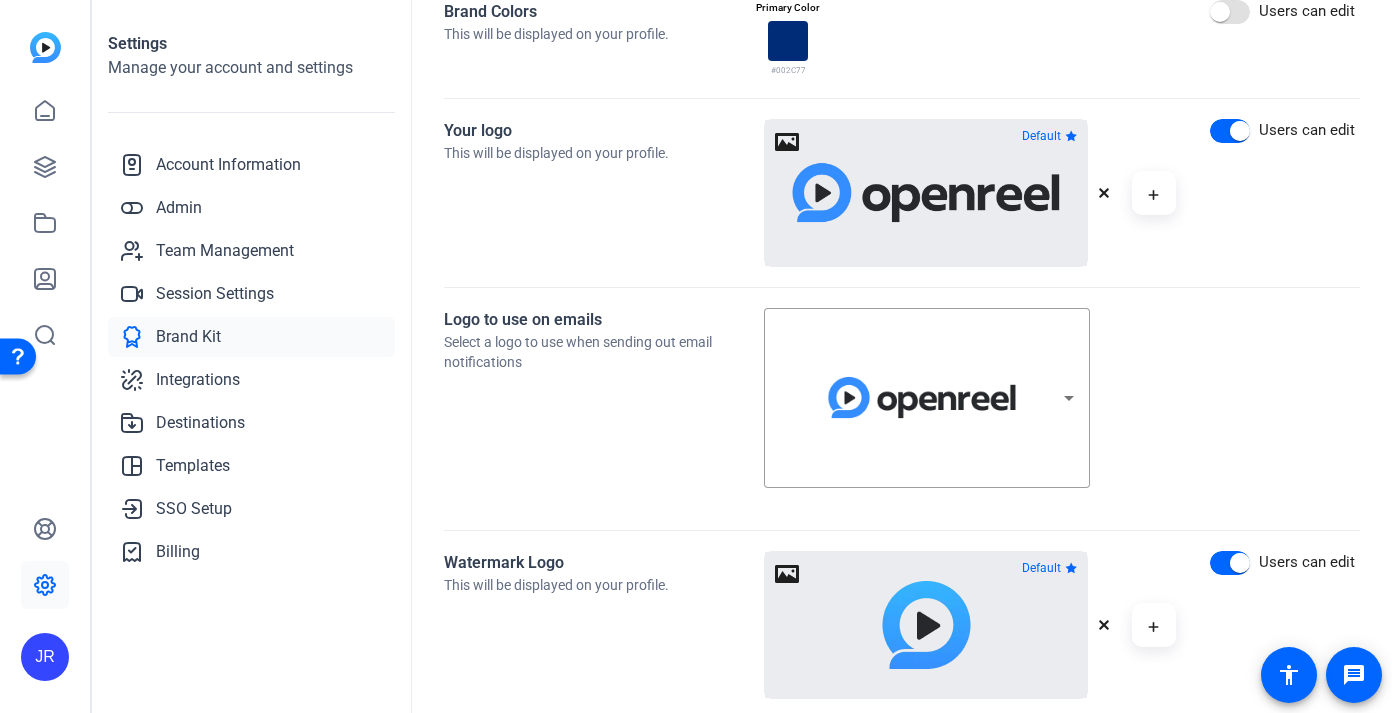 click 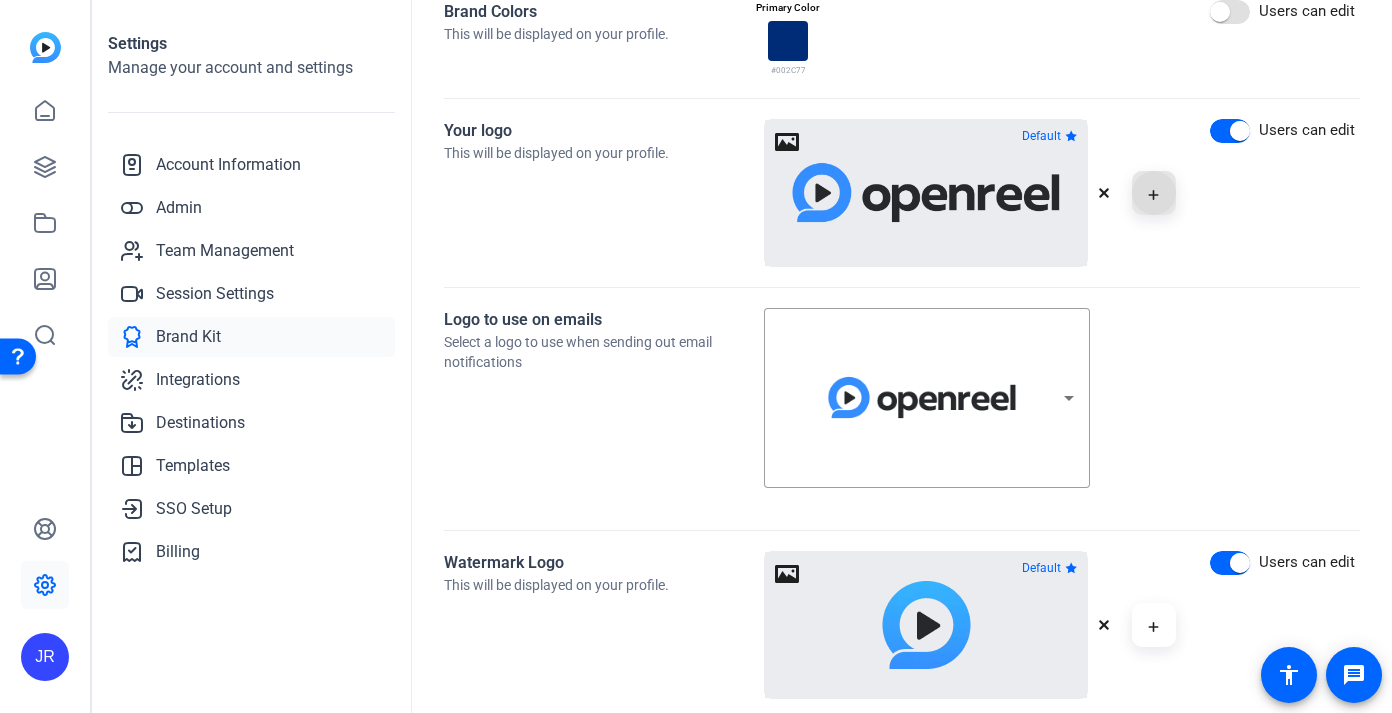 click 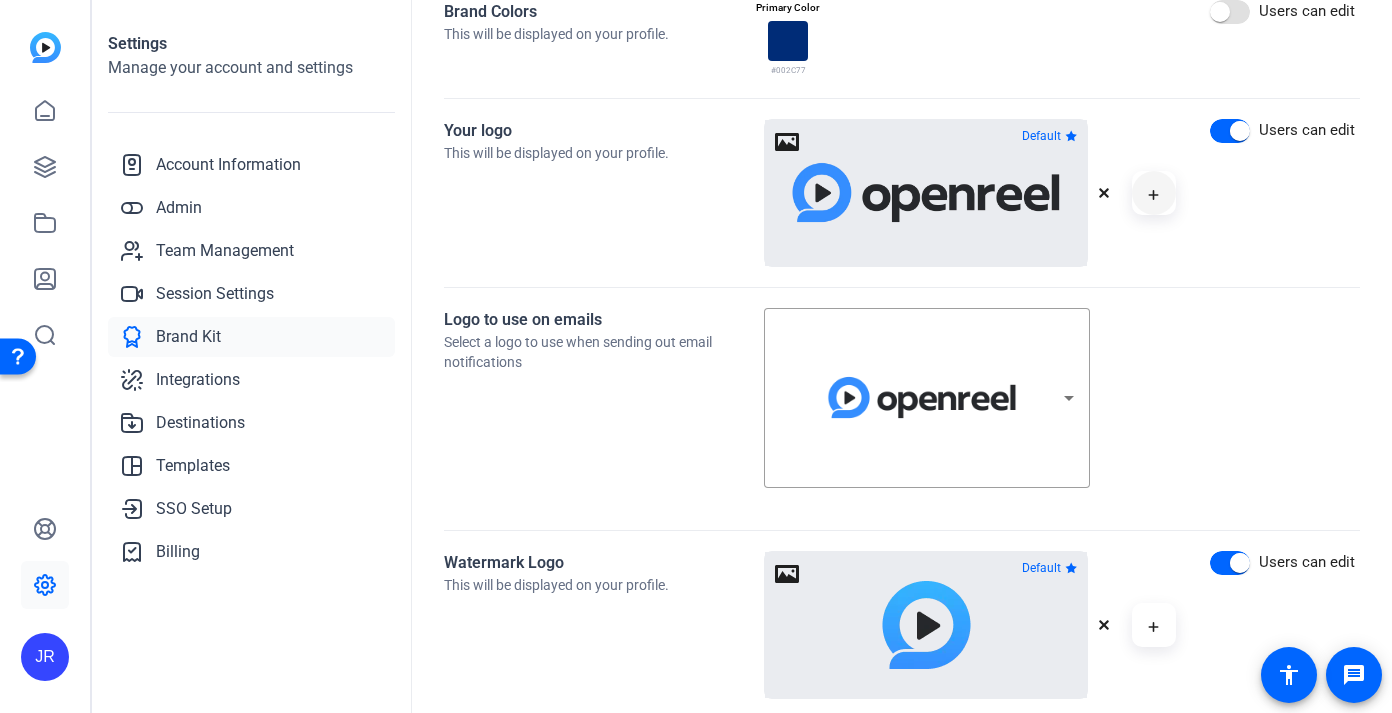 click 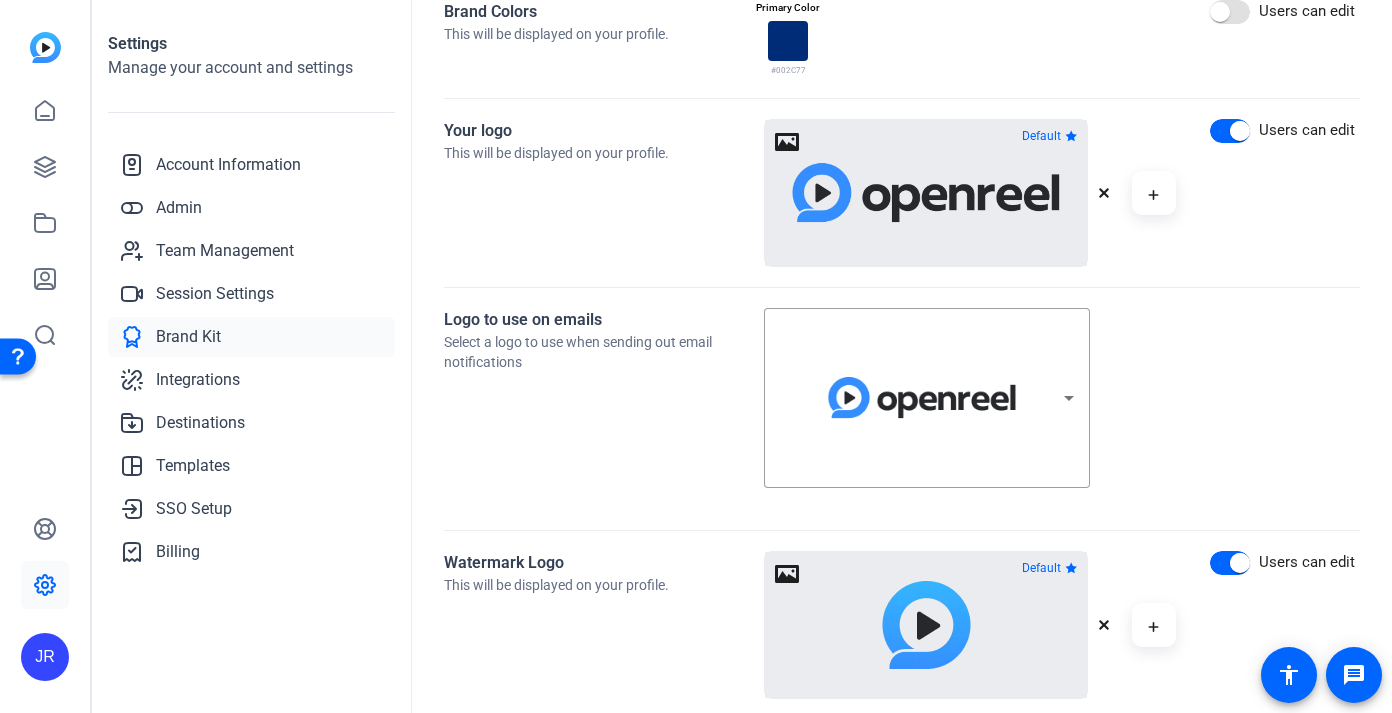 click 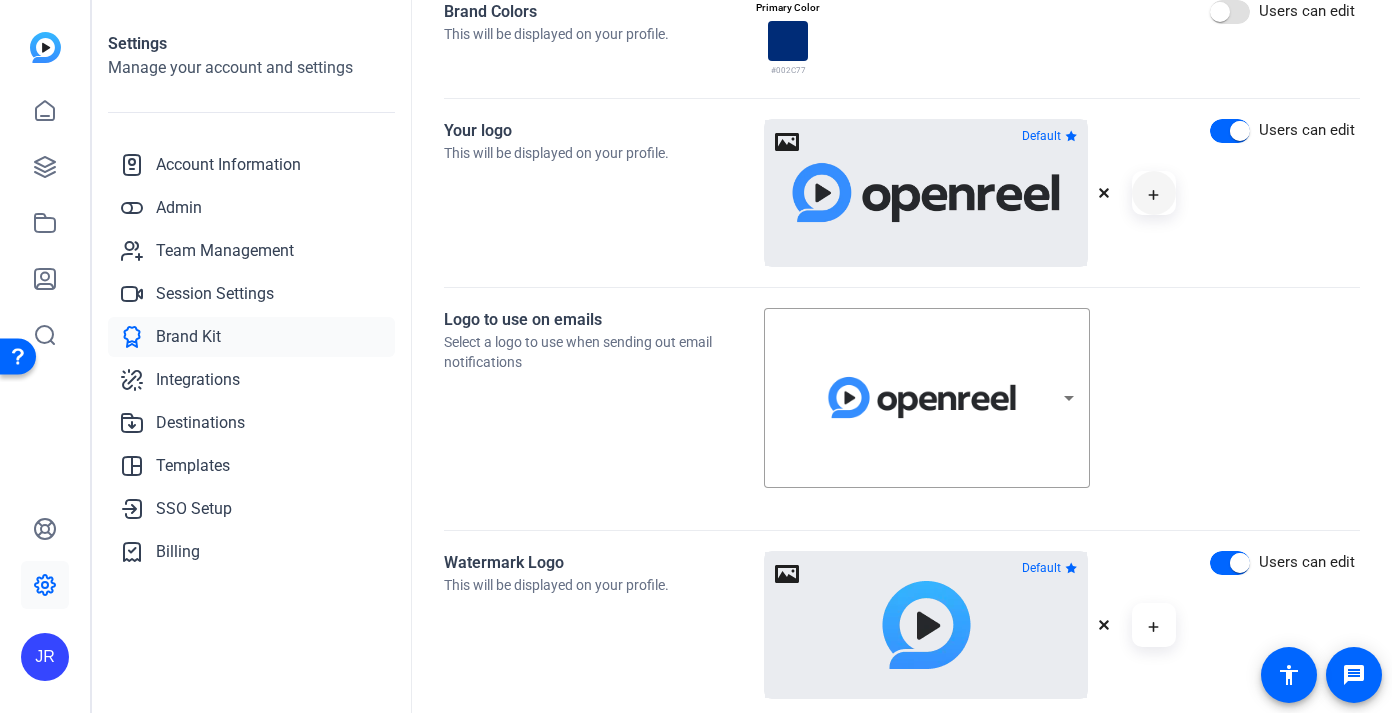 click 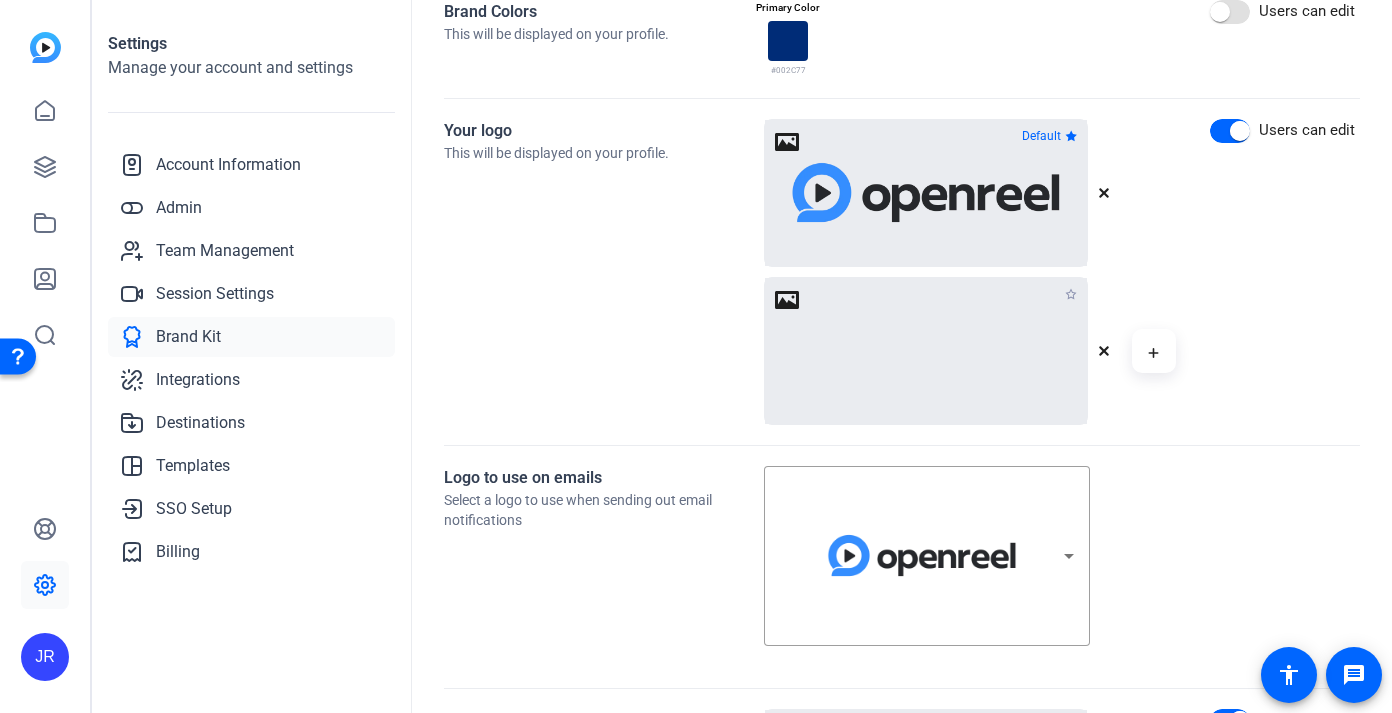 click 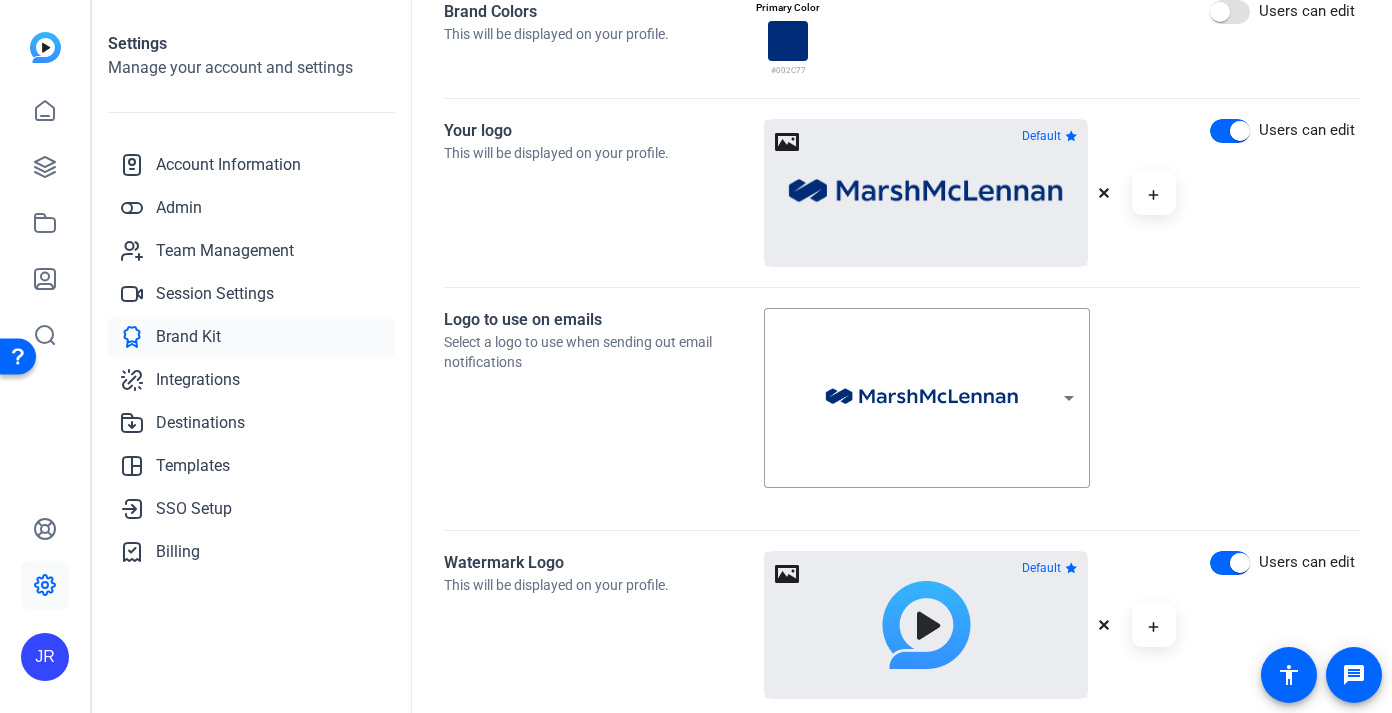 click 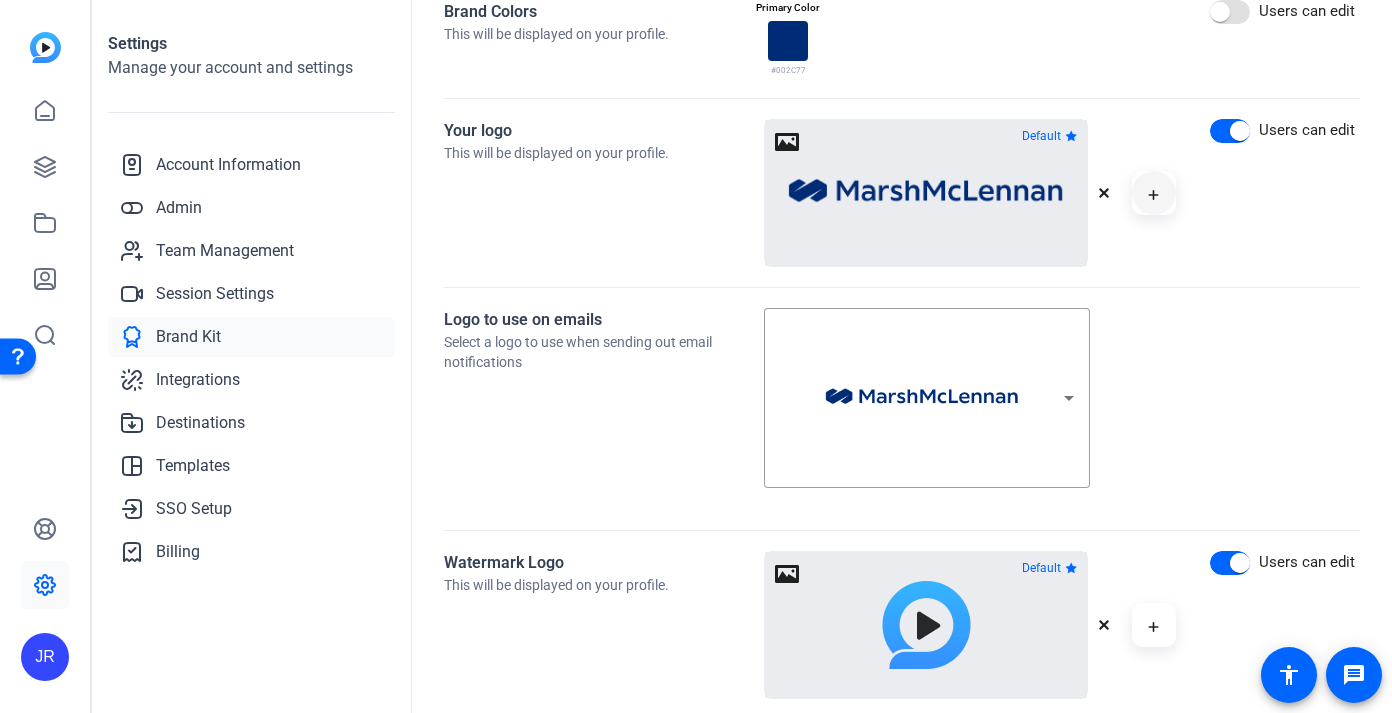 click 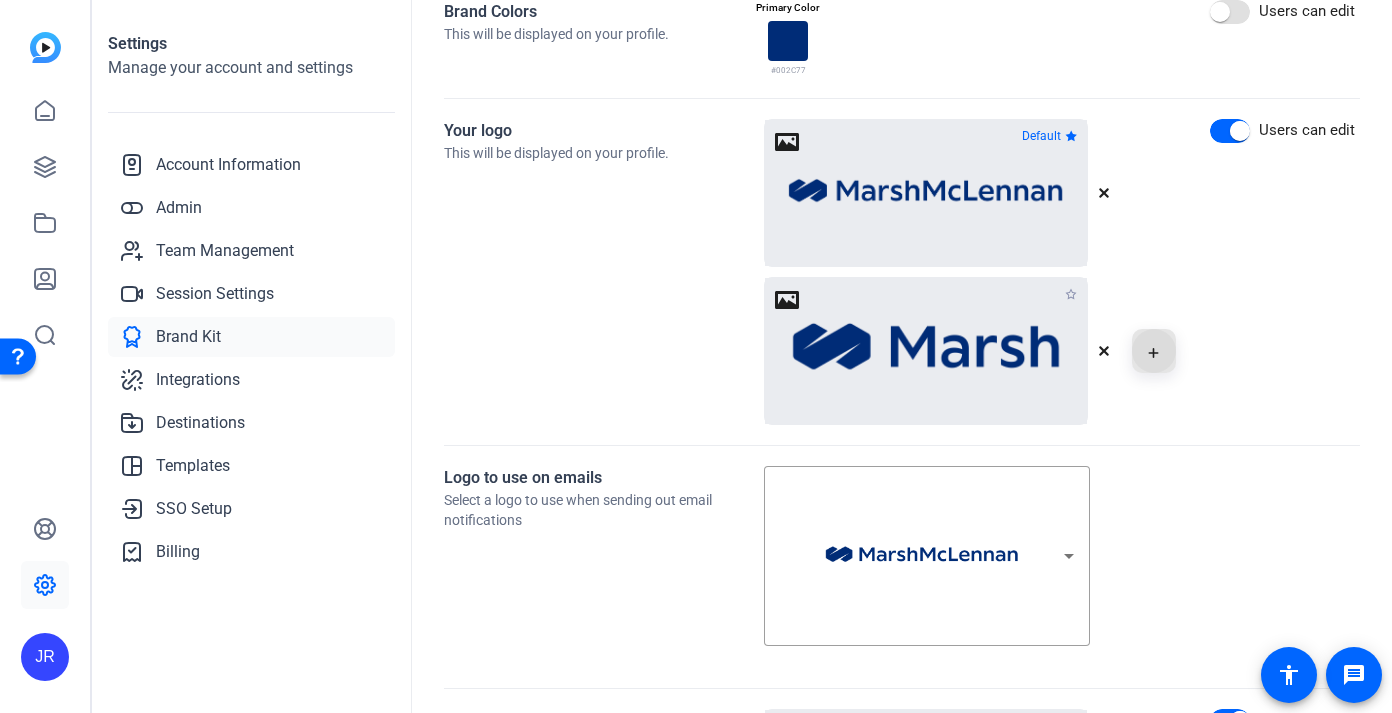 click 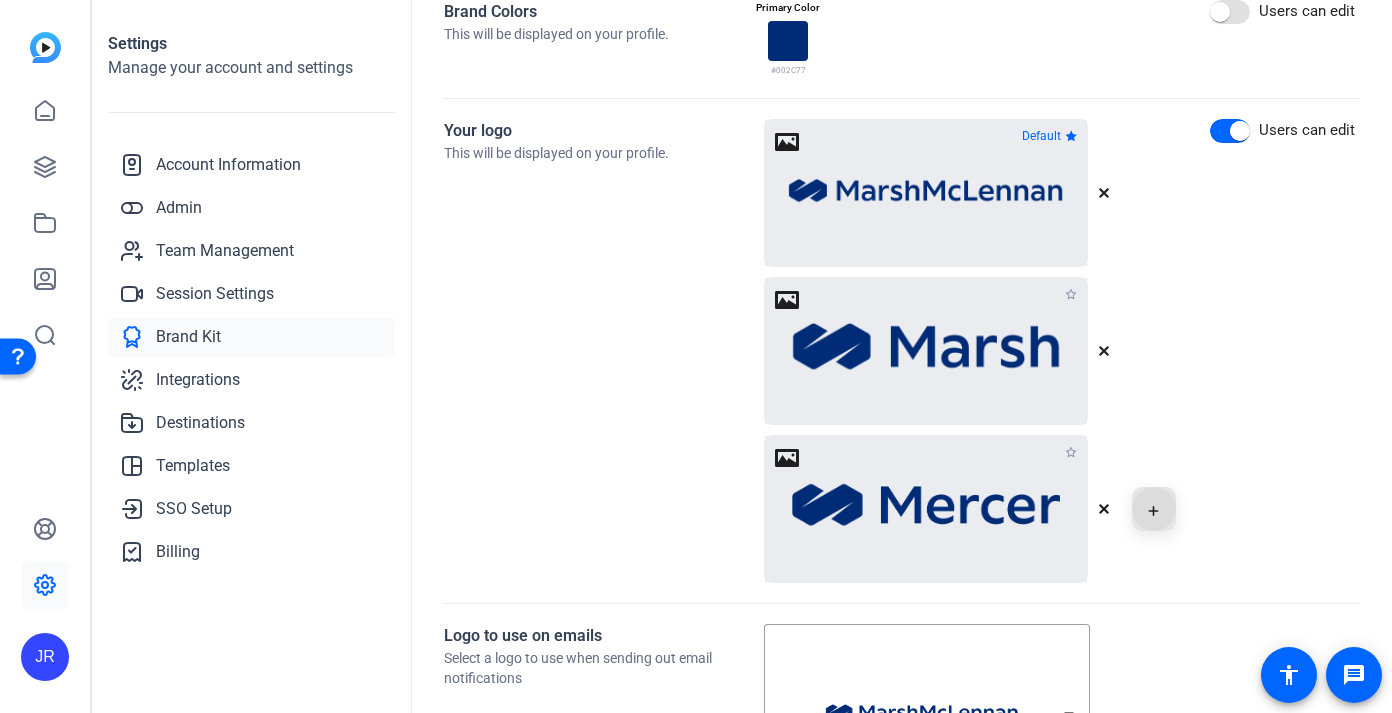 click 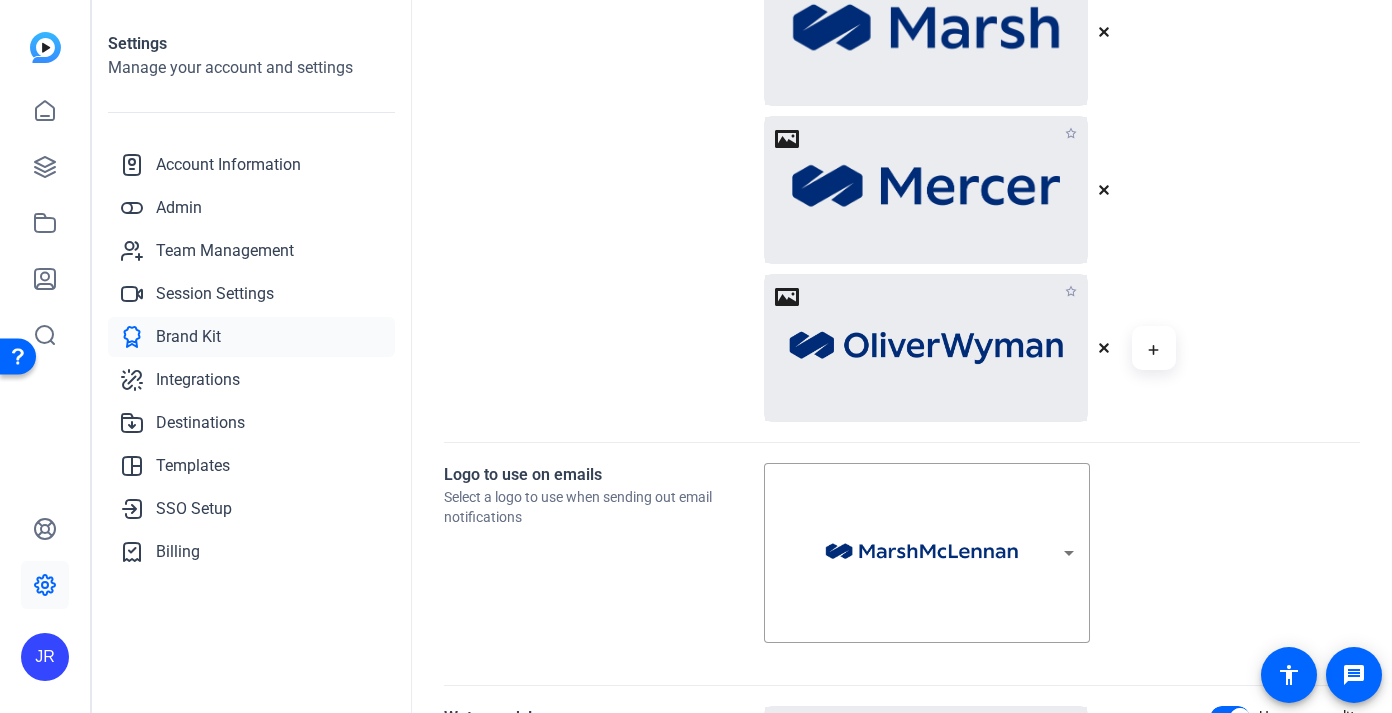 scroll, scrollTop: 794, scrollLeft: 0, axis: vertical 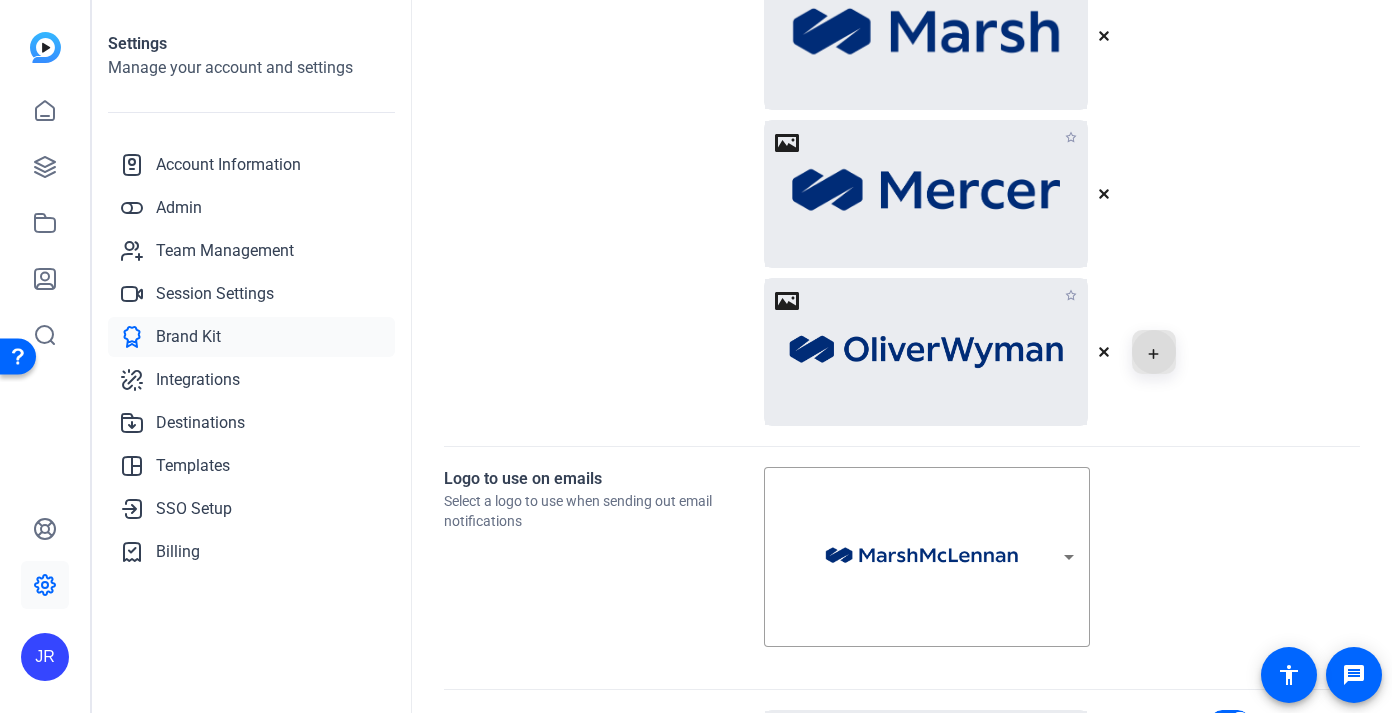 click 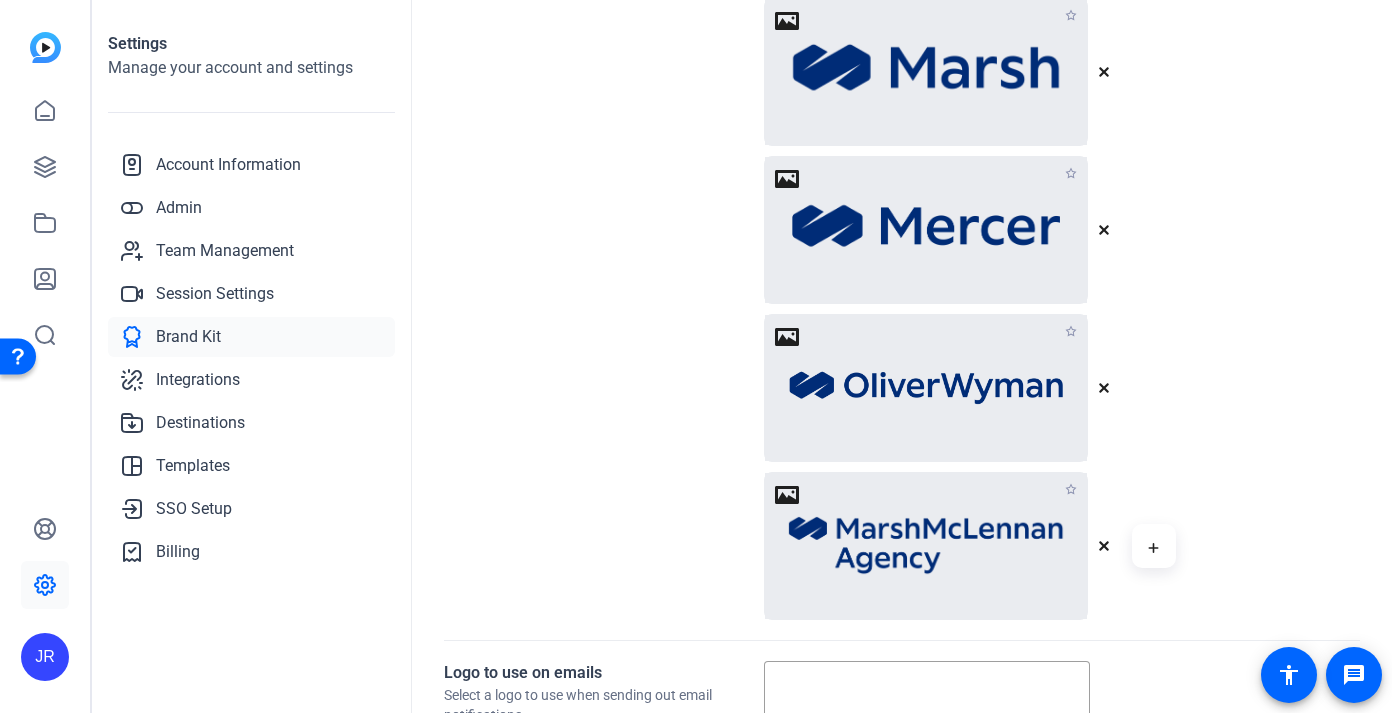 scroll, scrollTop: 700, scrollLeft: 0, axis: vertical 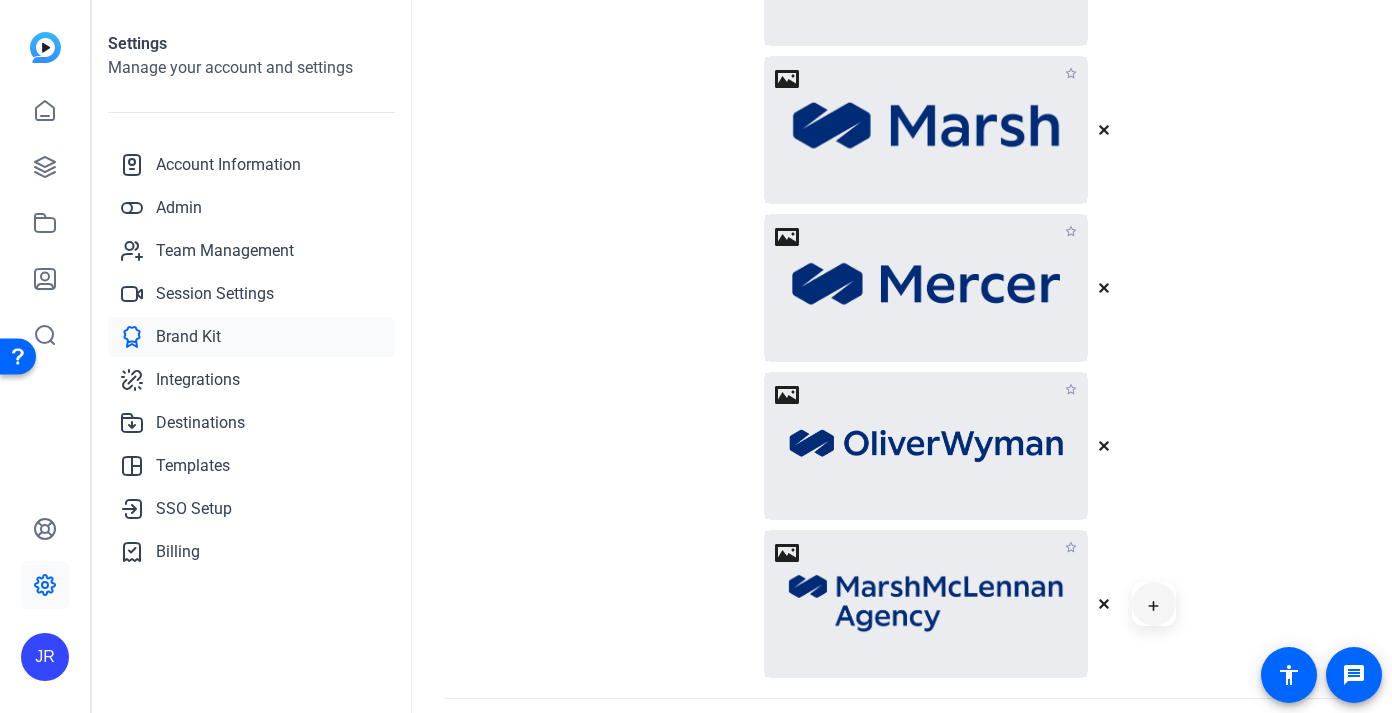 click 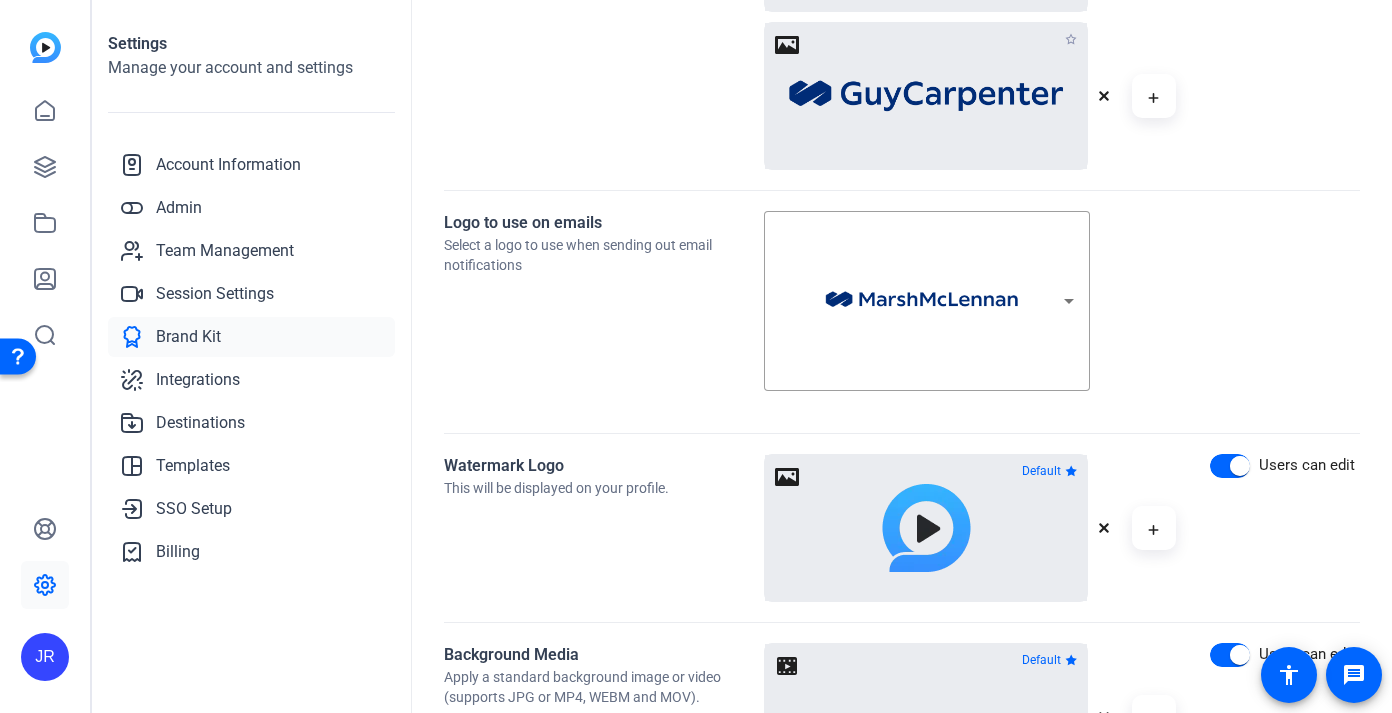 scroll, scrollTop: 1551, scrollLeft: 0, axis: vertical 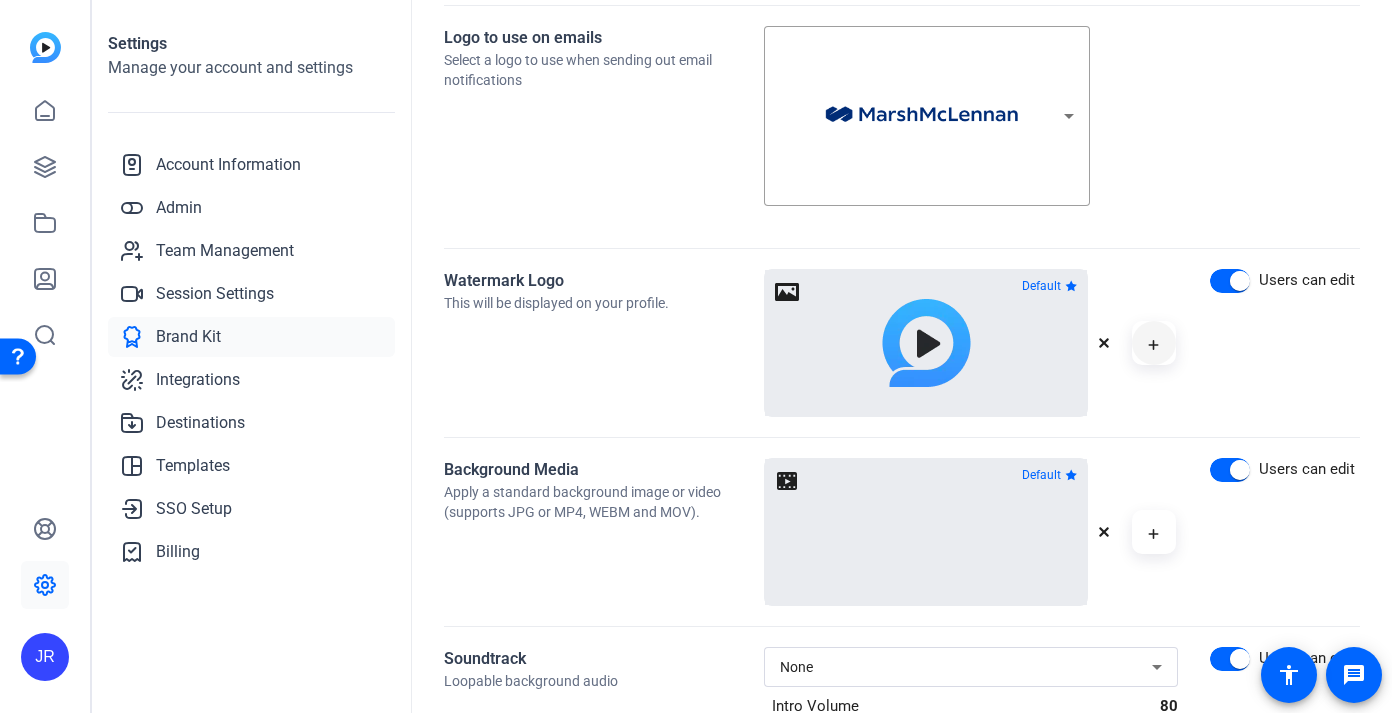 click 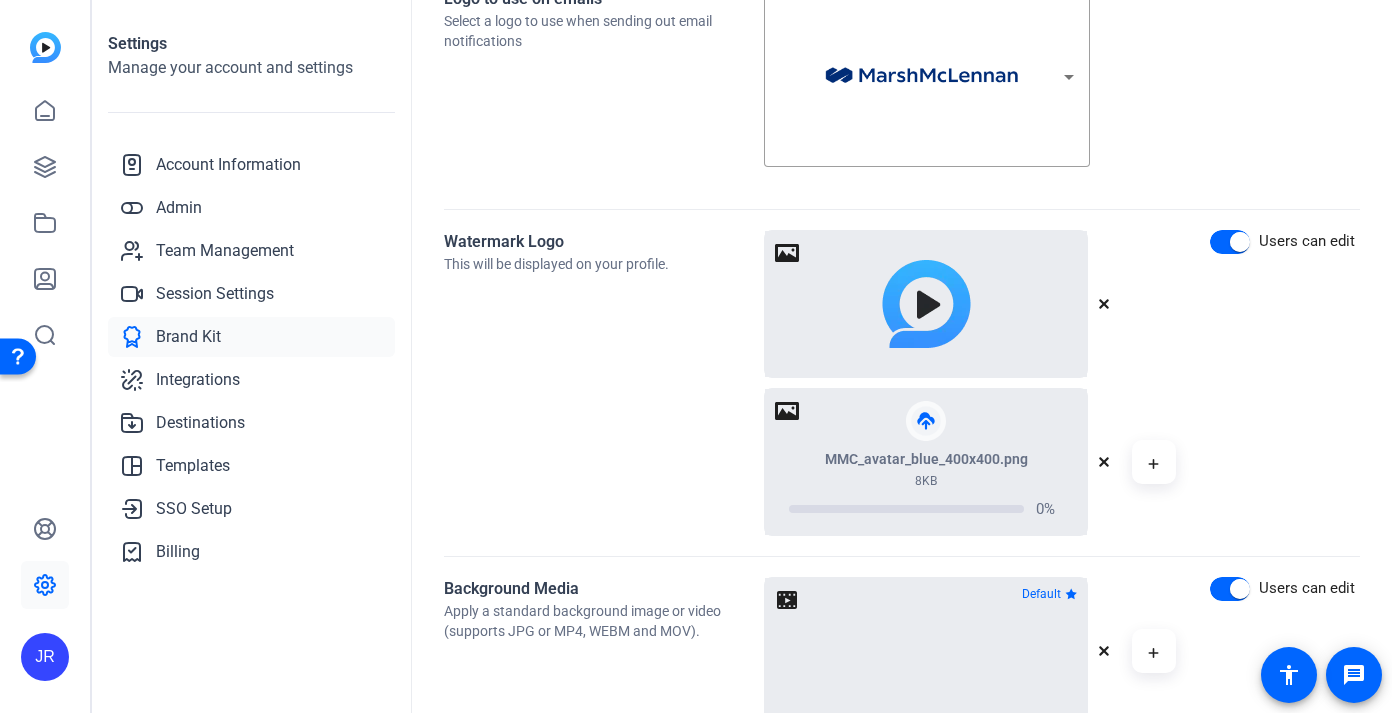 scroll, scrollTop: 1611, scrollLeft: 0, axis: vertical 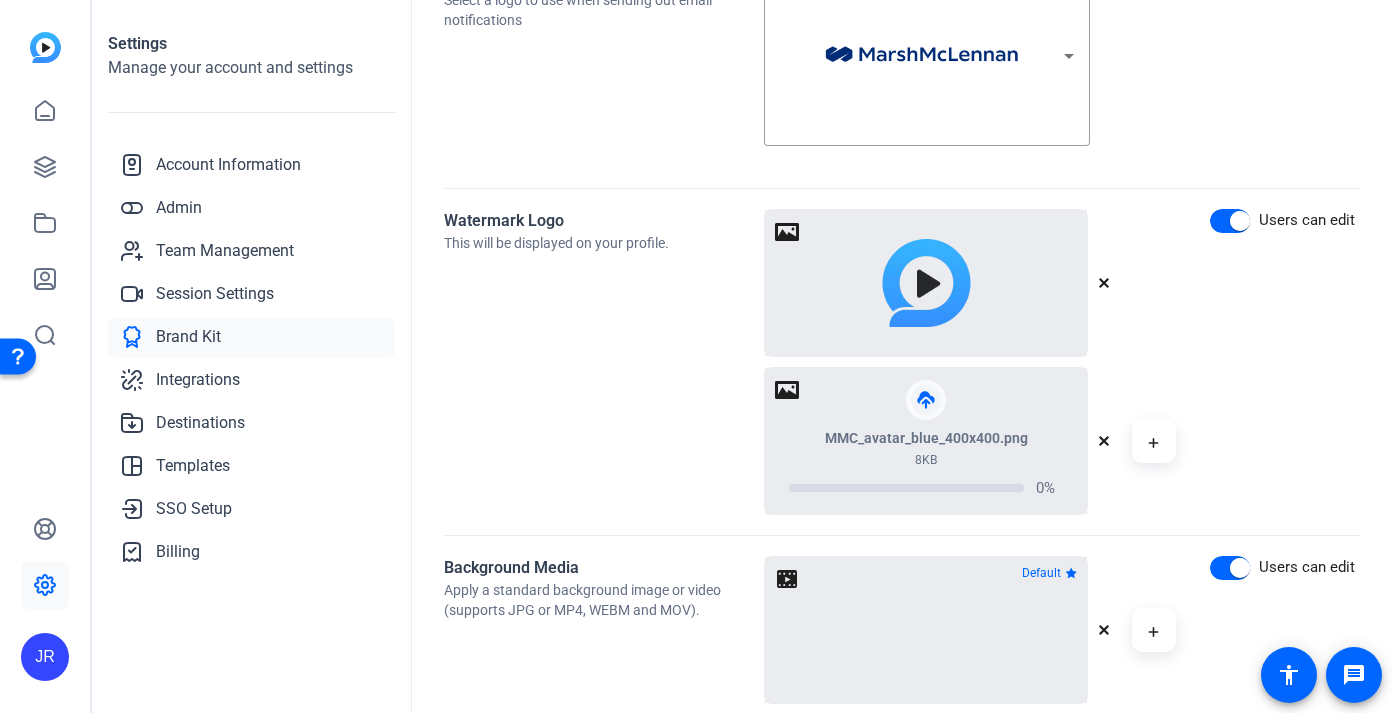 click 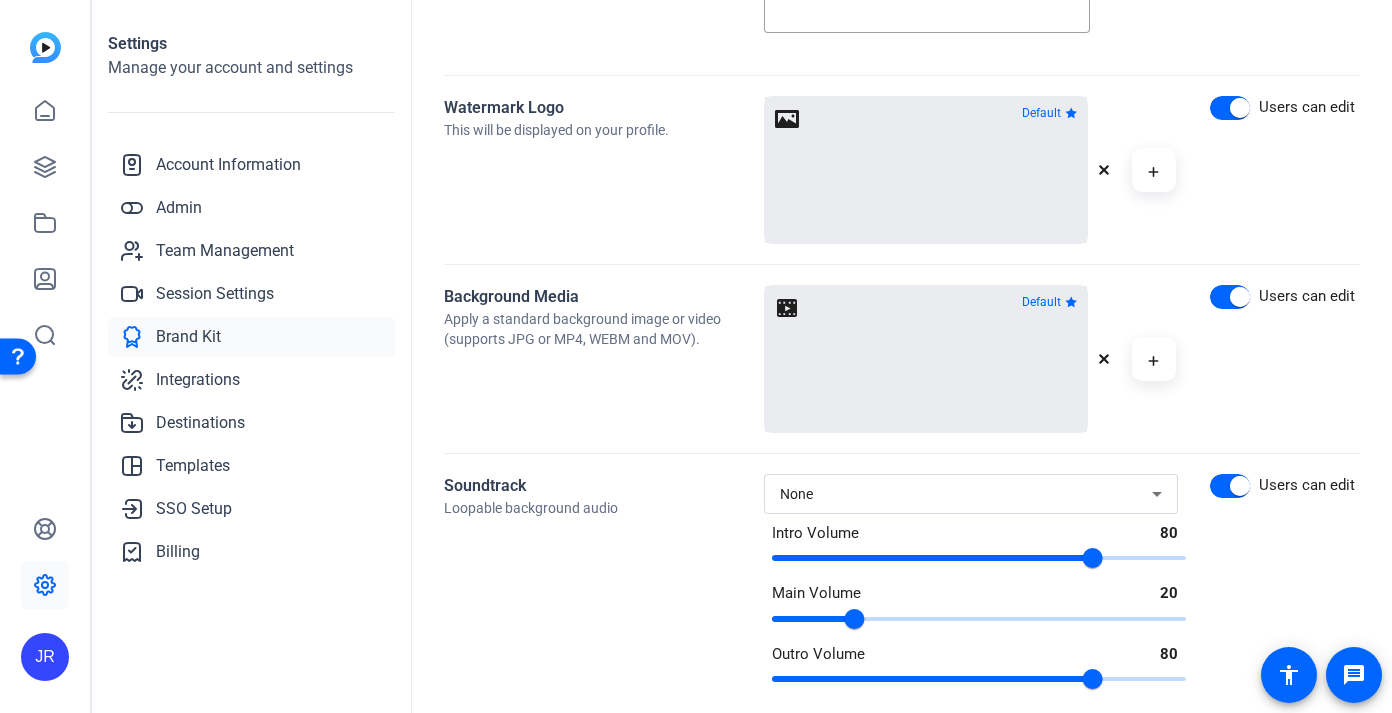 scroll, scrollTop: 1726, scrollLeft: 0, axis: vertical 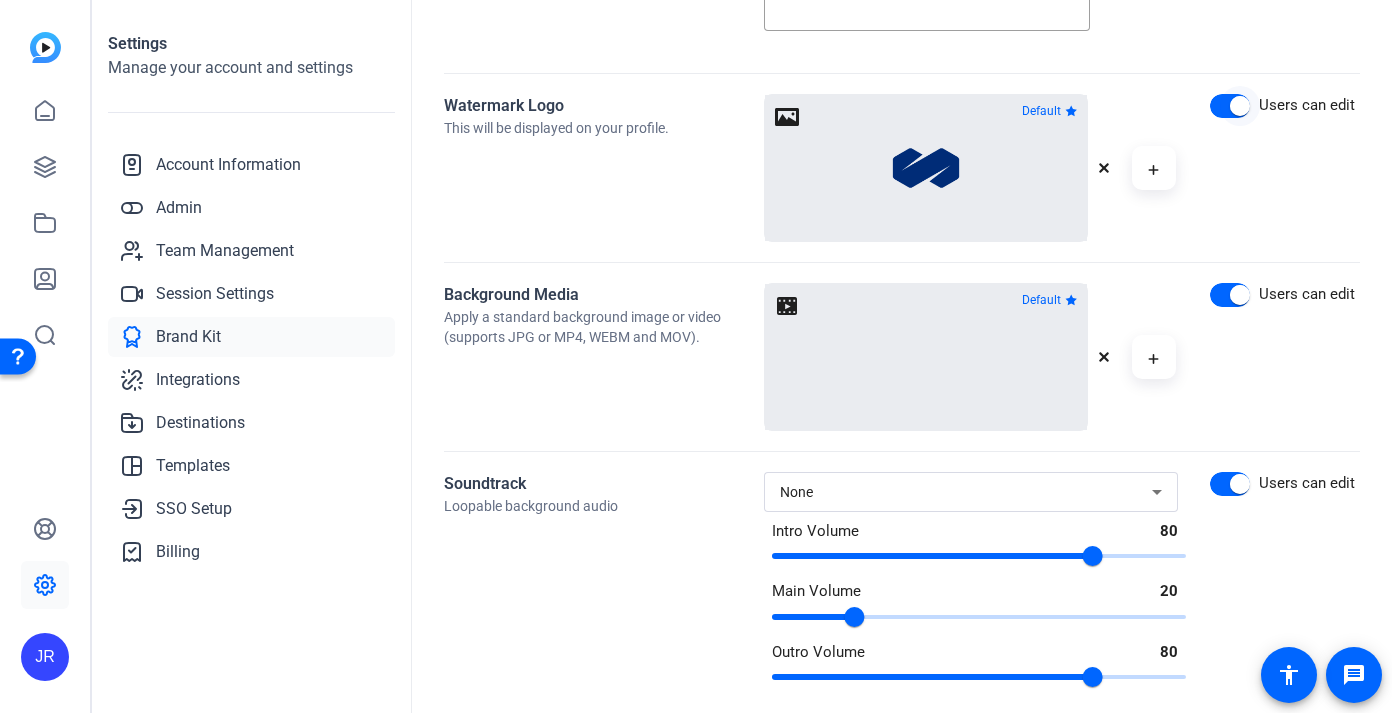 click at bounding box center (1240, 106) 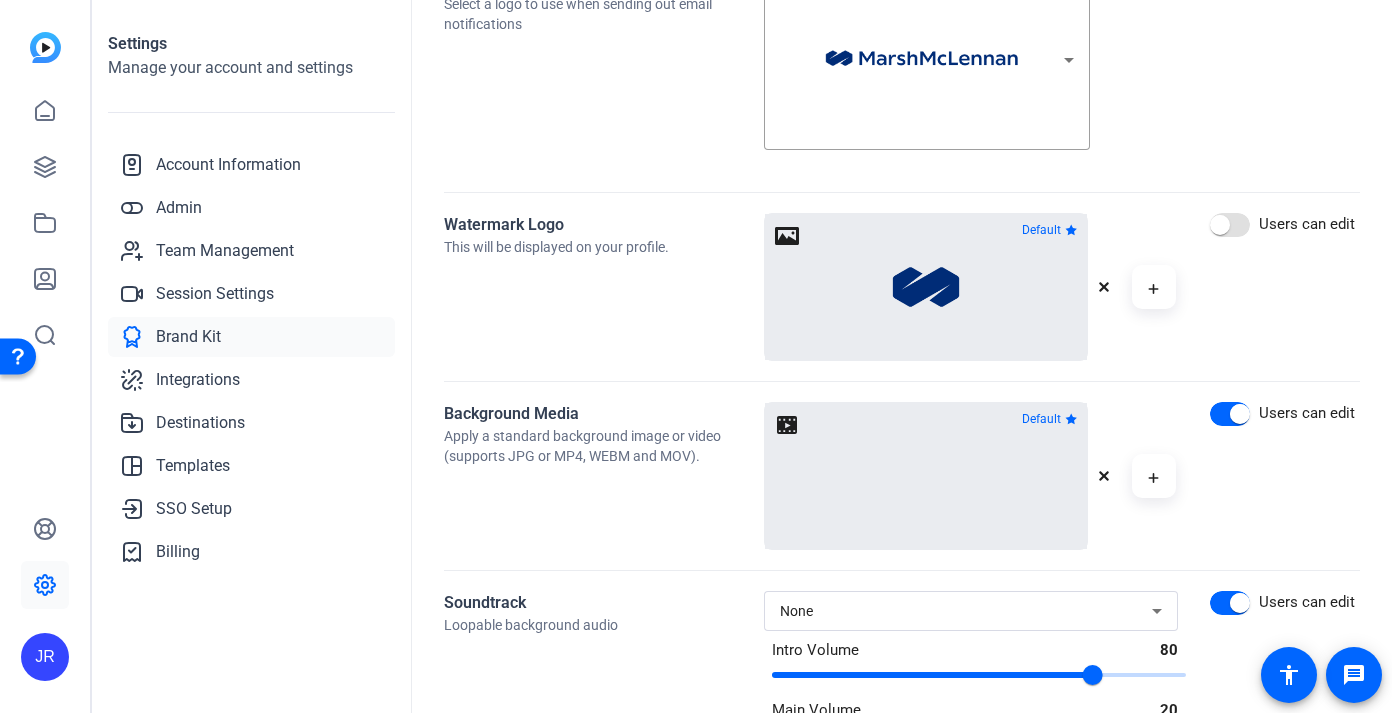 scroll, scrollTop: 1710, scrollLeft: 0, axis: vertical 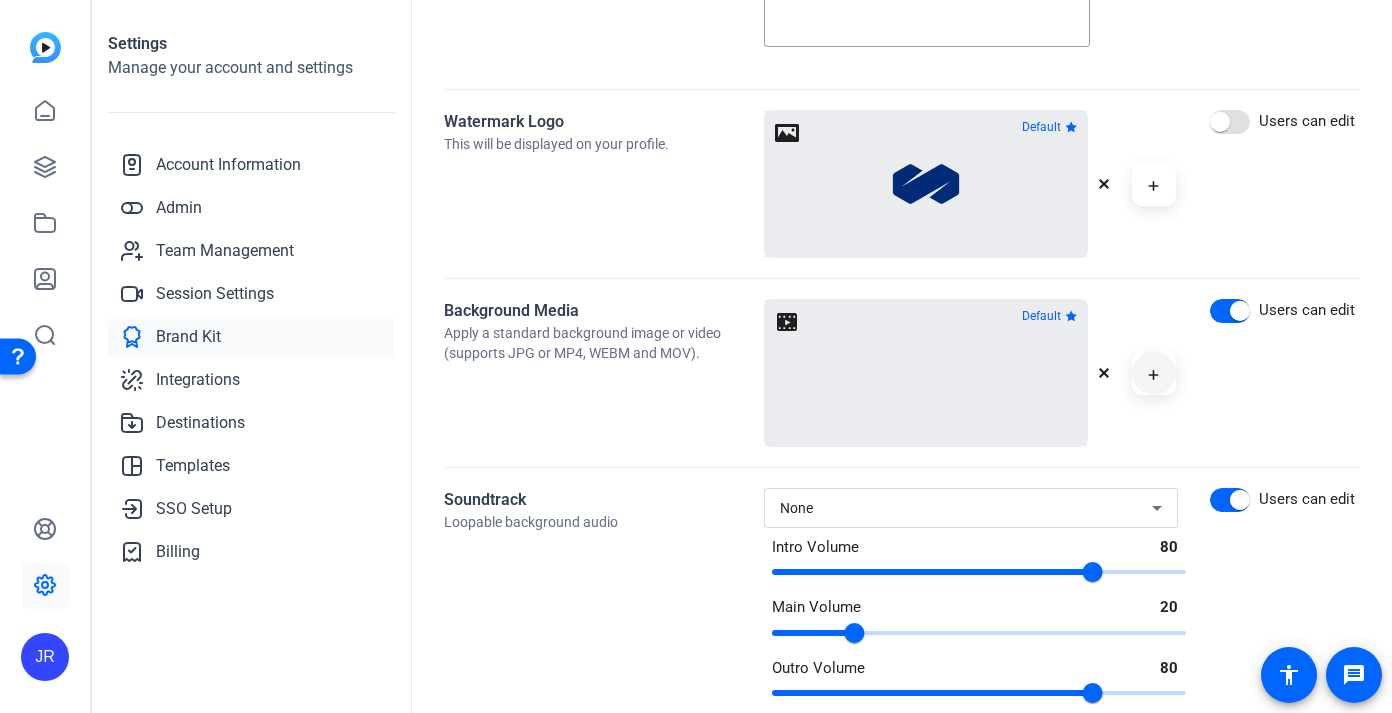 click 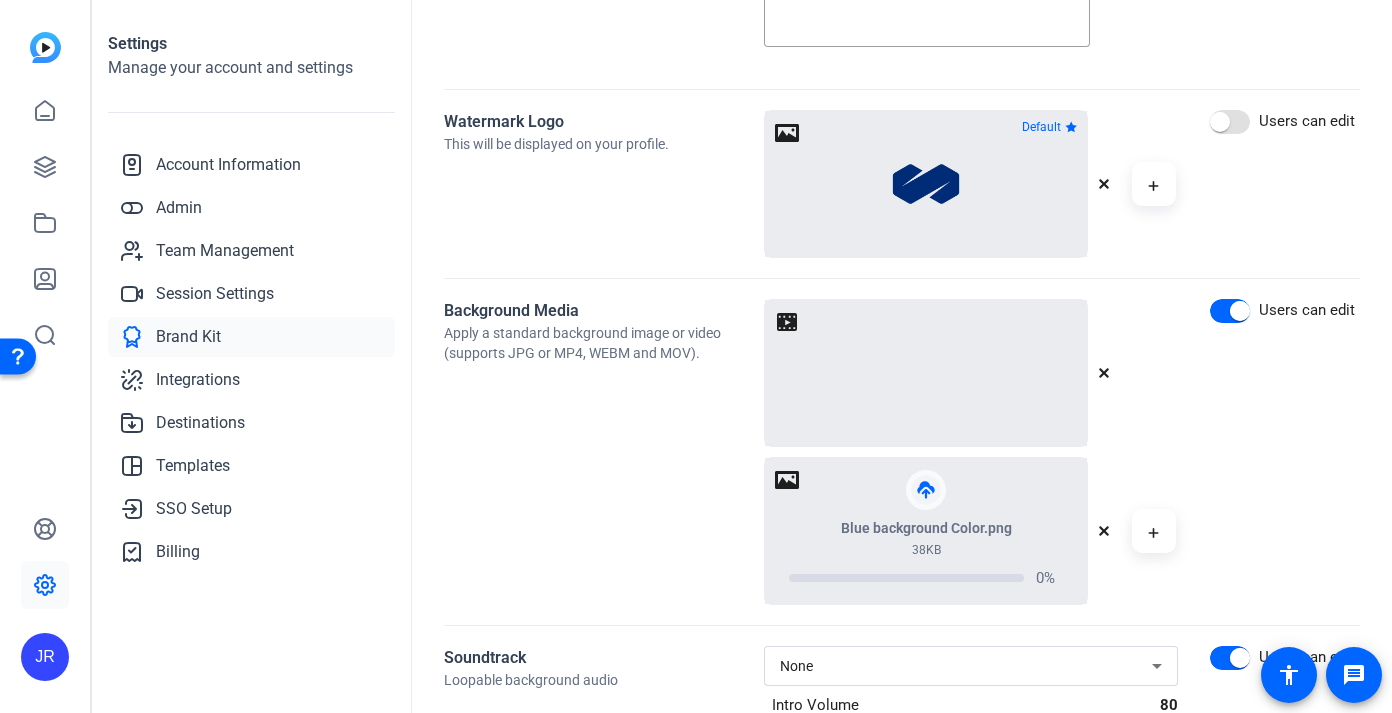 click 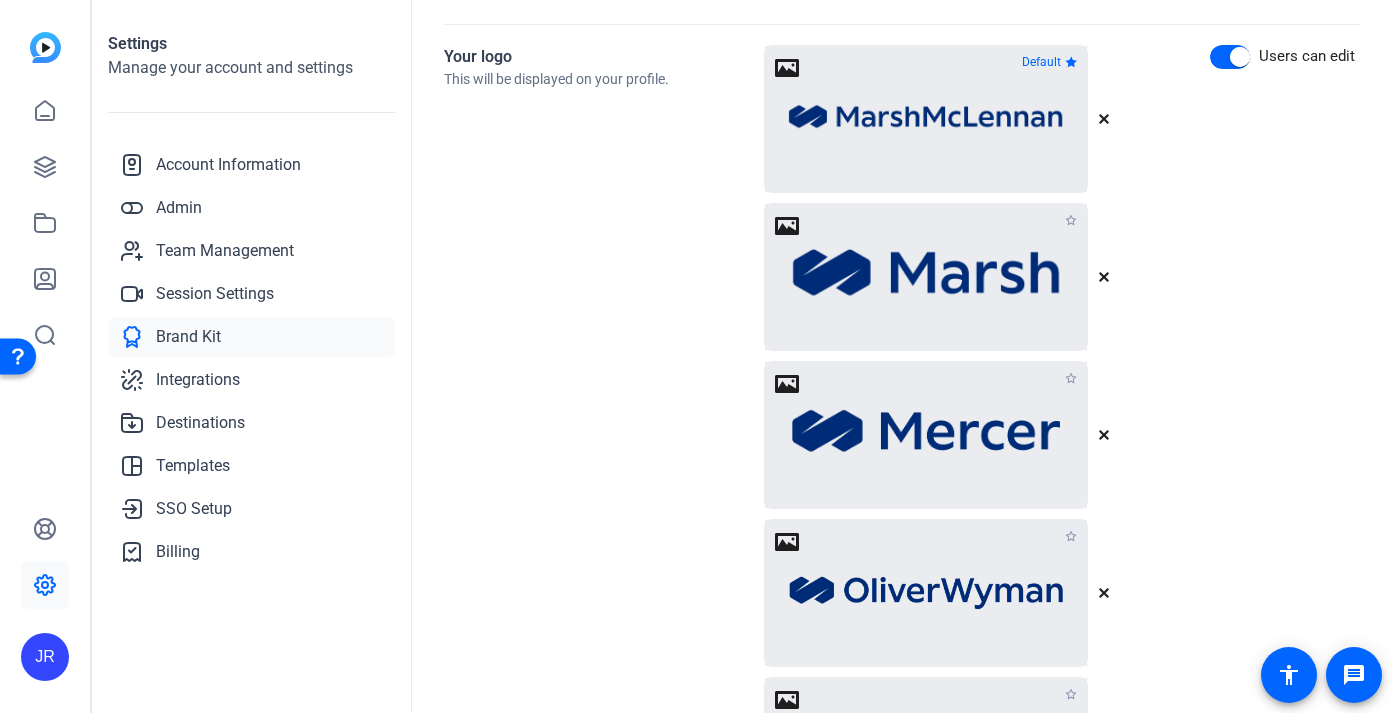scroll, scrollTop: 0, scrollLeft: 0, axis: both 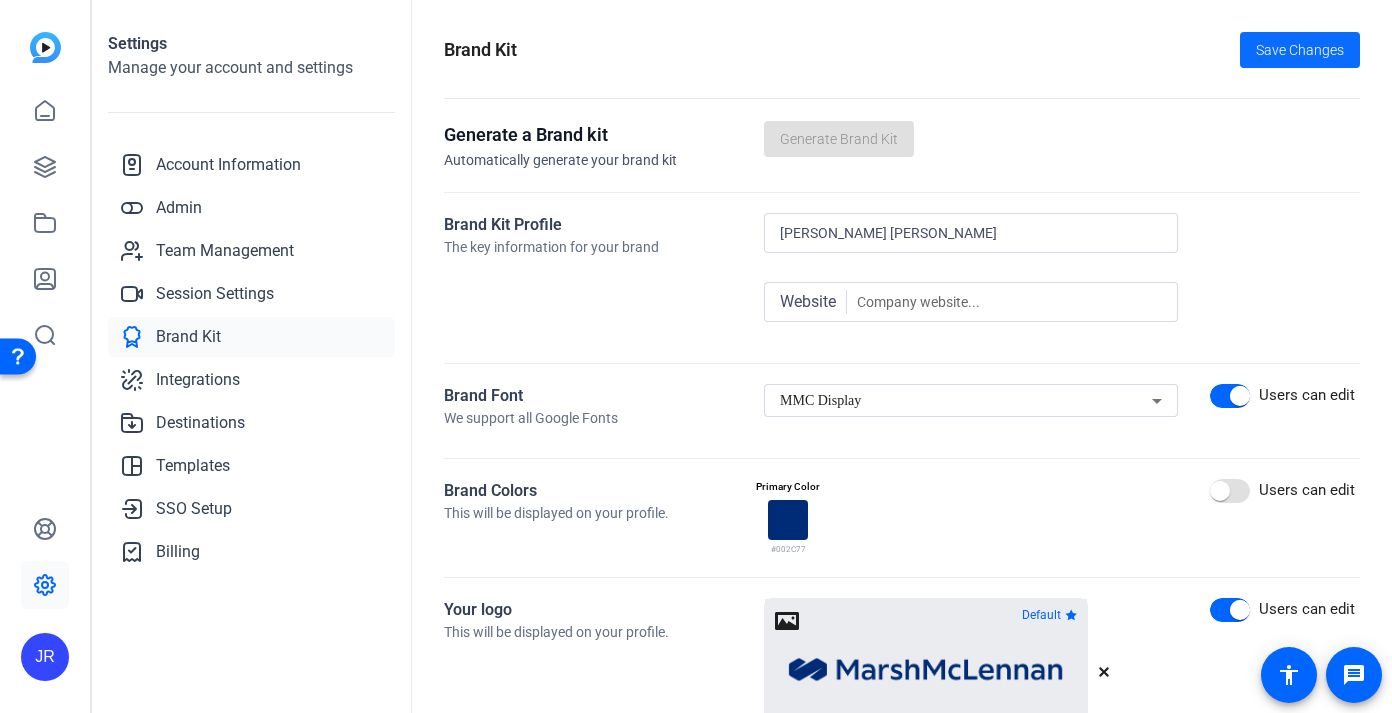 click on "Save Changes" 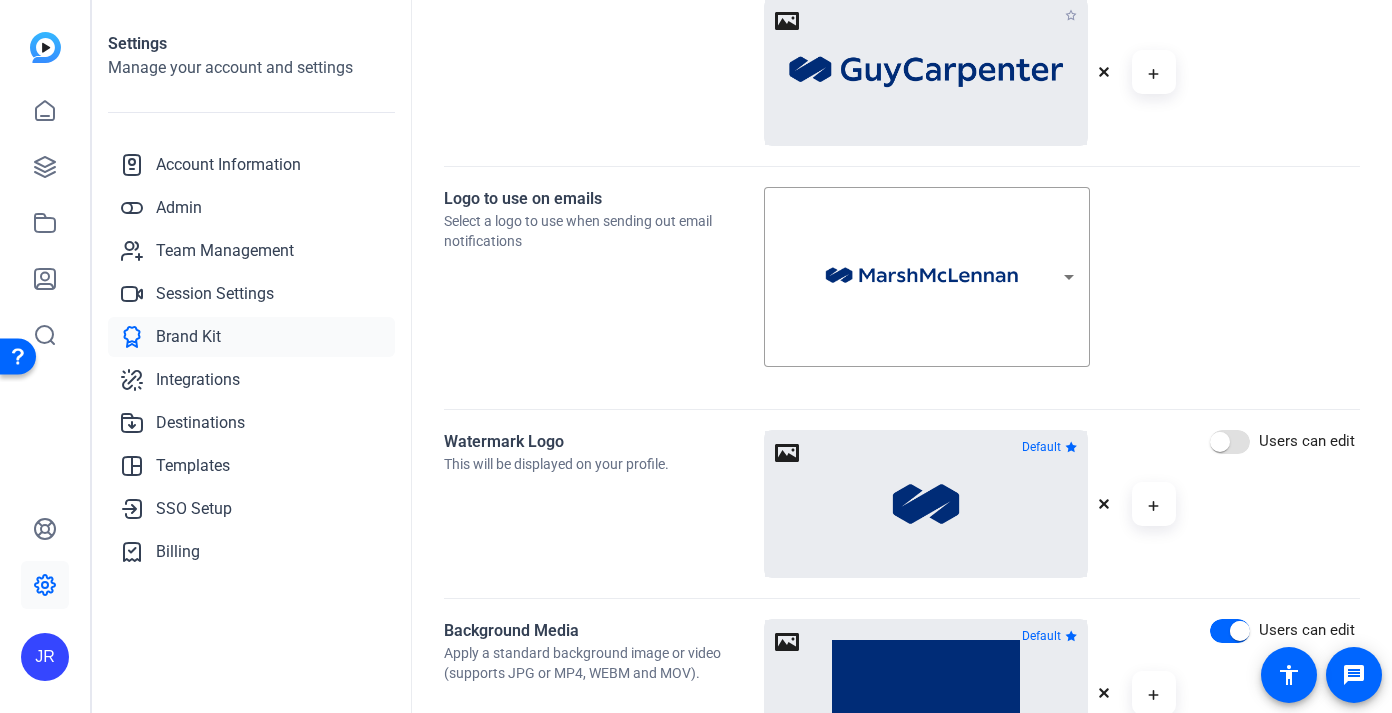 scroll, scrollTop: 1431, scrollLeft: 0, axis: vertical 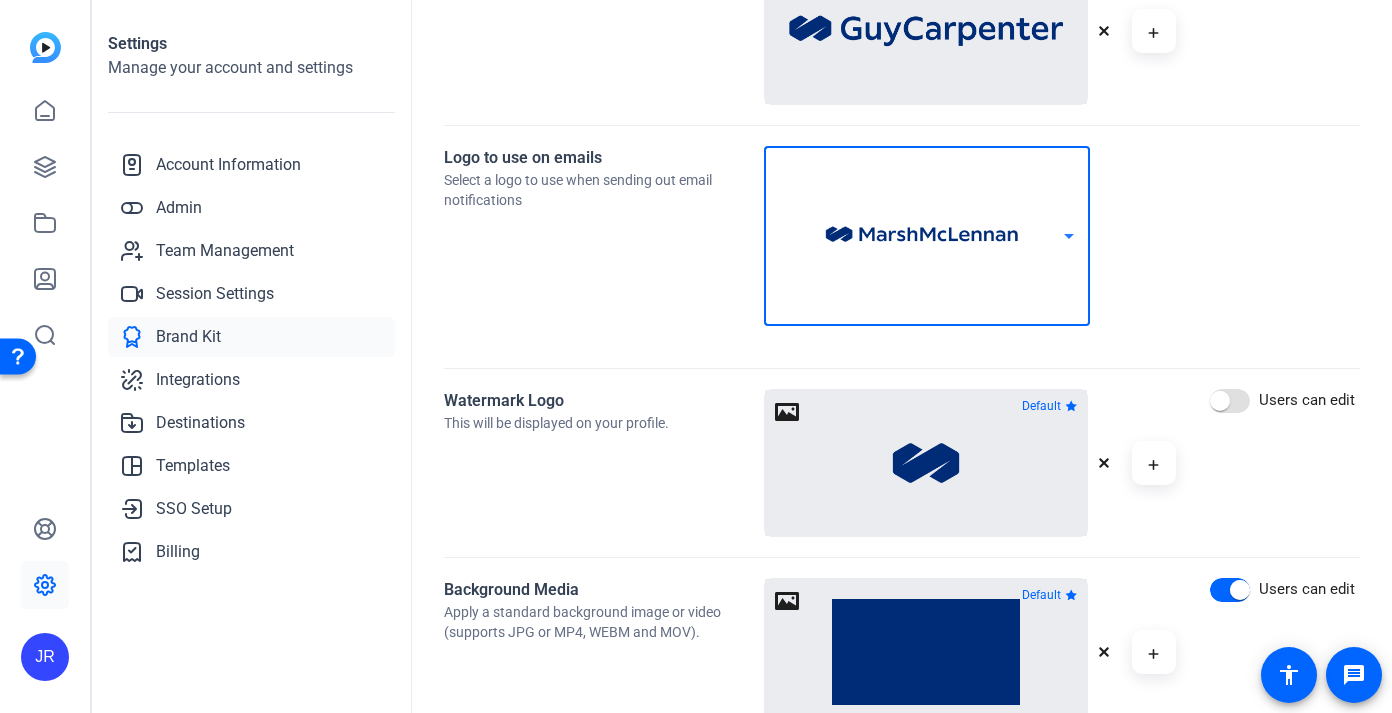 click 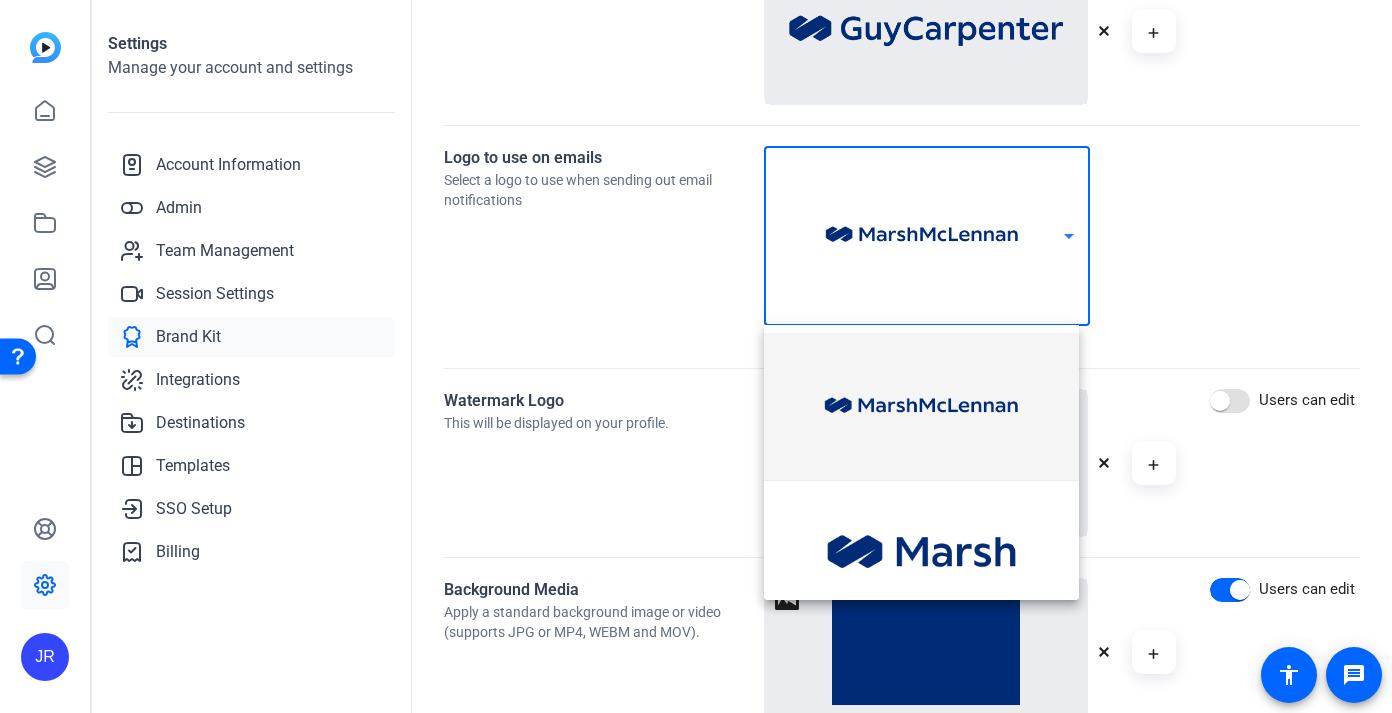 click at bounding box center (696, 356) 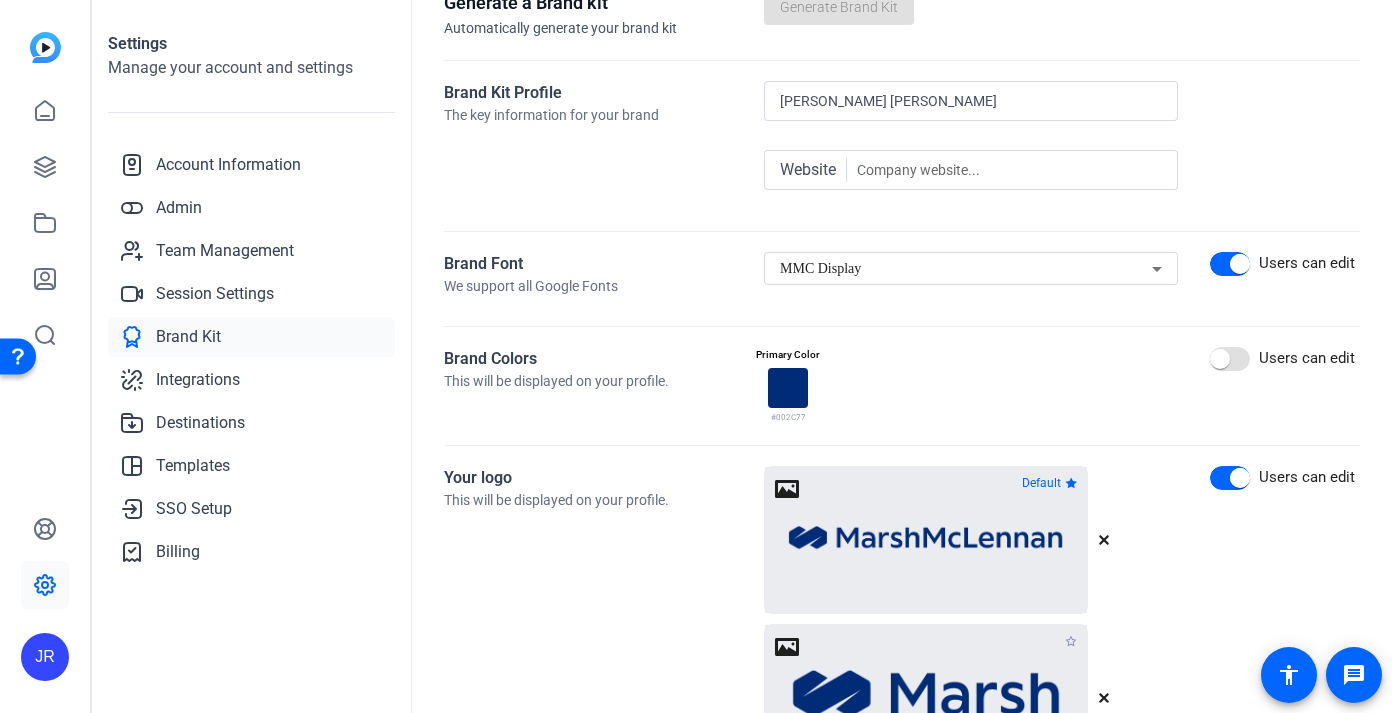 scroll, scrollTop: 0, scrollLeft: 0, axis: both 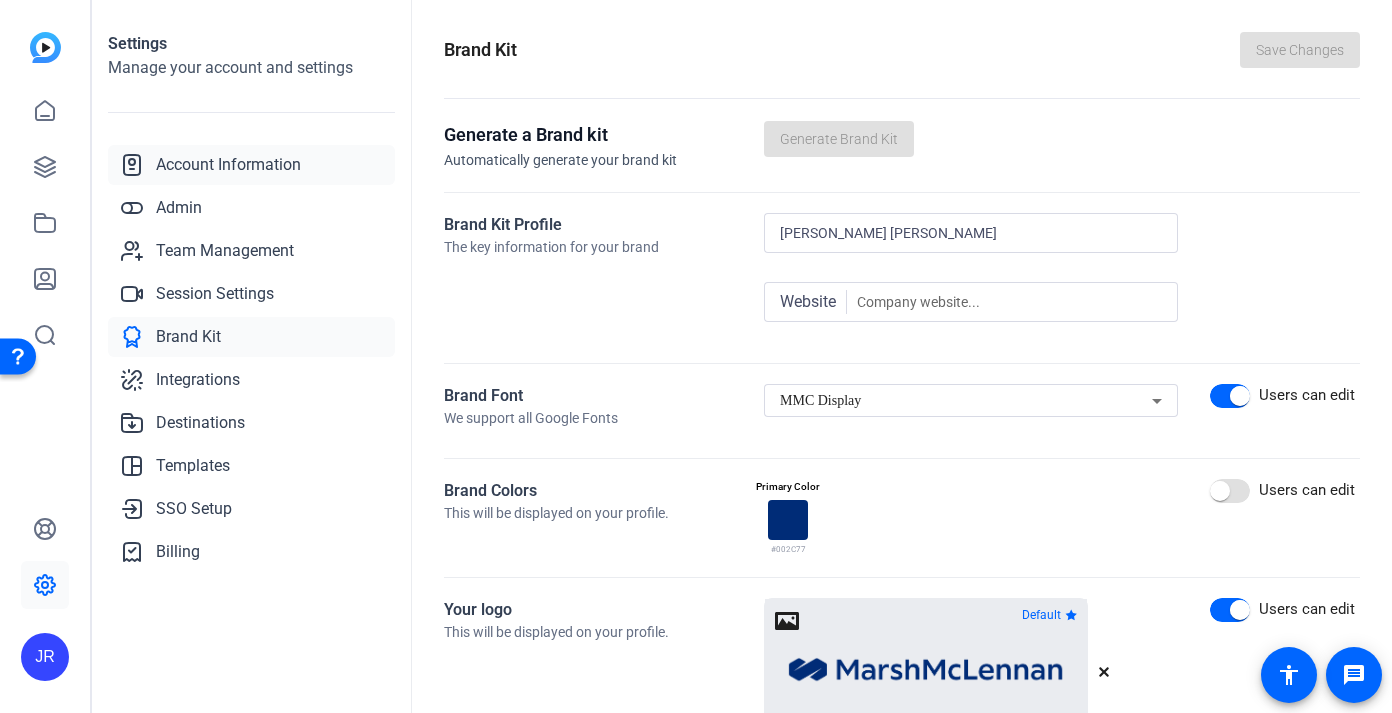 click on "Account Information" 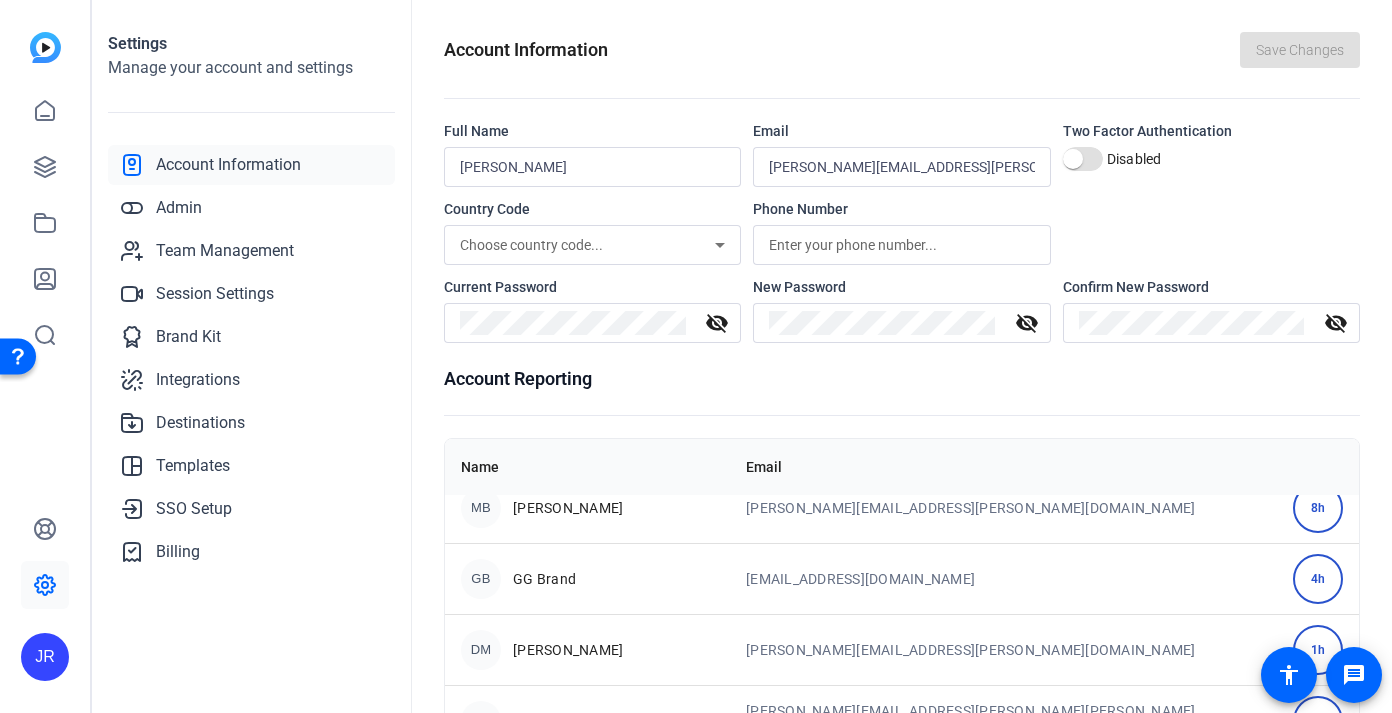scroll, scrollTop: 712, scrollLeft: 0, axis: vertical 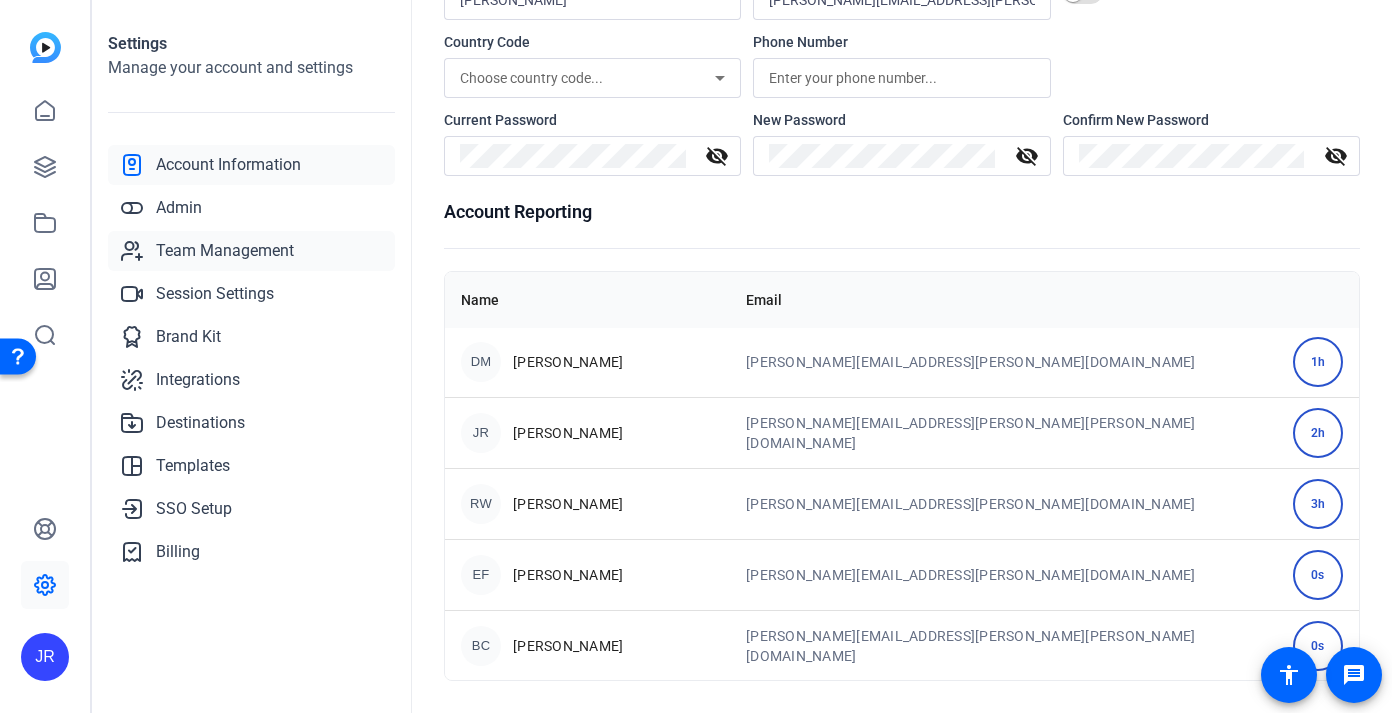 click on "Team Management" 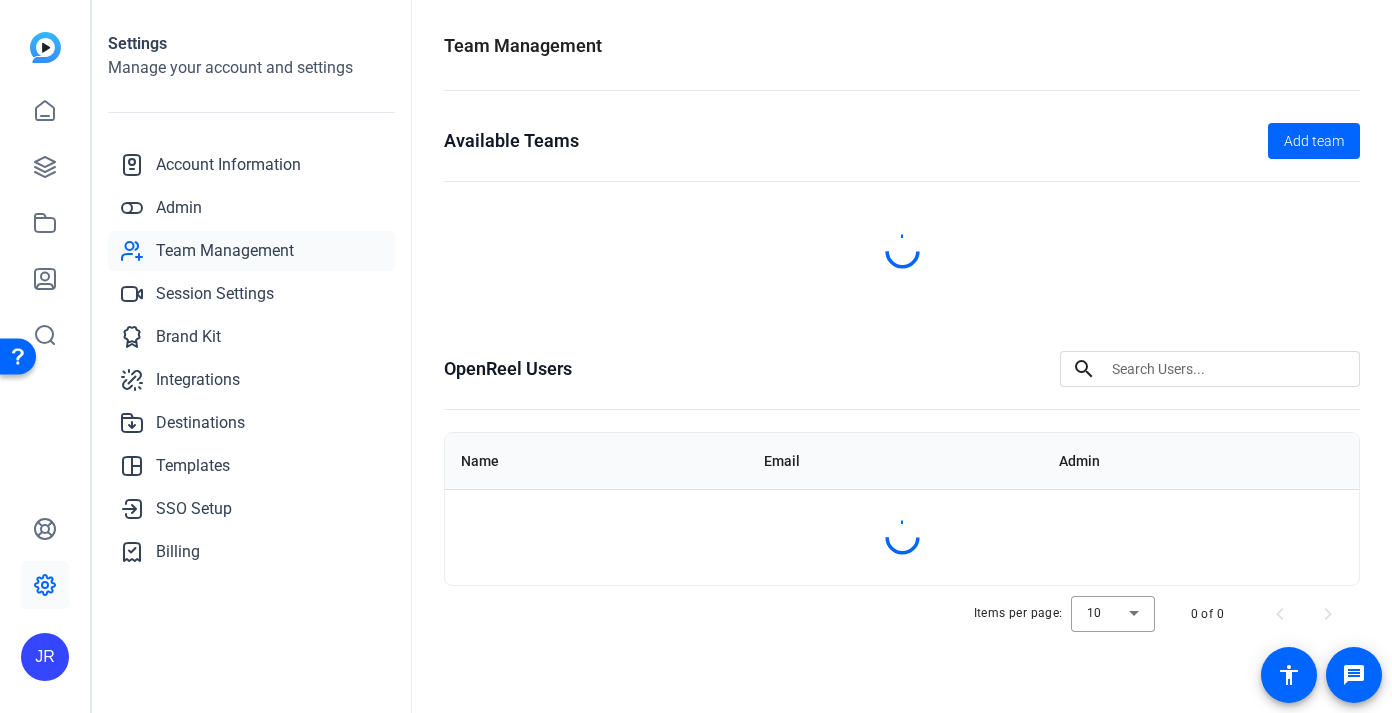scroll, scrollTop: 0, scrollLeft: 0, axis: both 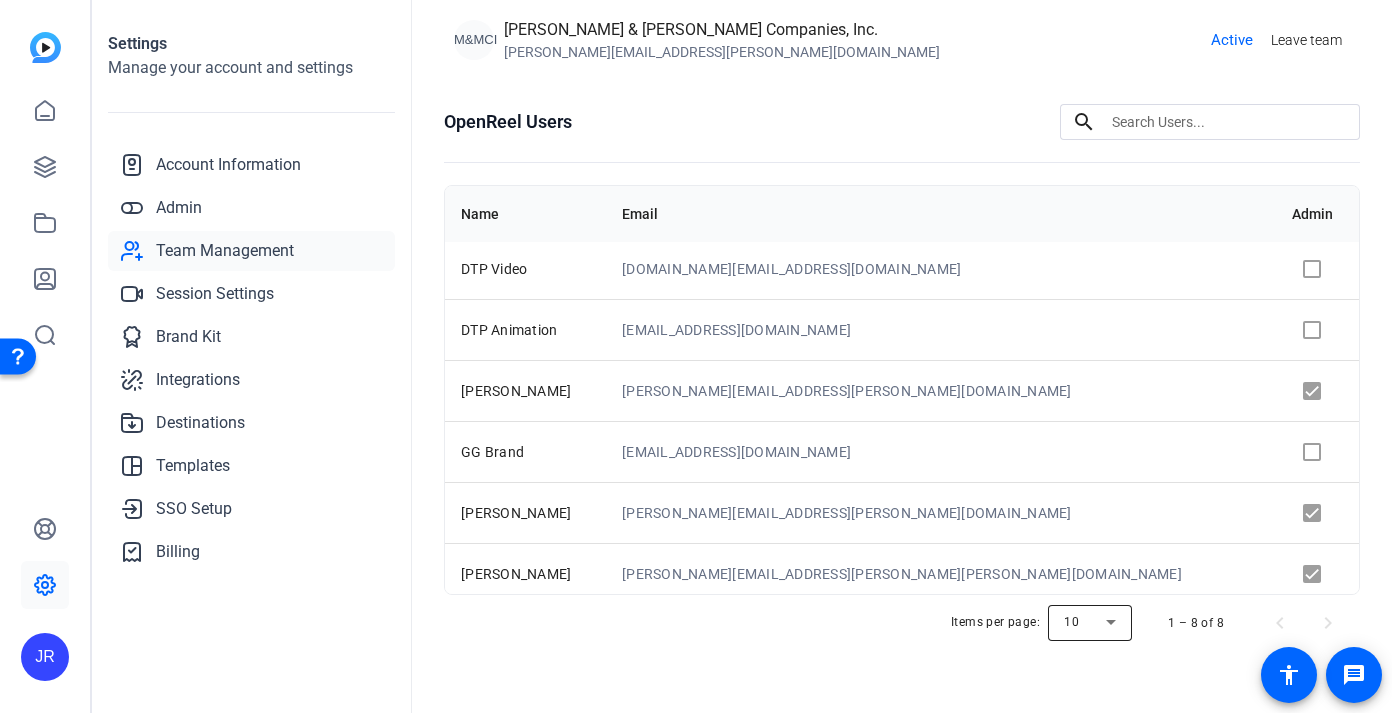 click 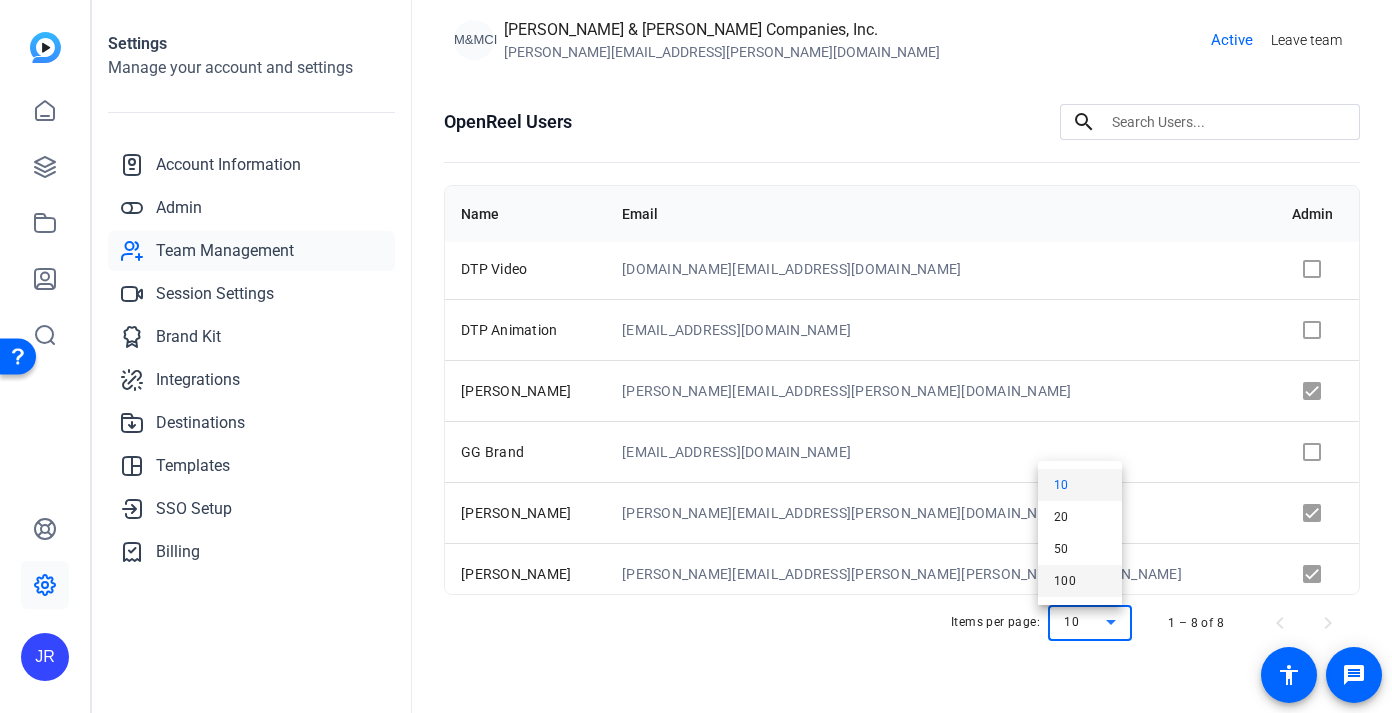 click on "100" at bounding box center (1080, 581) 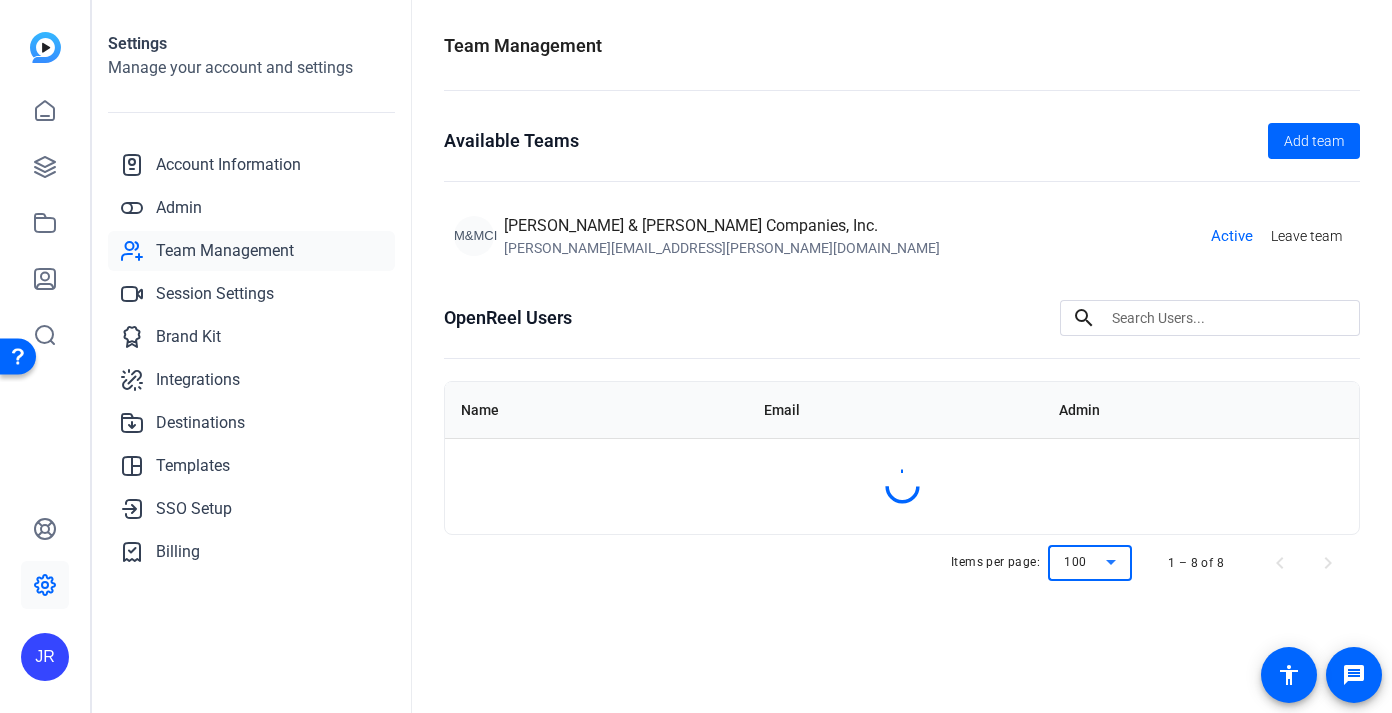 scroll, scrollTop: 0, scrollLeft: 0, axis: both 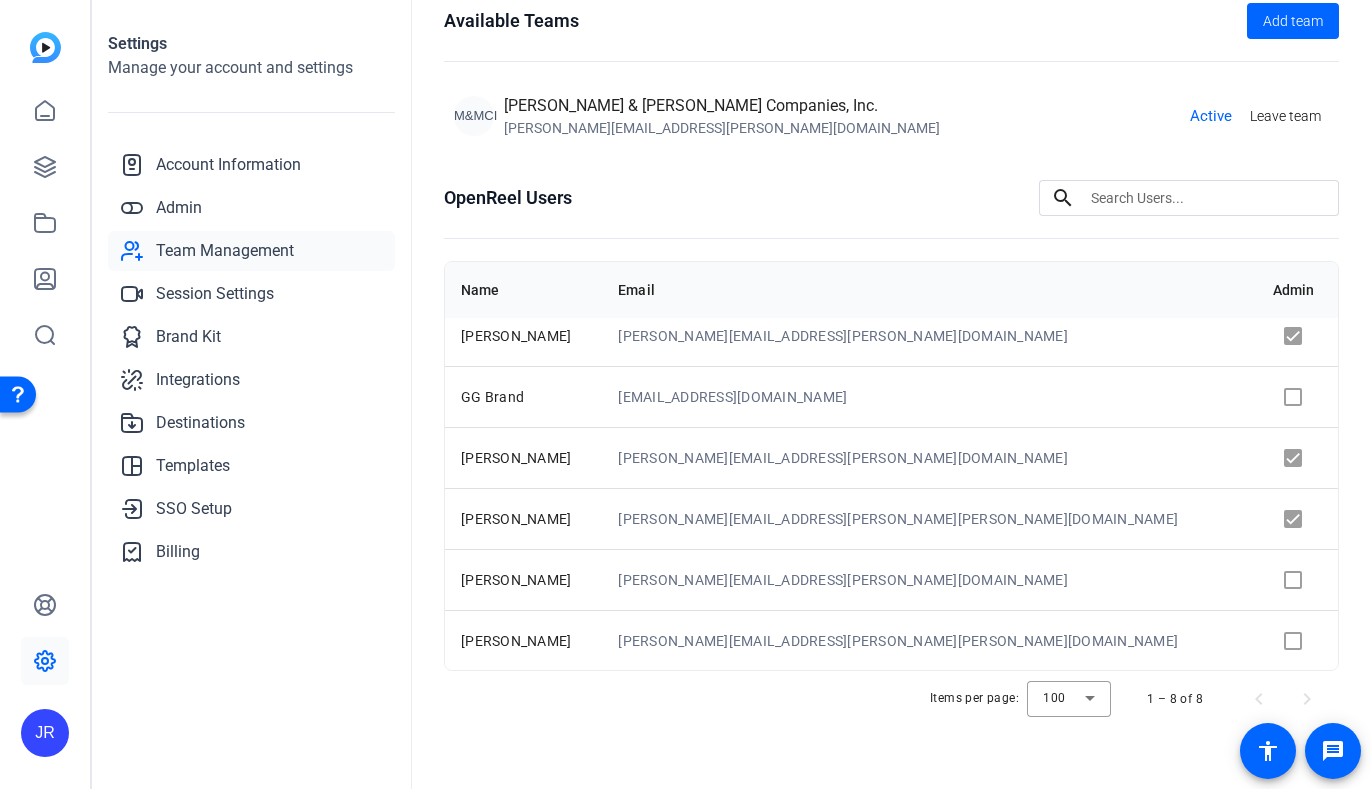 click on "Items per page:  100  1 – 8 of 8" 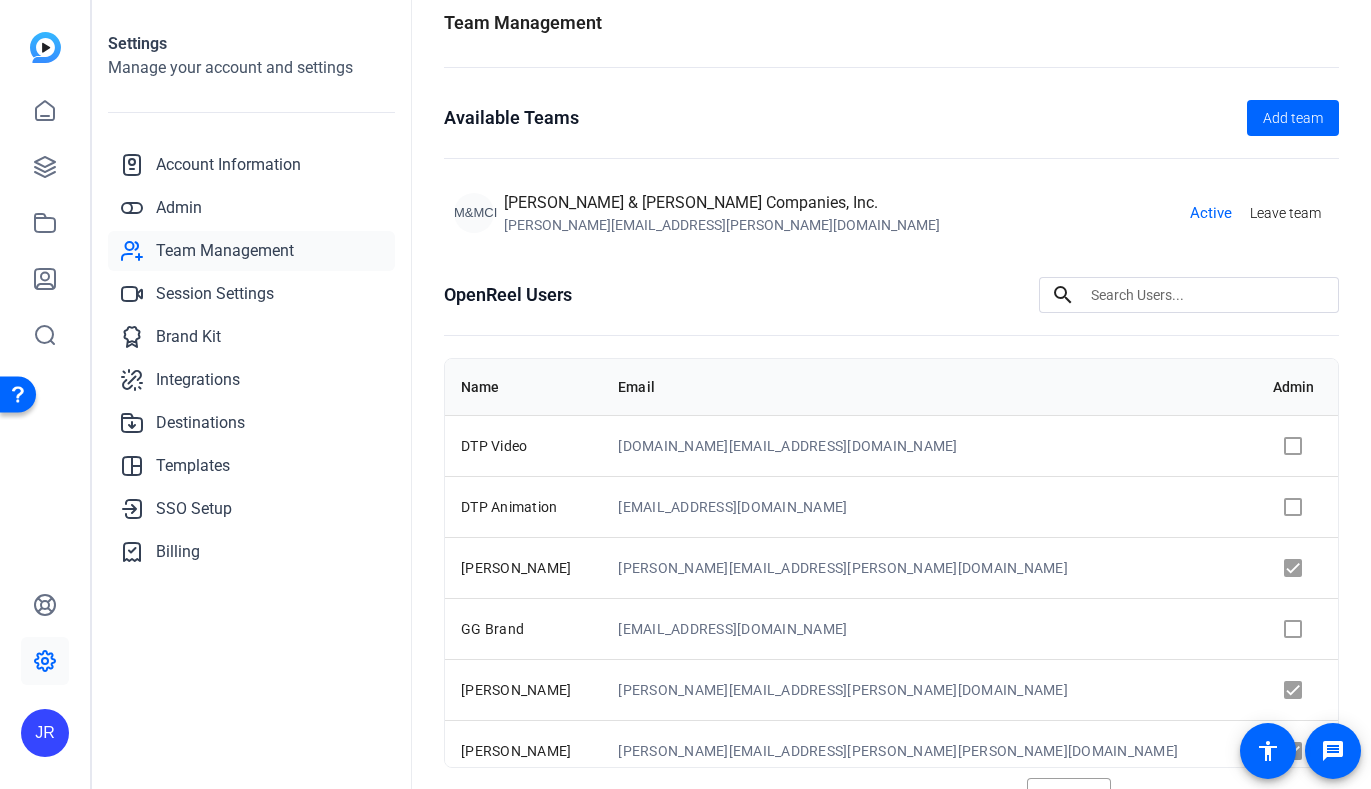 scroll, scrollTop: 0, scrollLeft: 0, axis: both 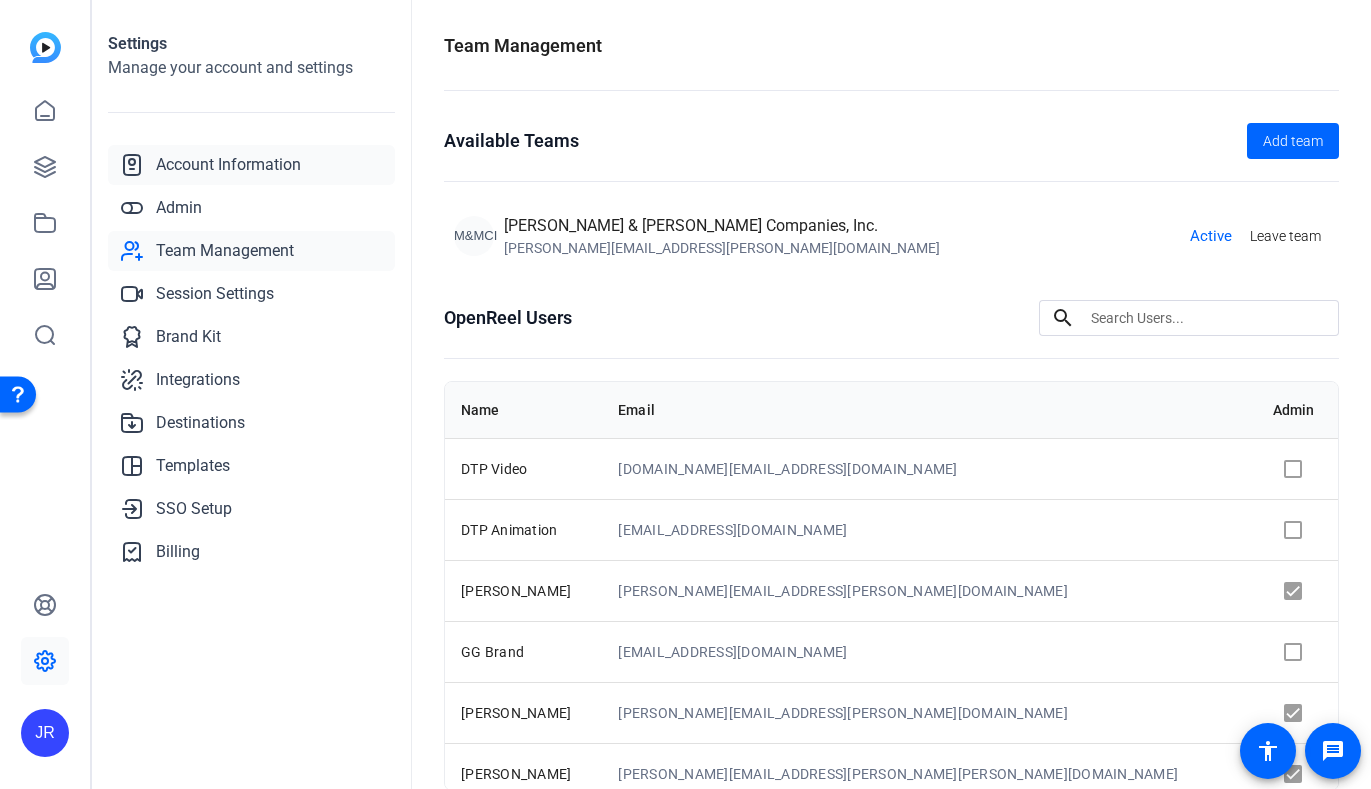 click on "Account Information" 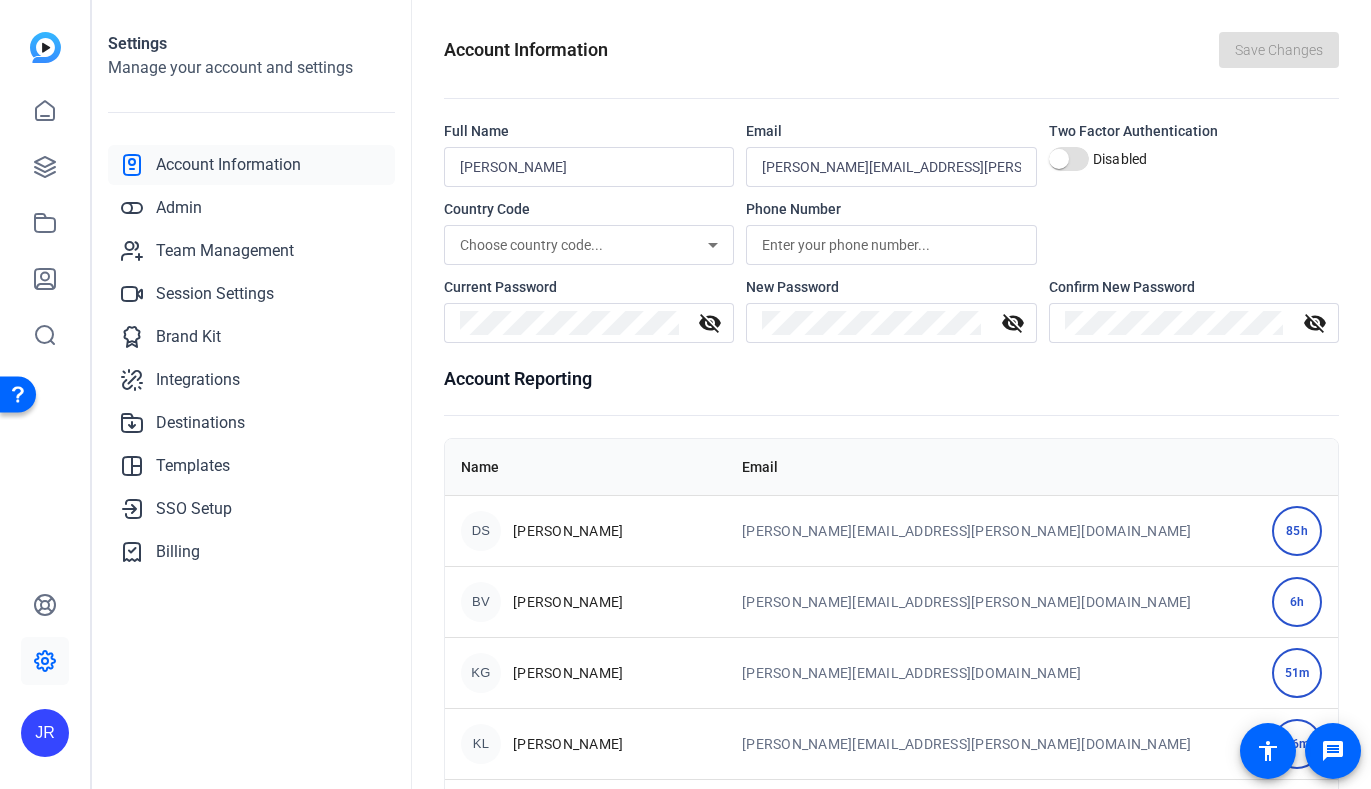 click at bounding box center [891, 245] 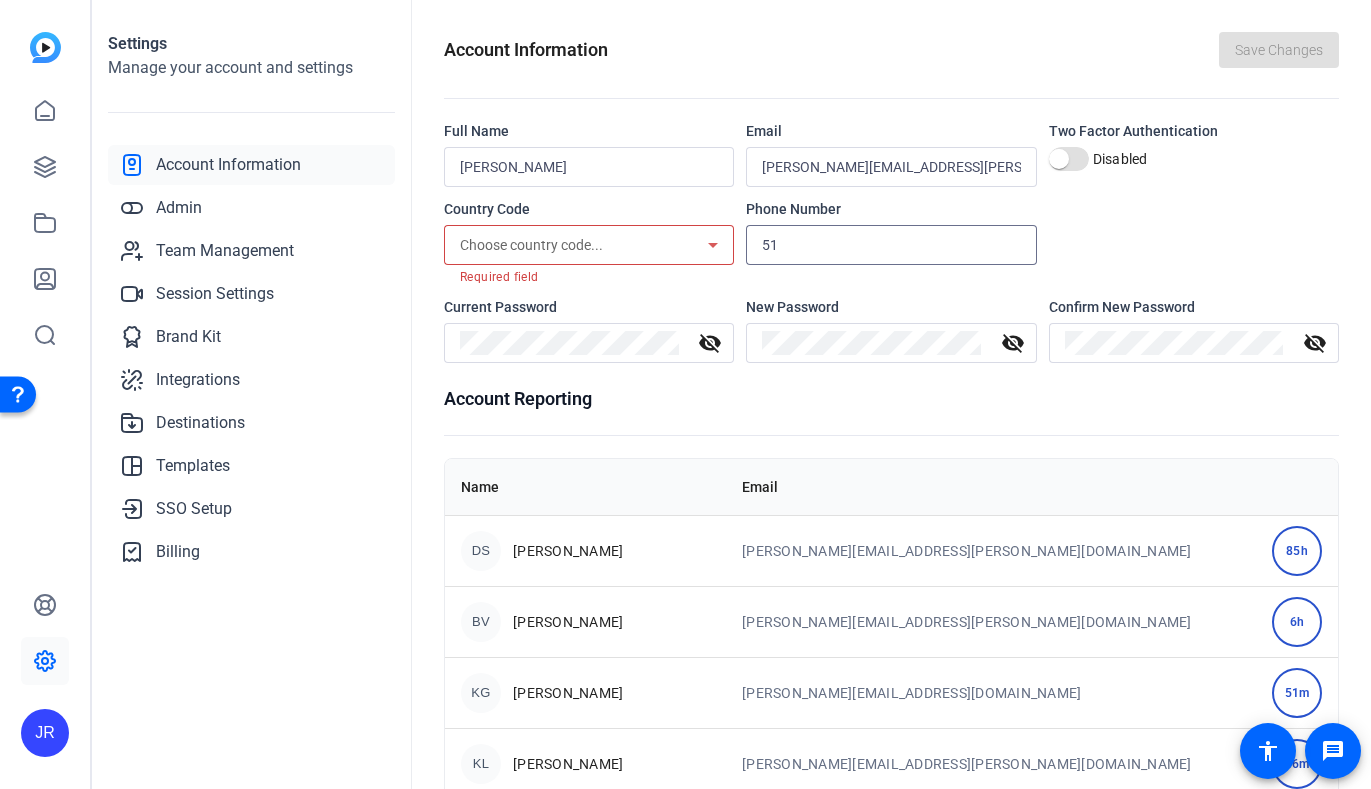 type on "5" 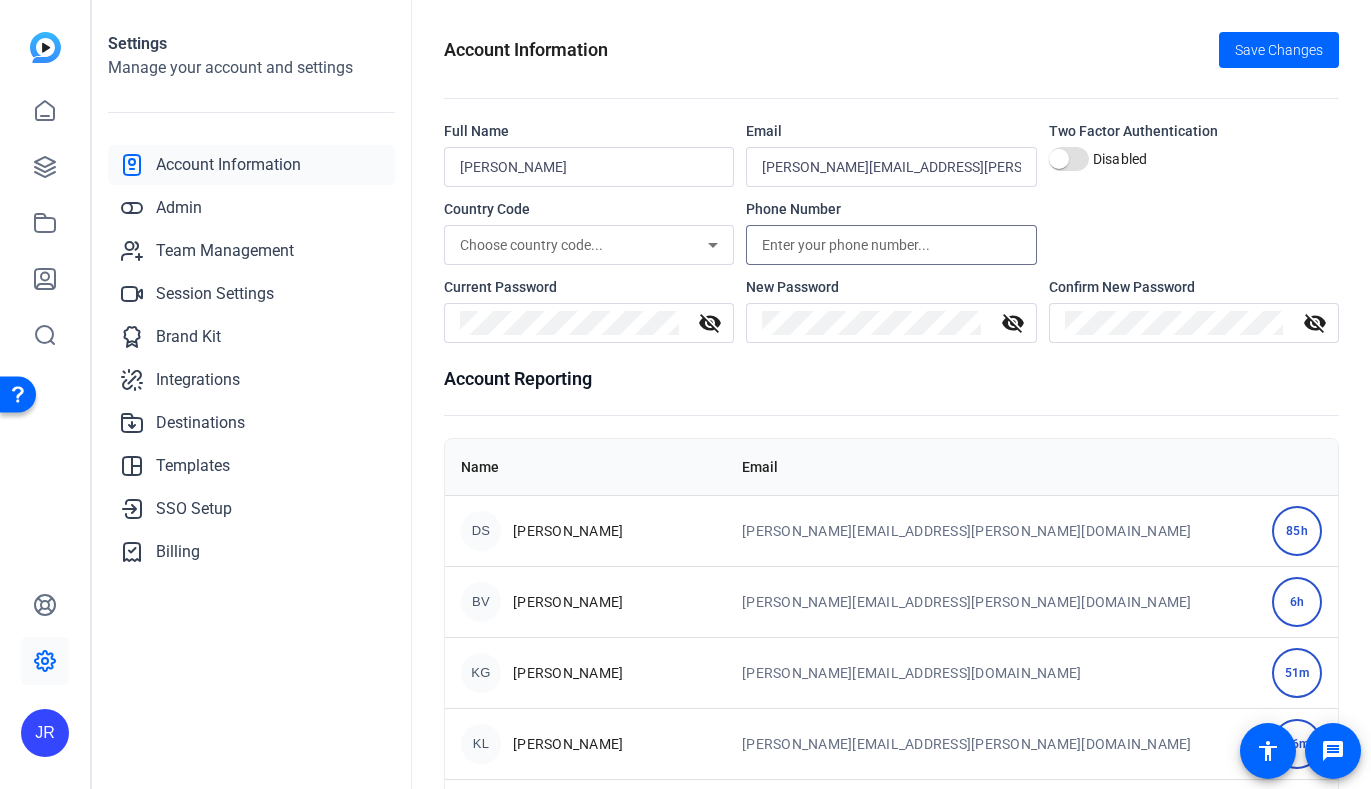 click on "Choose country code..." at bounding box center (531, 245) 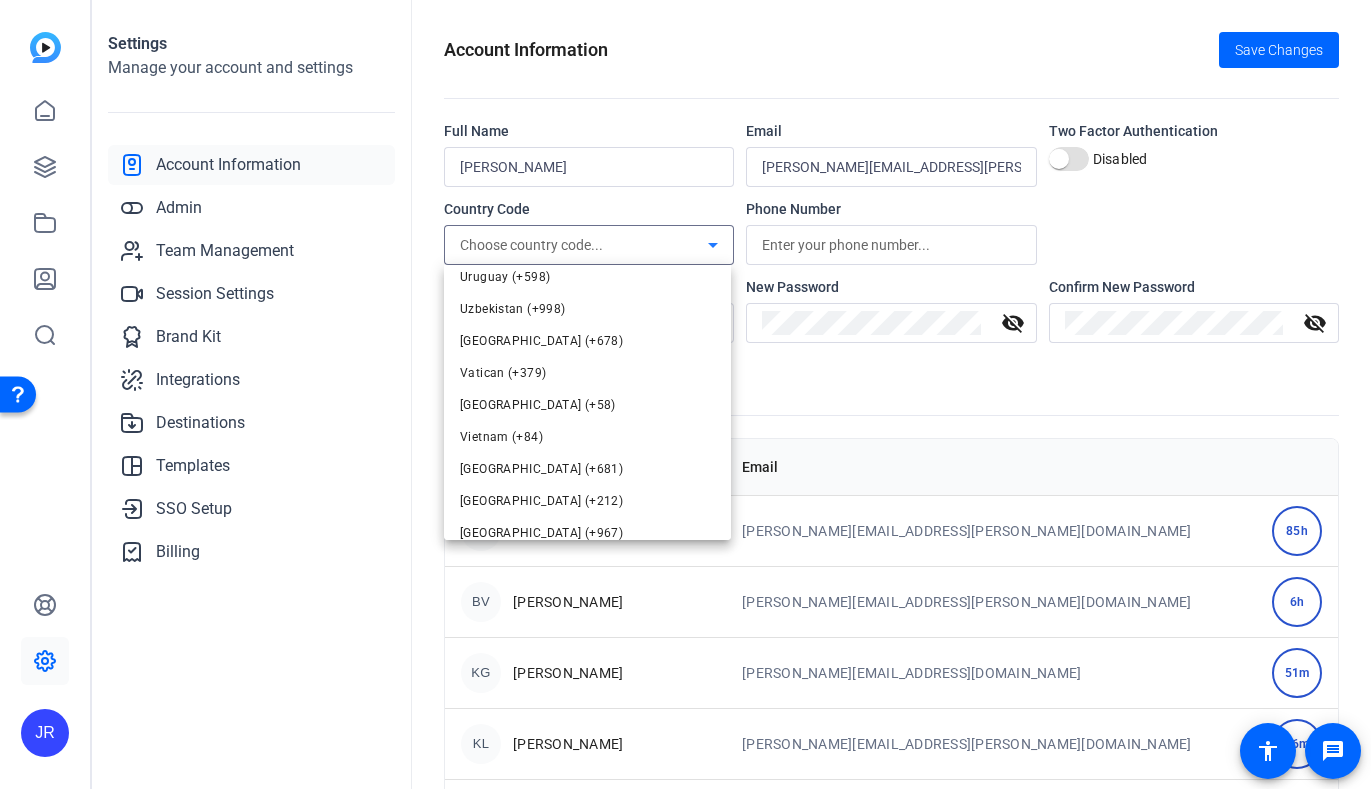 scroll, scrollTop: 7492, scrollLeft: 0, axis: vertical 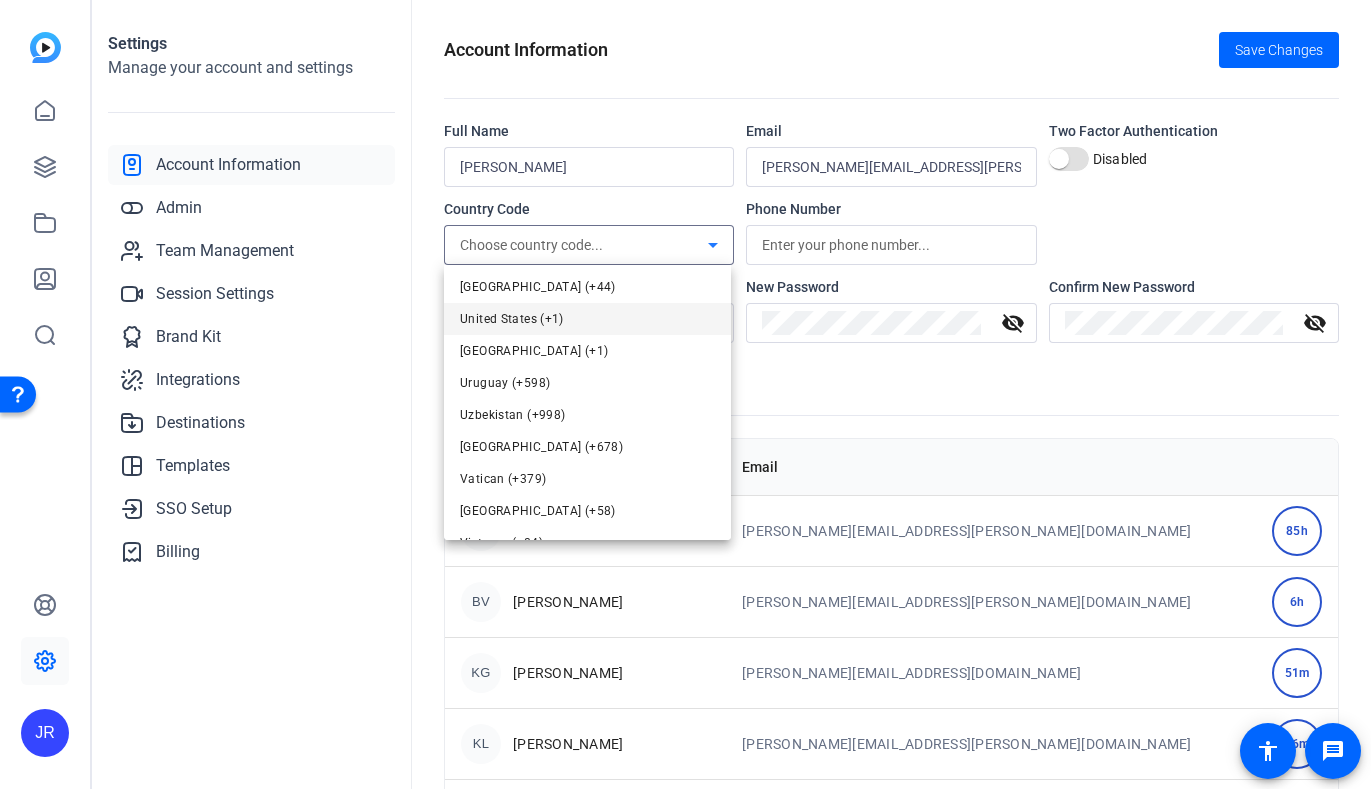 click on "United States (+1)" at bounding box center [587, 319] 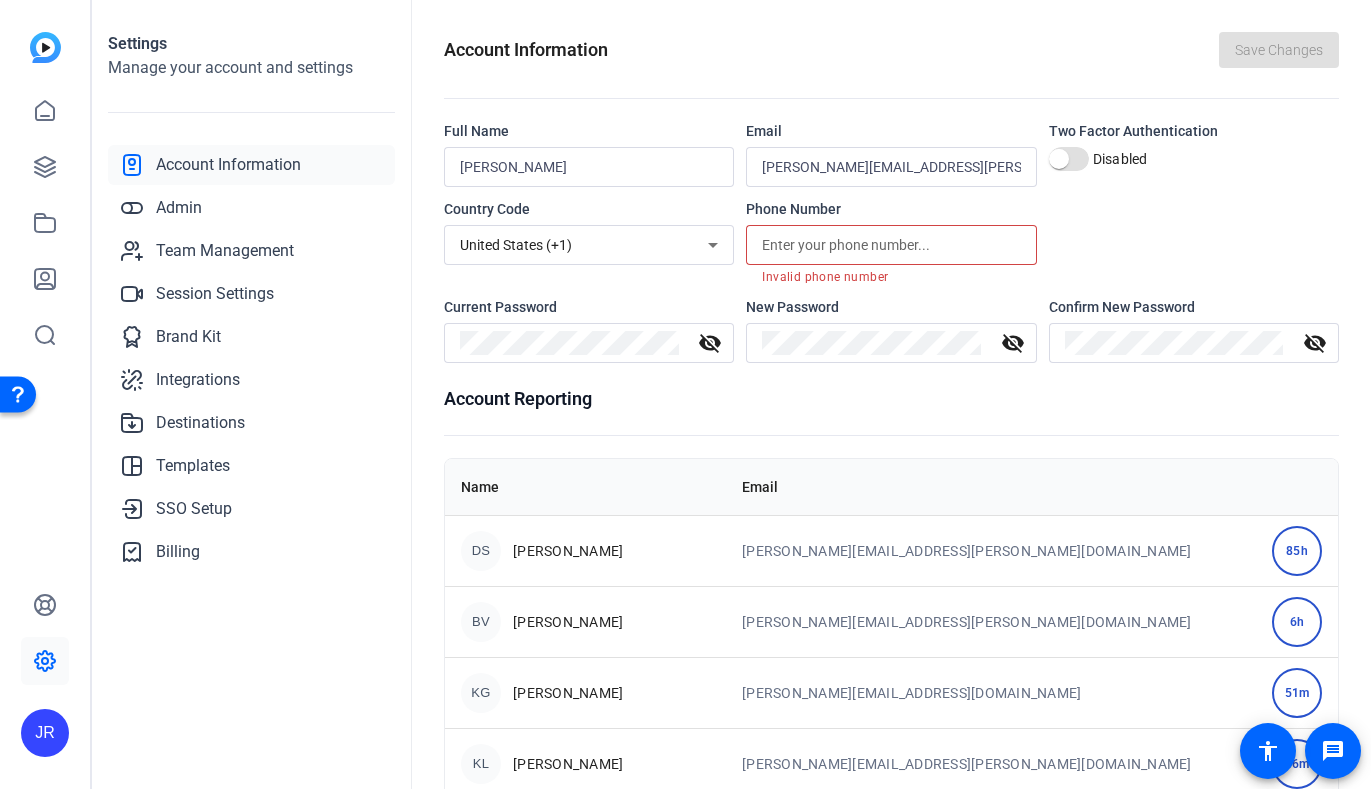 click at bounding box center [891, 245] 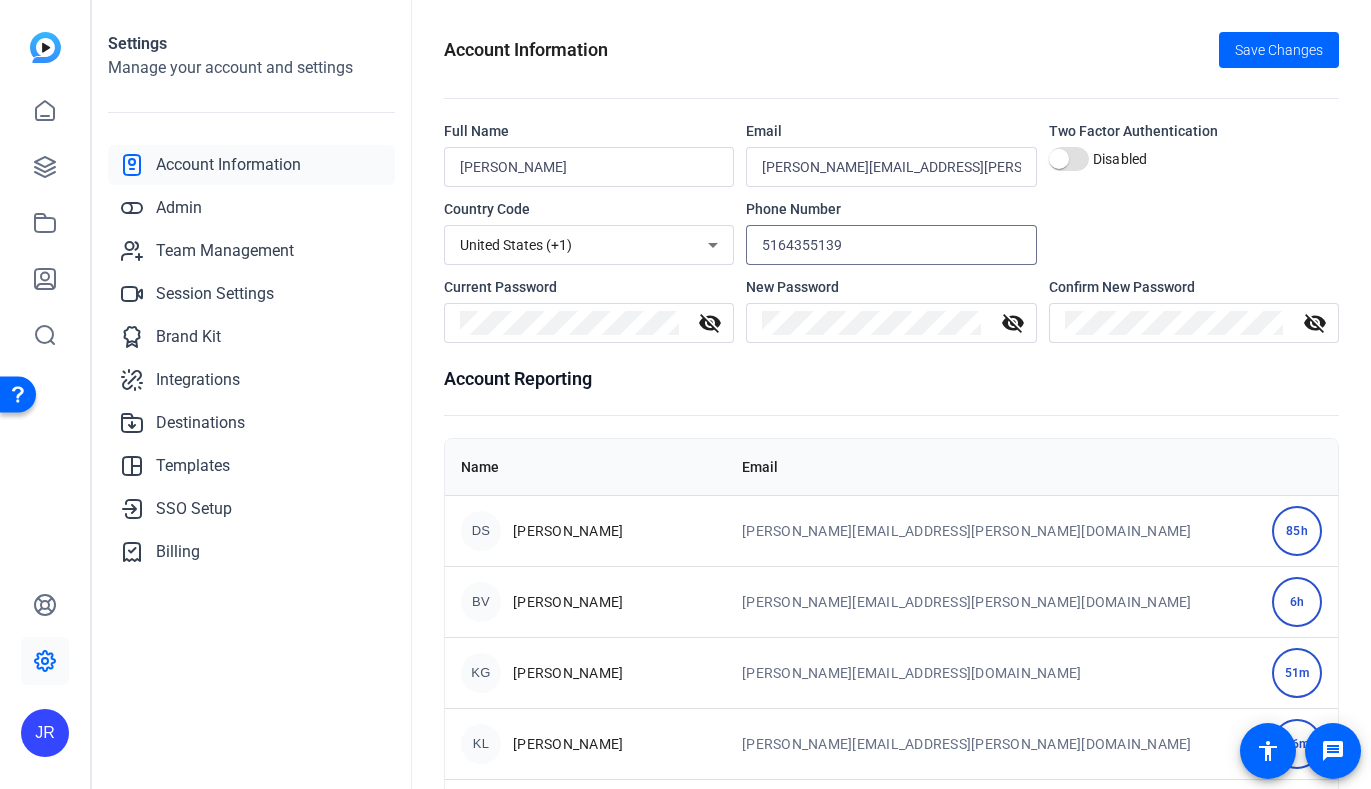 type on "5164355139" 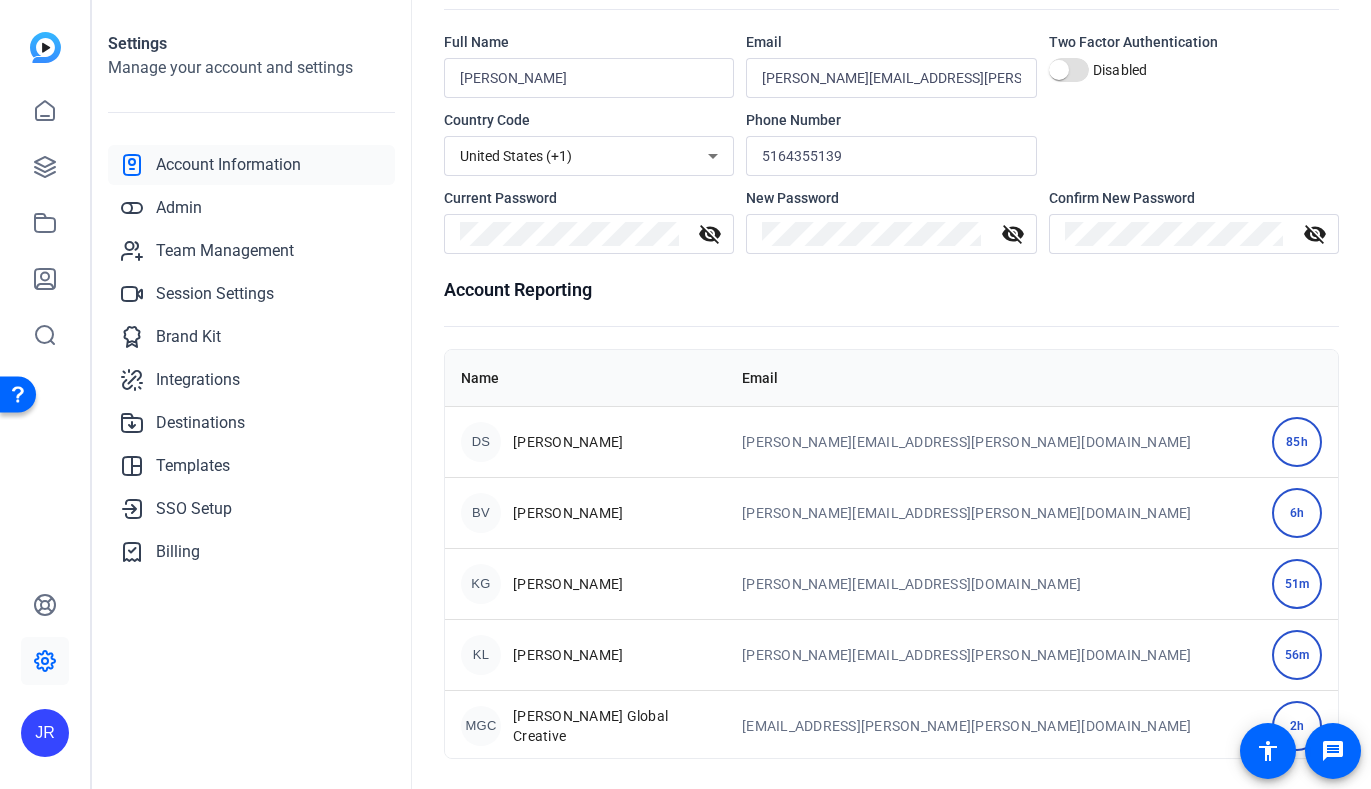 scroll, scrollTop: 91, scrollLeft: 0, axis: vertical 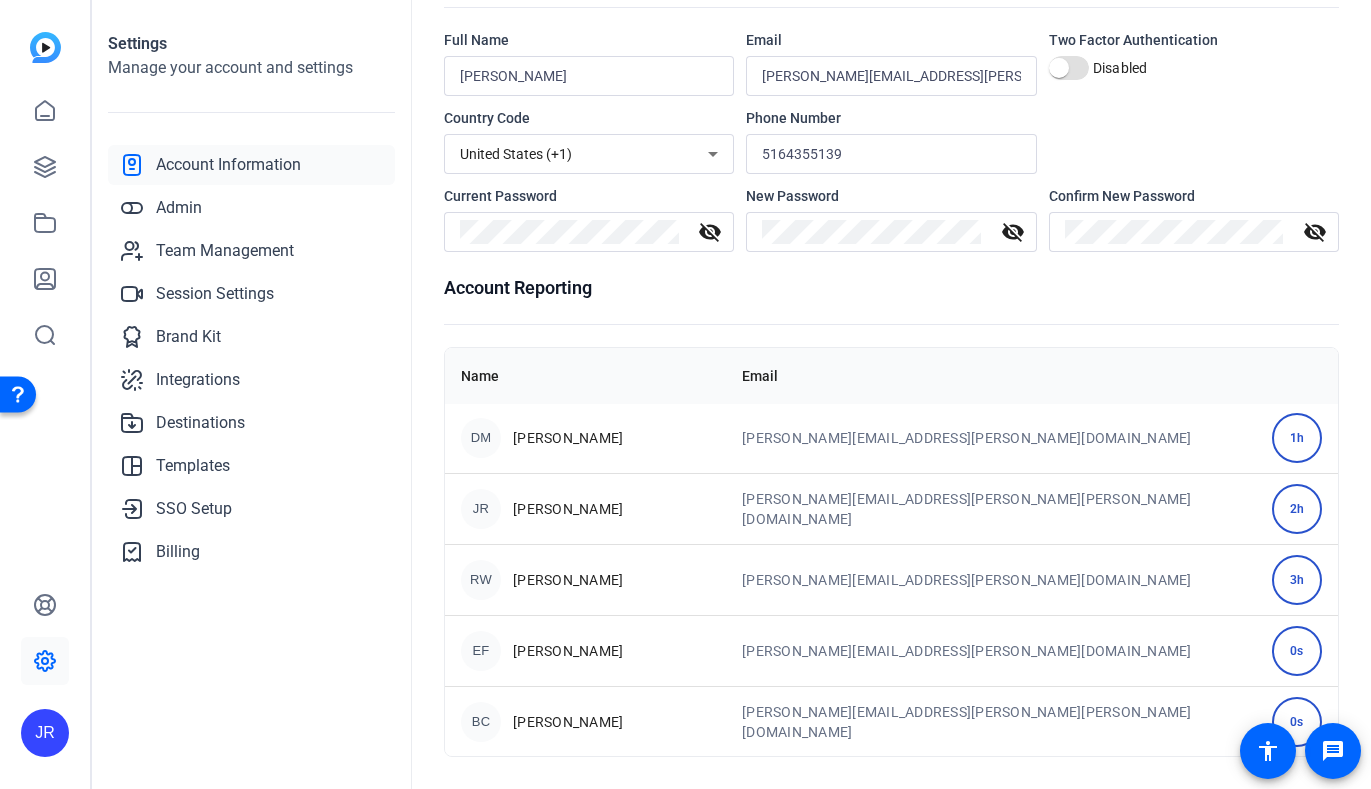 click on "Account Reporting" 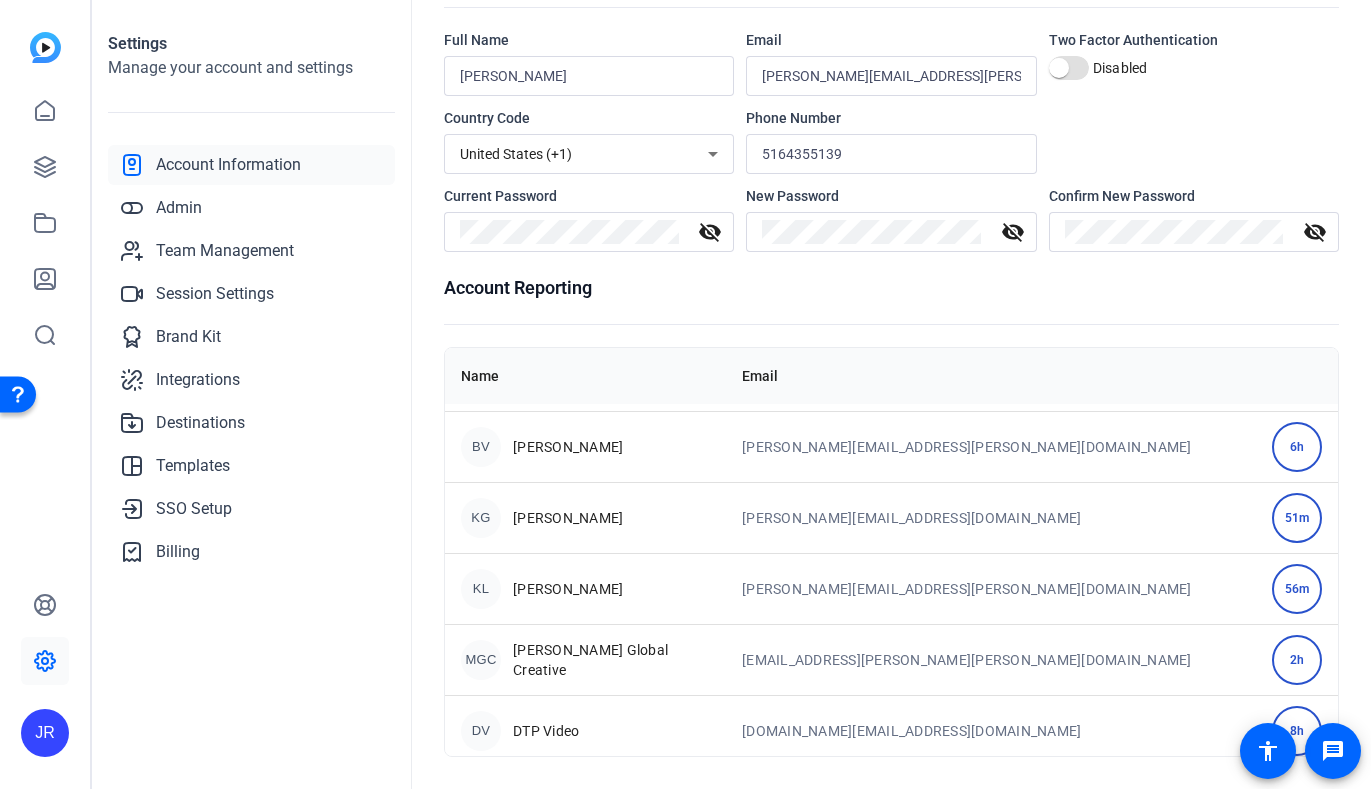 scroll, scrollTop: 0, scrollLeft: 0, axis: both 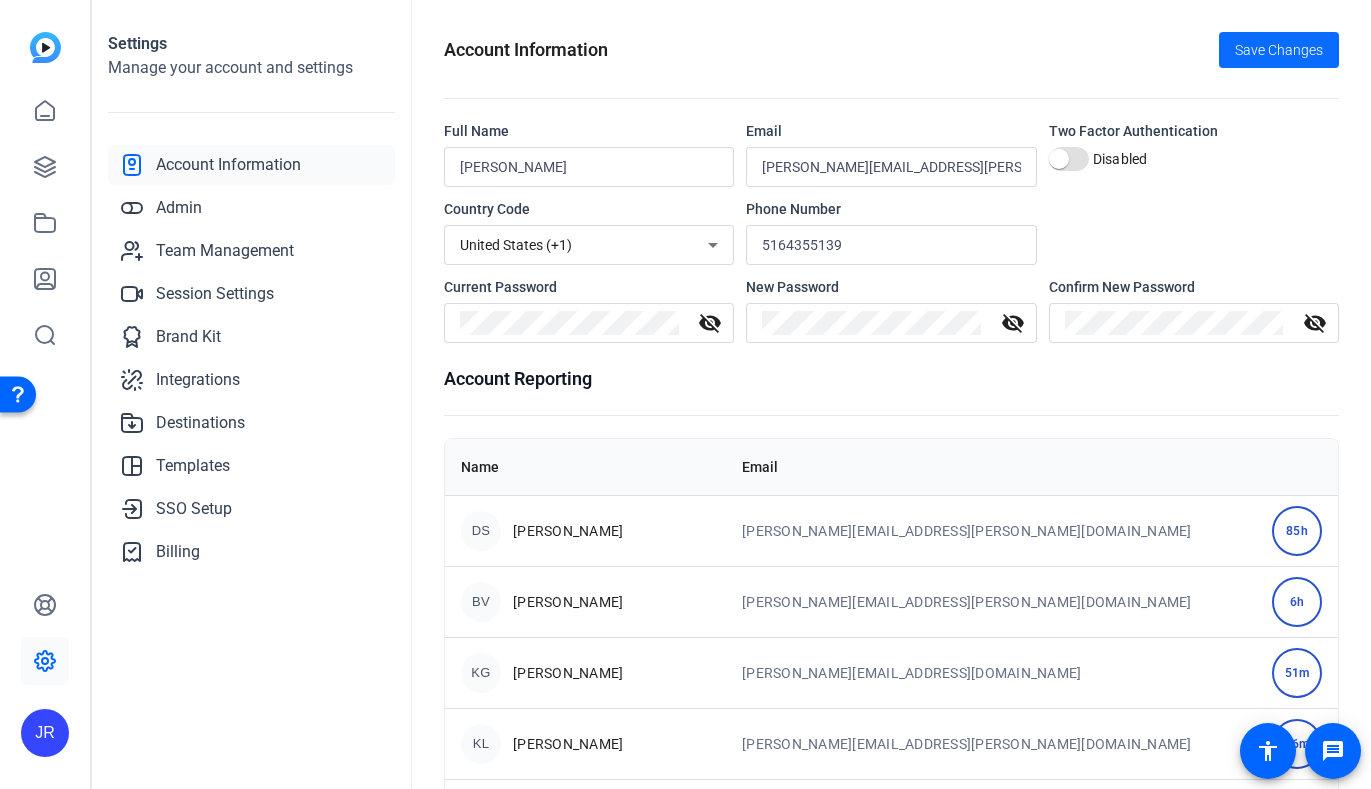 click on "Save Changes" 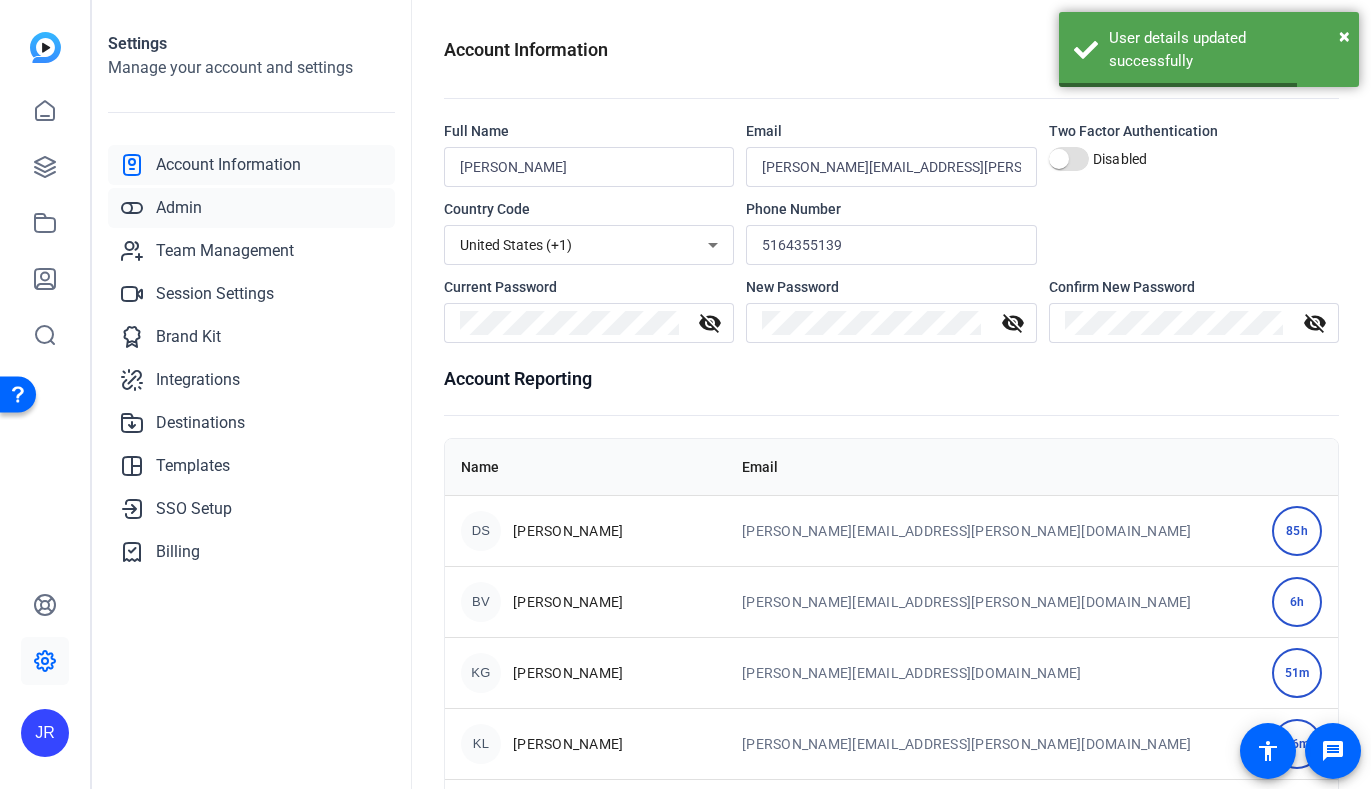 click on "Admin" 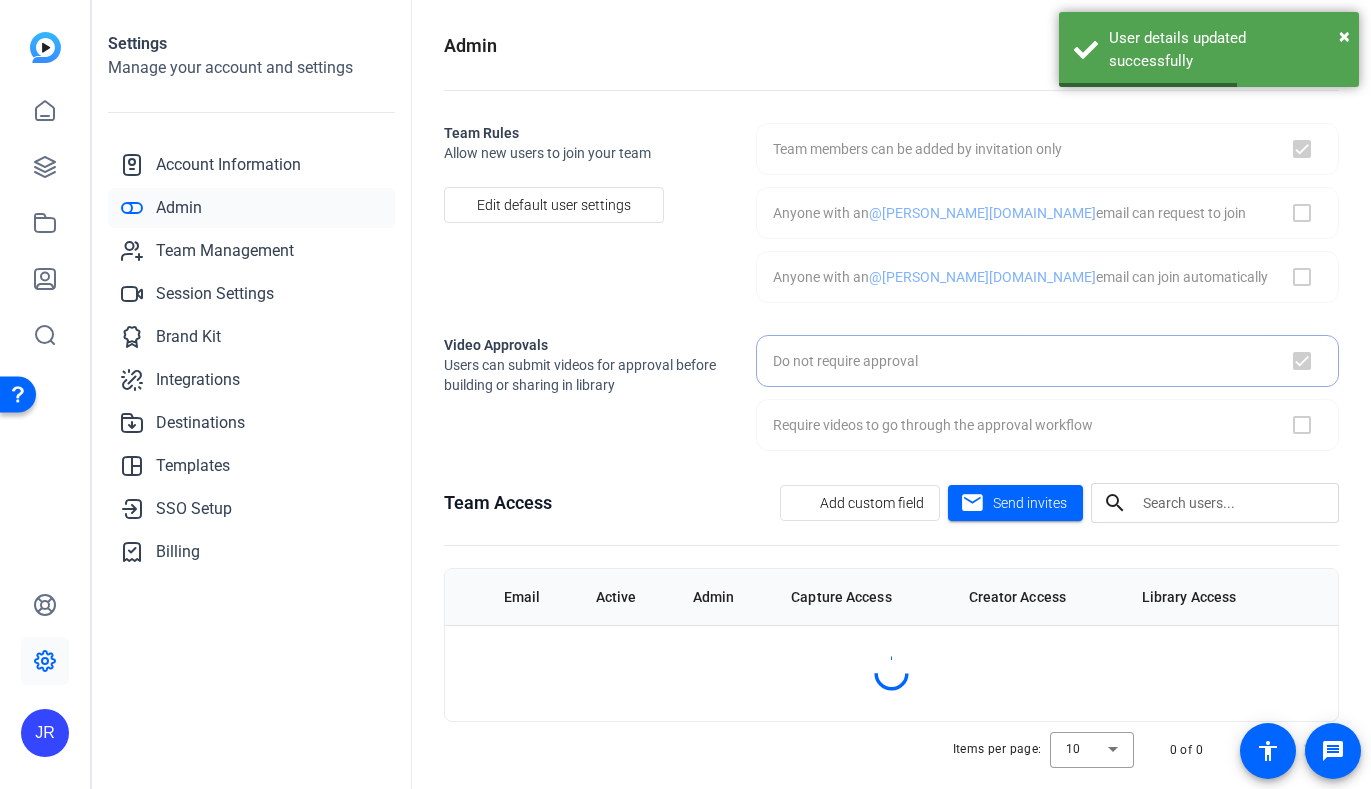 checkbox on "true" 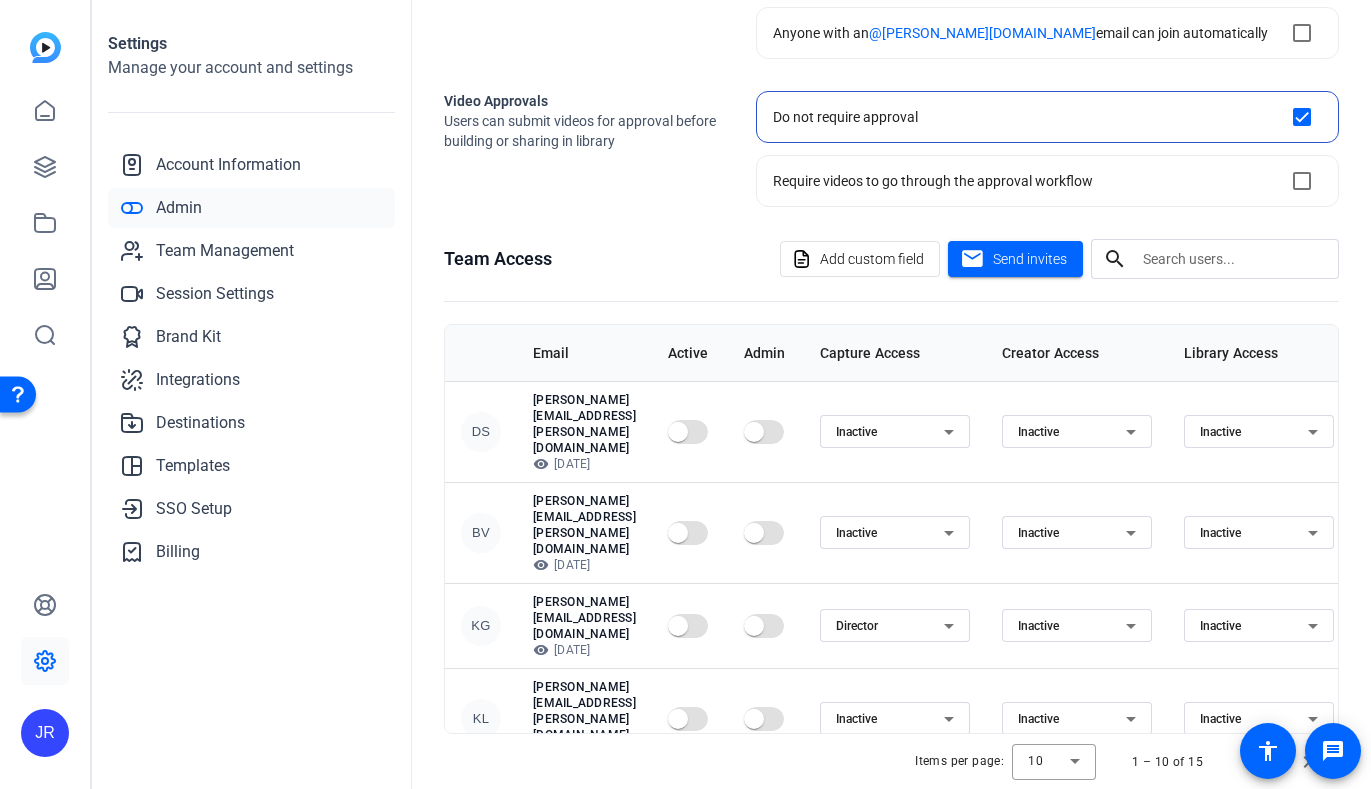 scroll, scrollTop: 277, scrollLeft: 0, axis: vertical 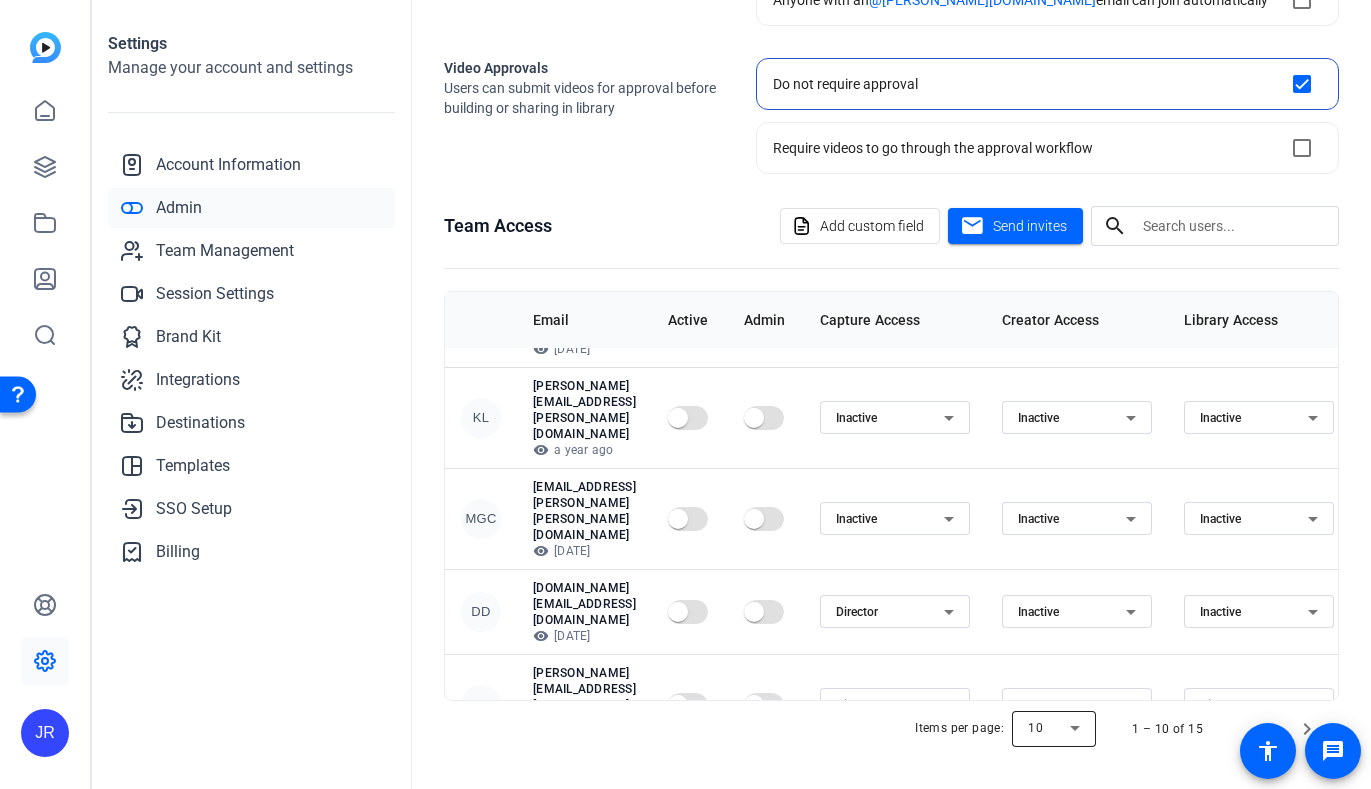 click 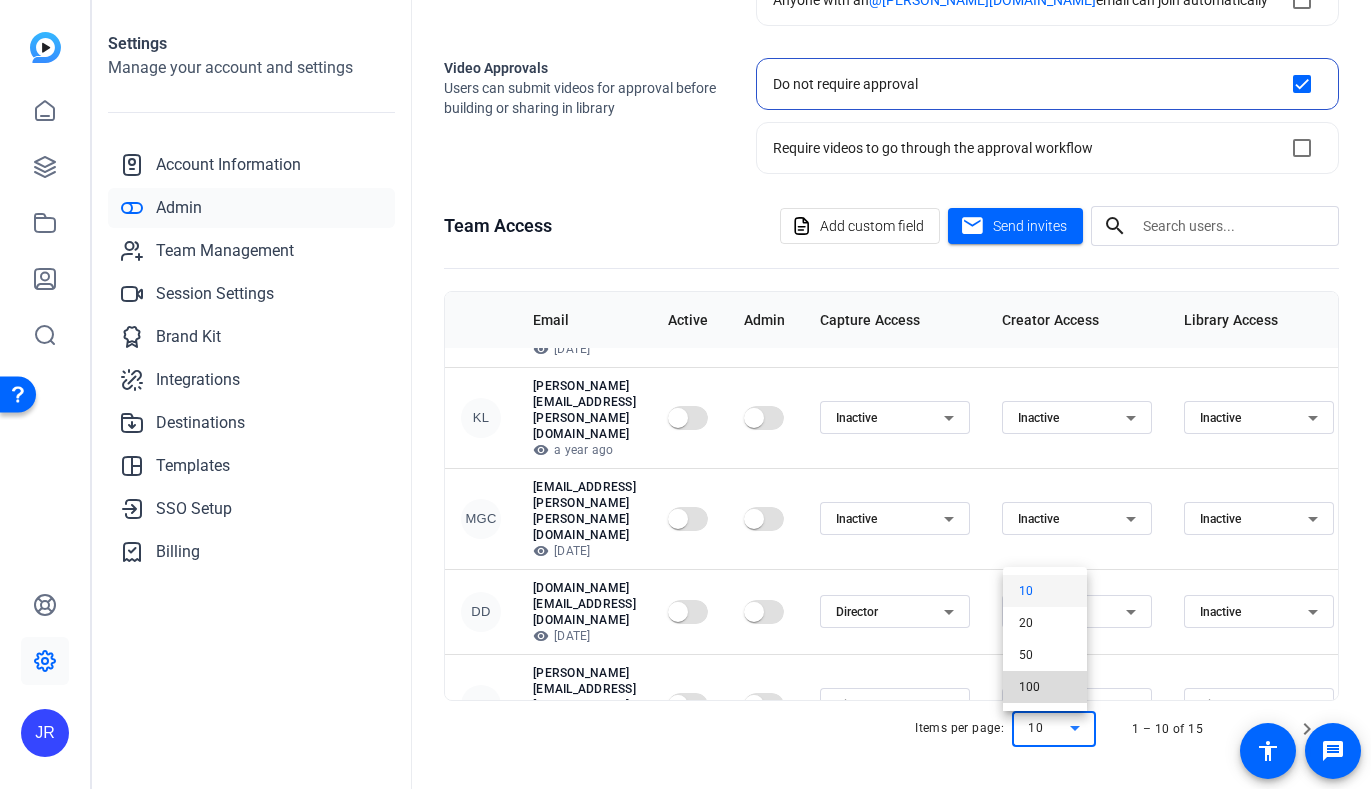 click on "100" at bounding box center [1045, 687] 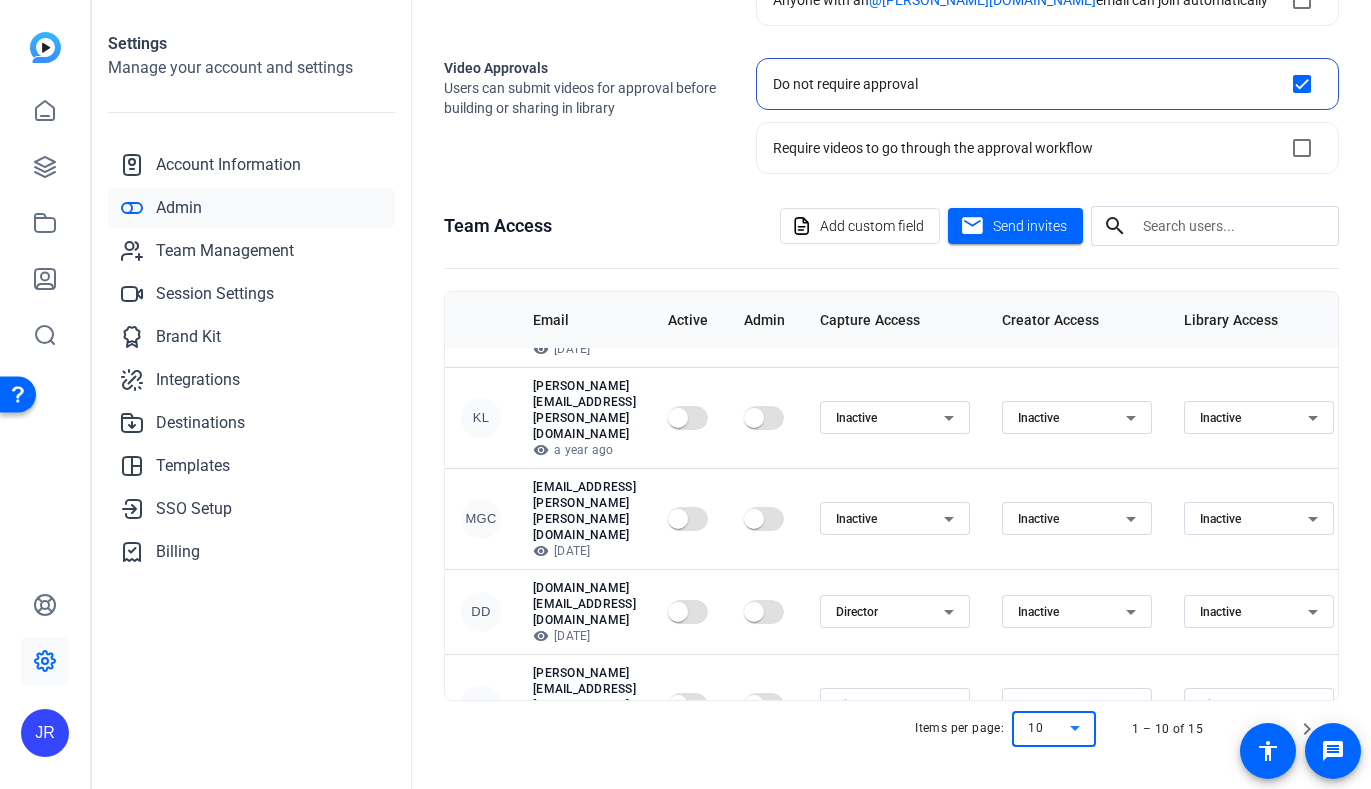 scroll, scrollTop: 0, scrollLeft: 0, axis: both 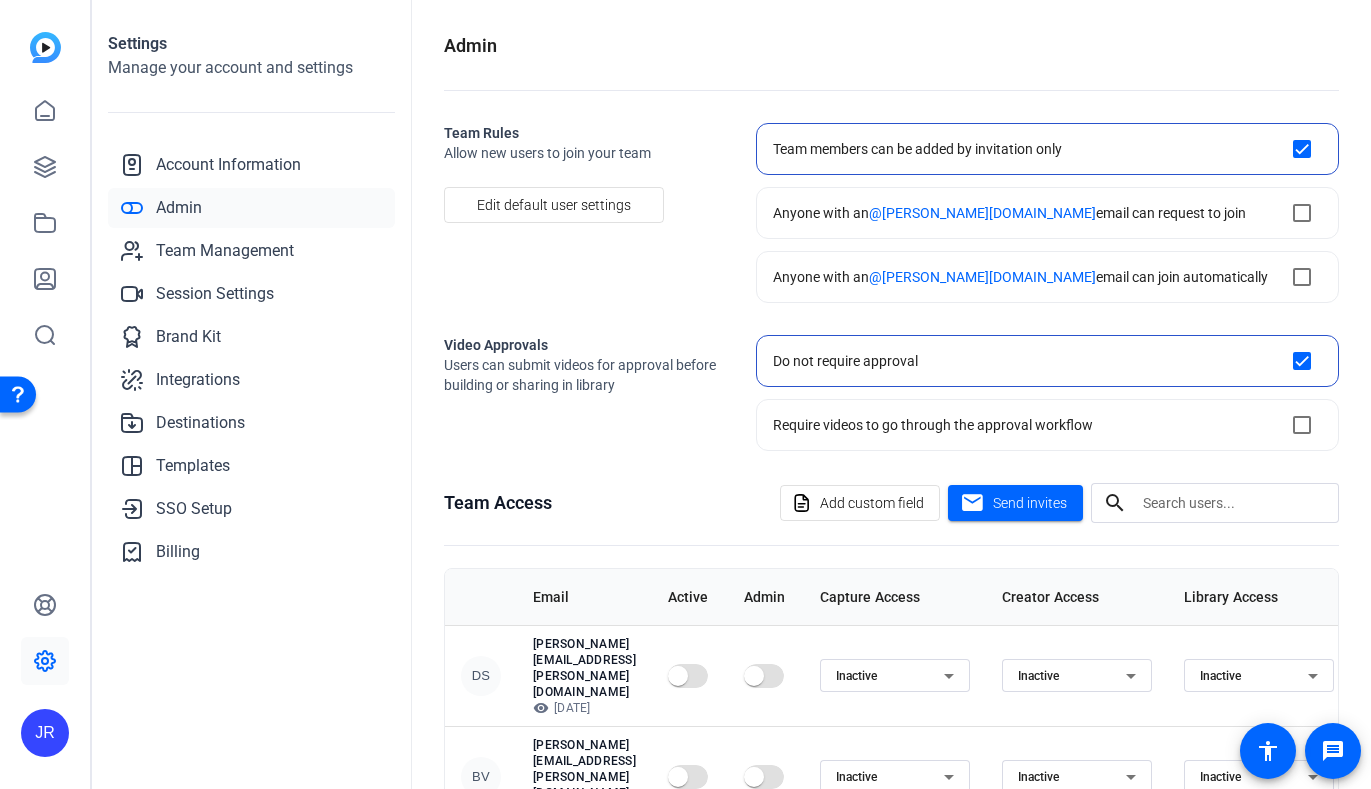 click on "Team Rules Allow new users to join your team  Edit default user settings" 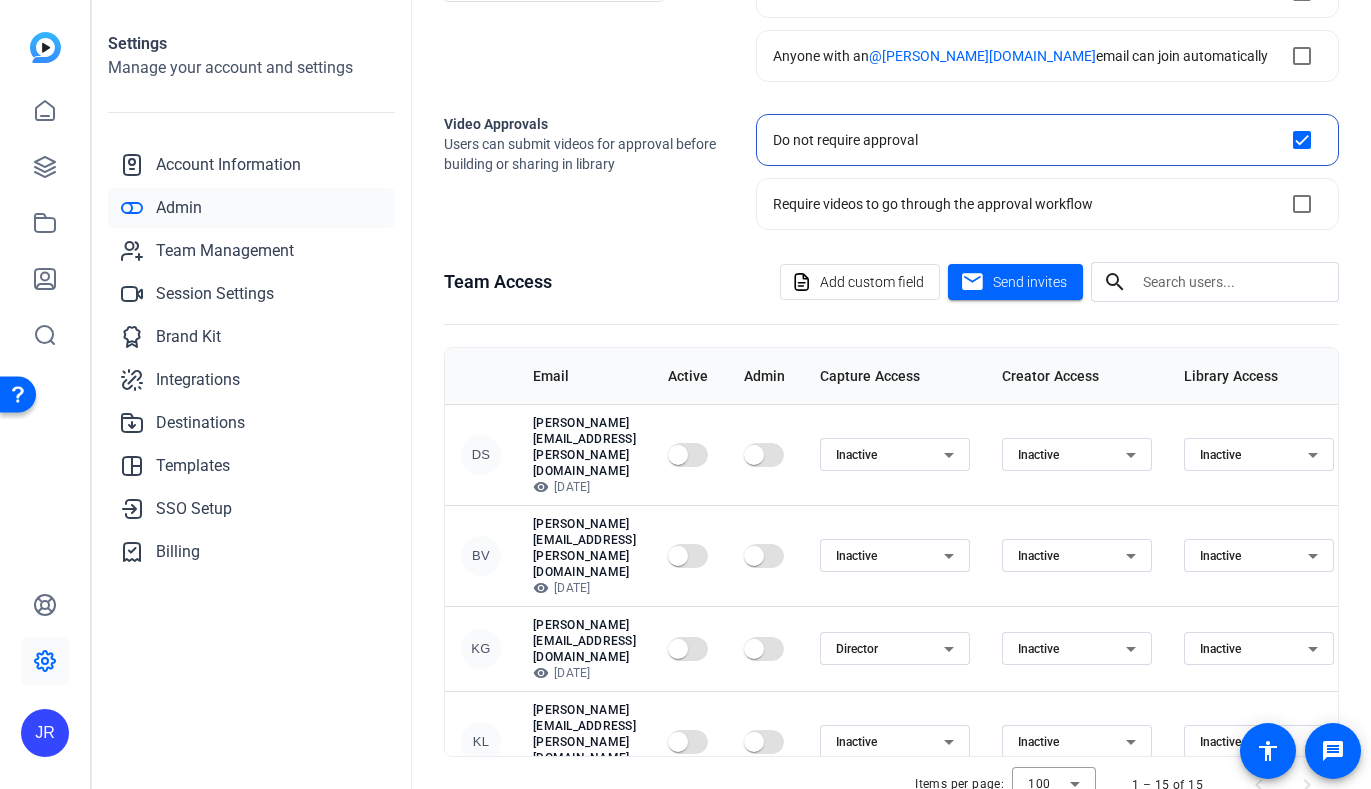 scroll, scrollTop: 277, scrollLeft: 0, axis: vertical 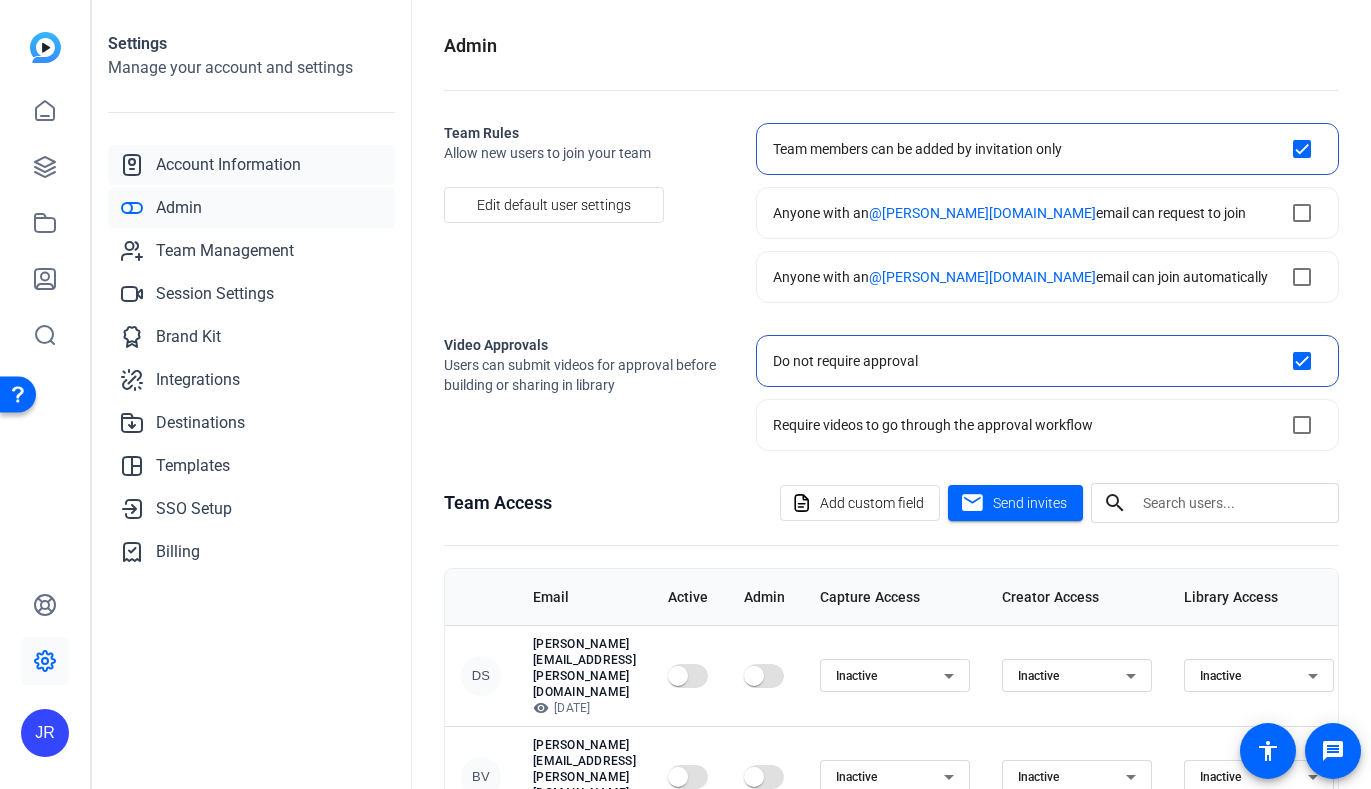 click on "Account Information" 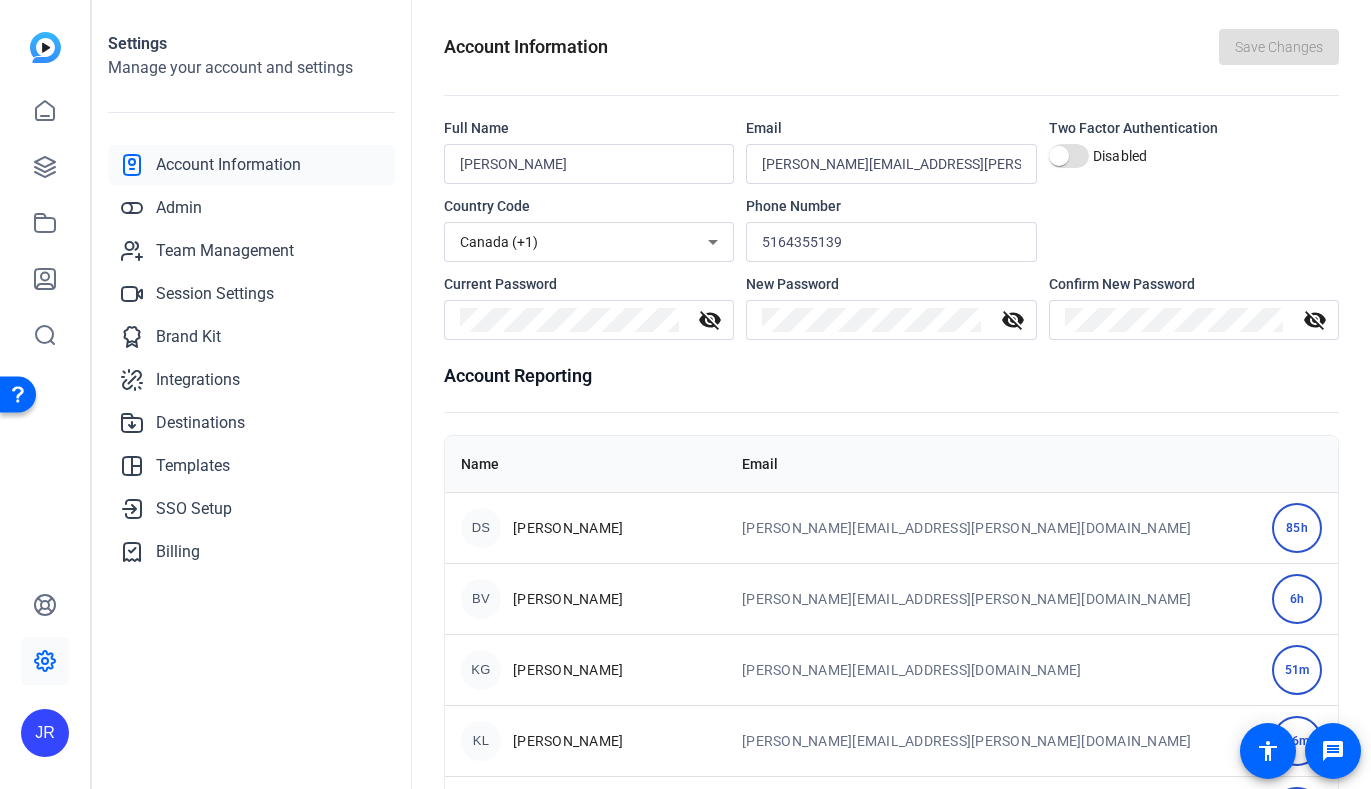 scroll, scrollTop: 0, scrollLeft: 0, axis: both 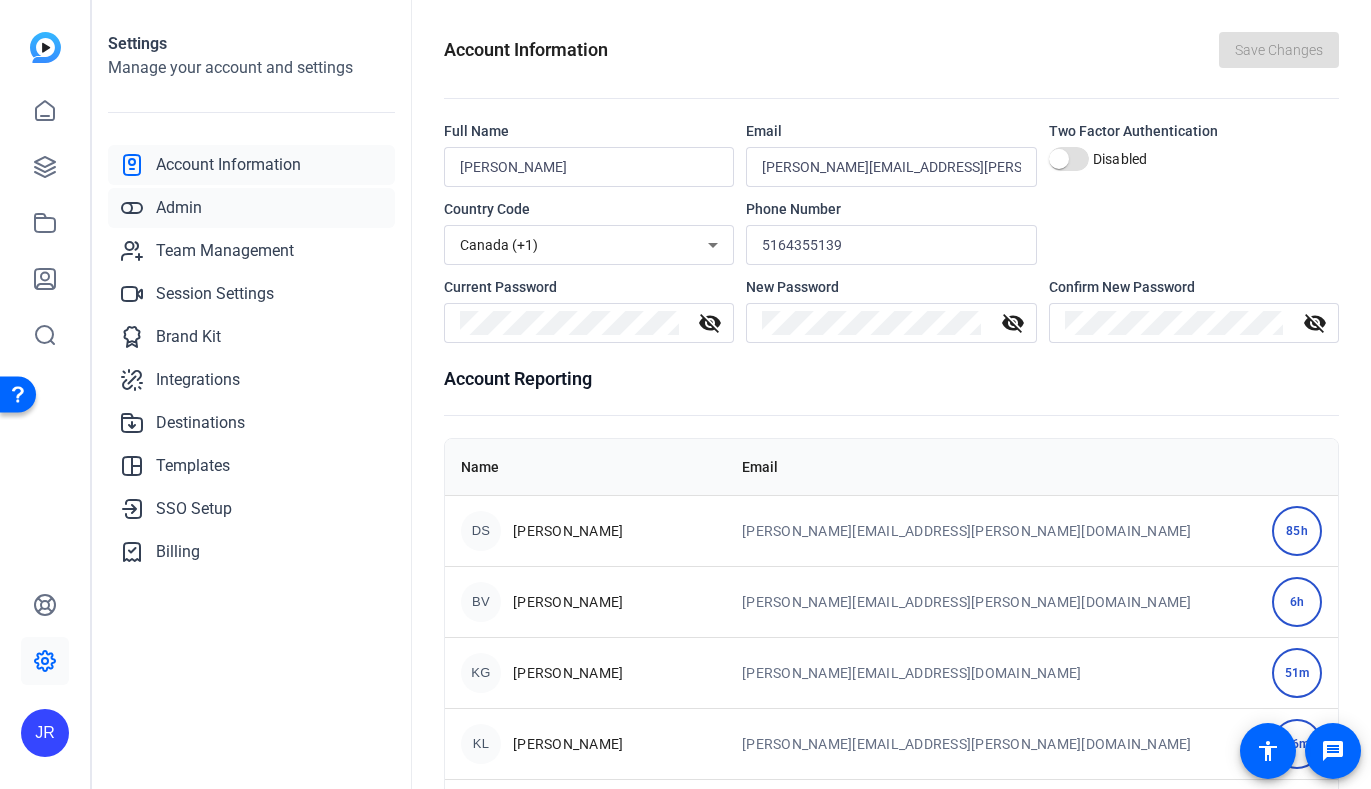 click on "Admin" 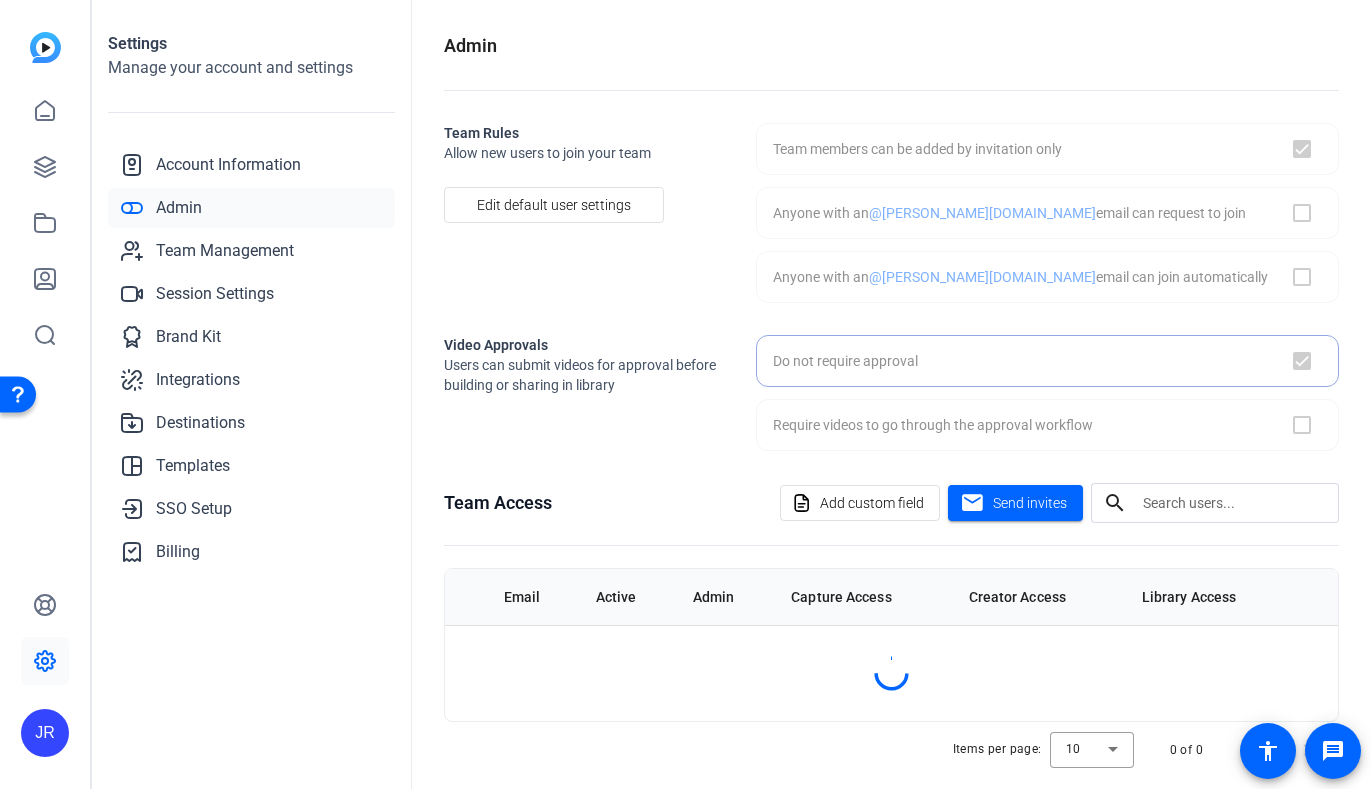 checkbox on "true" 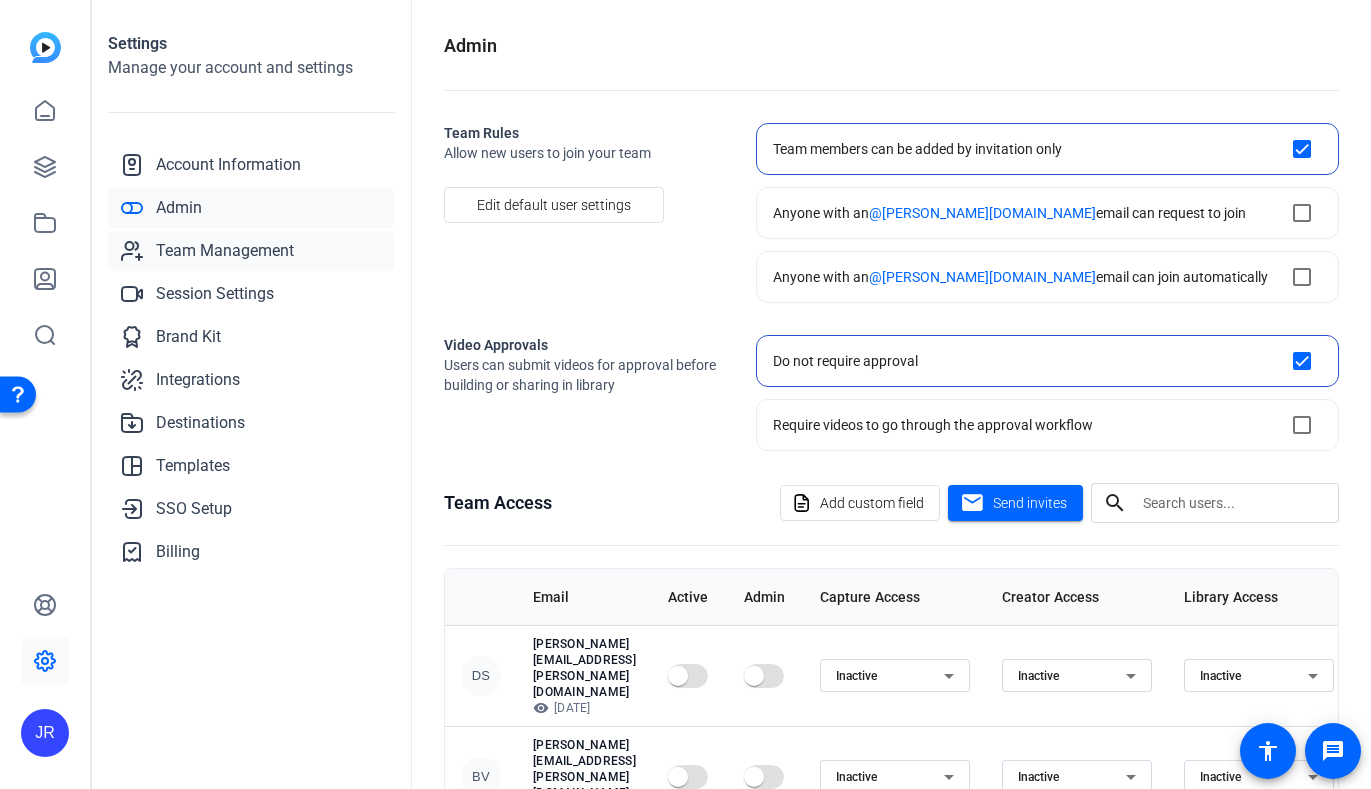 click on "Team Management" 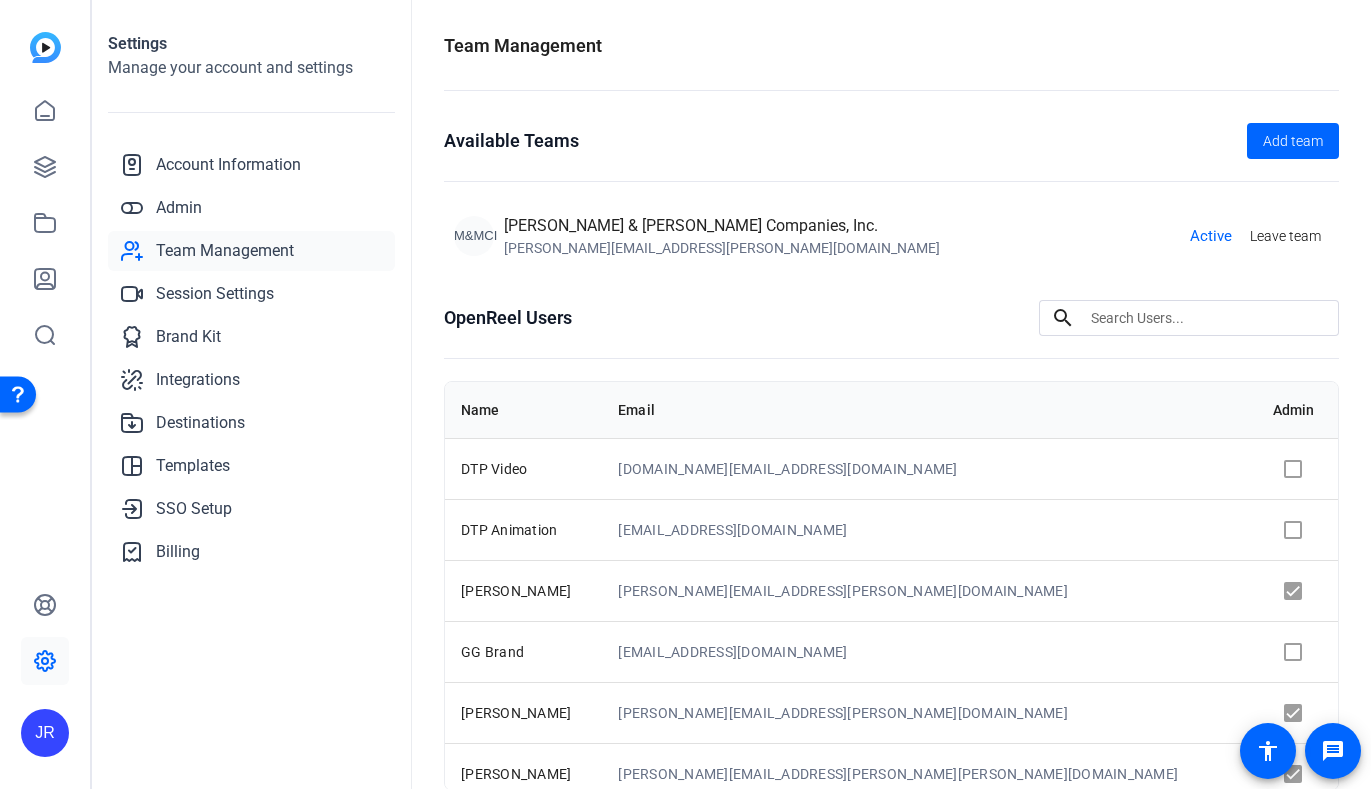 scroll, scrollTop: 135, scrollLeft: 0, axis: vertical 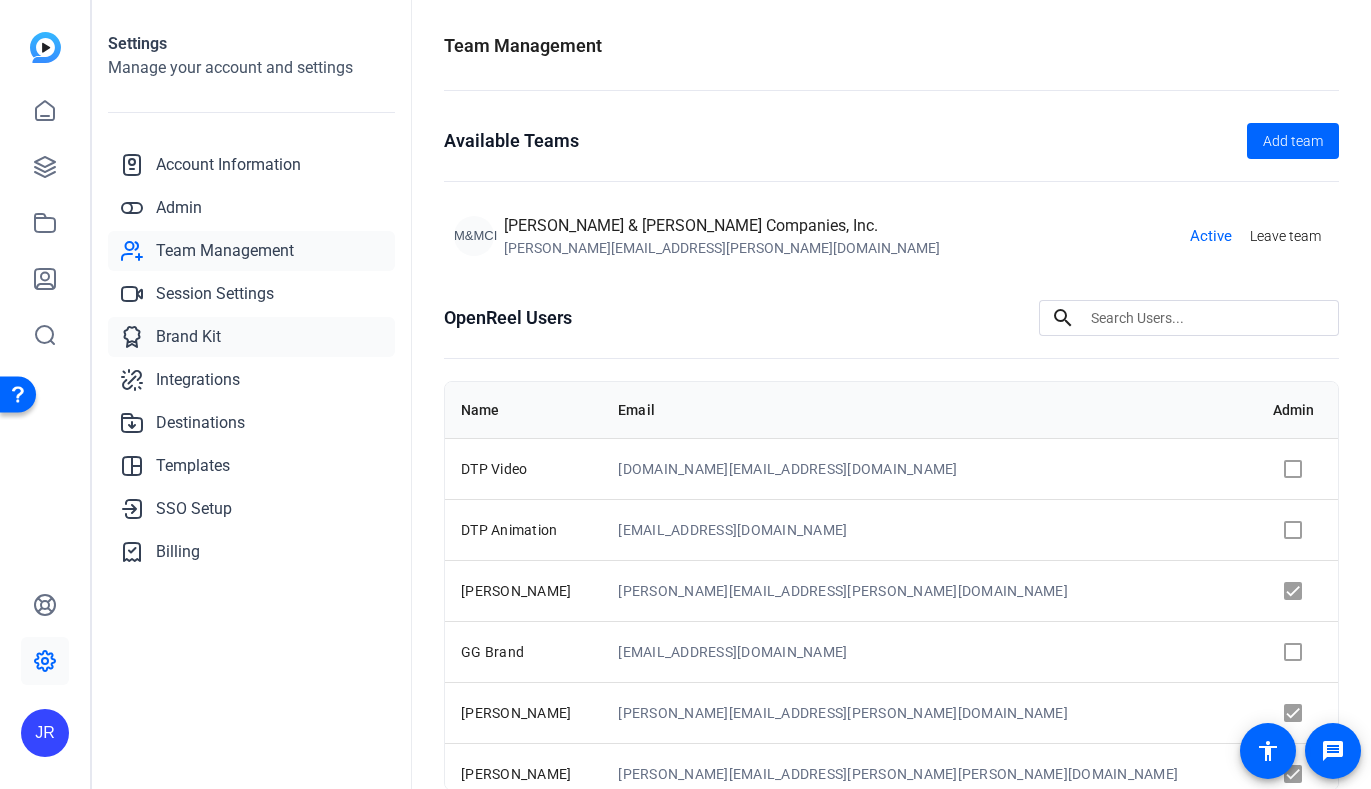 click on "Brand Kit" 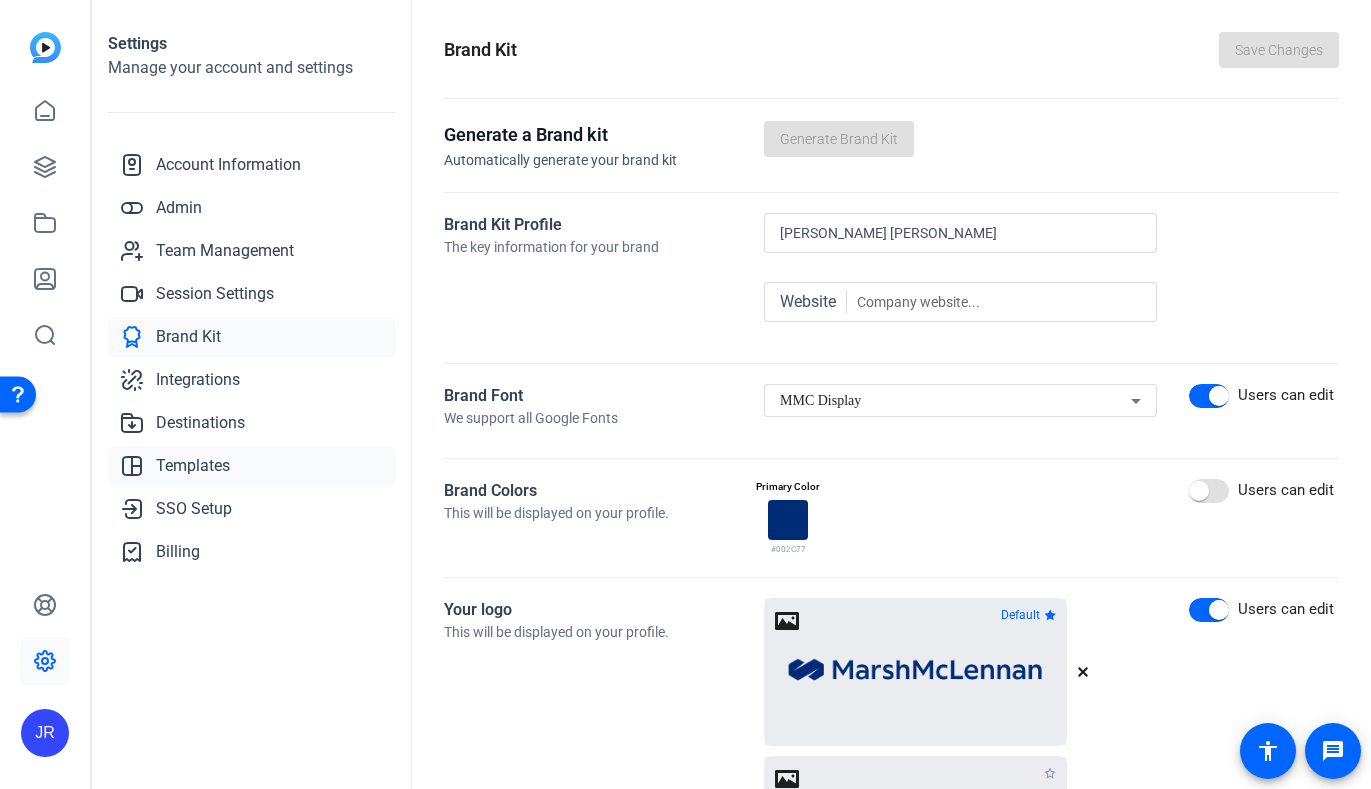 click on "Templates" 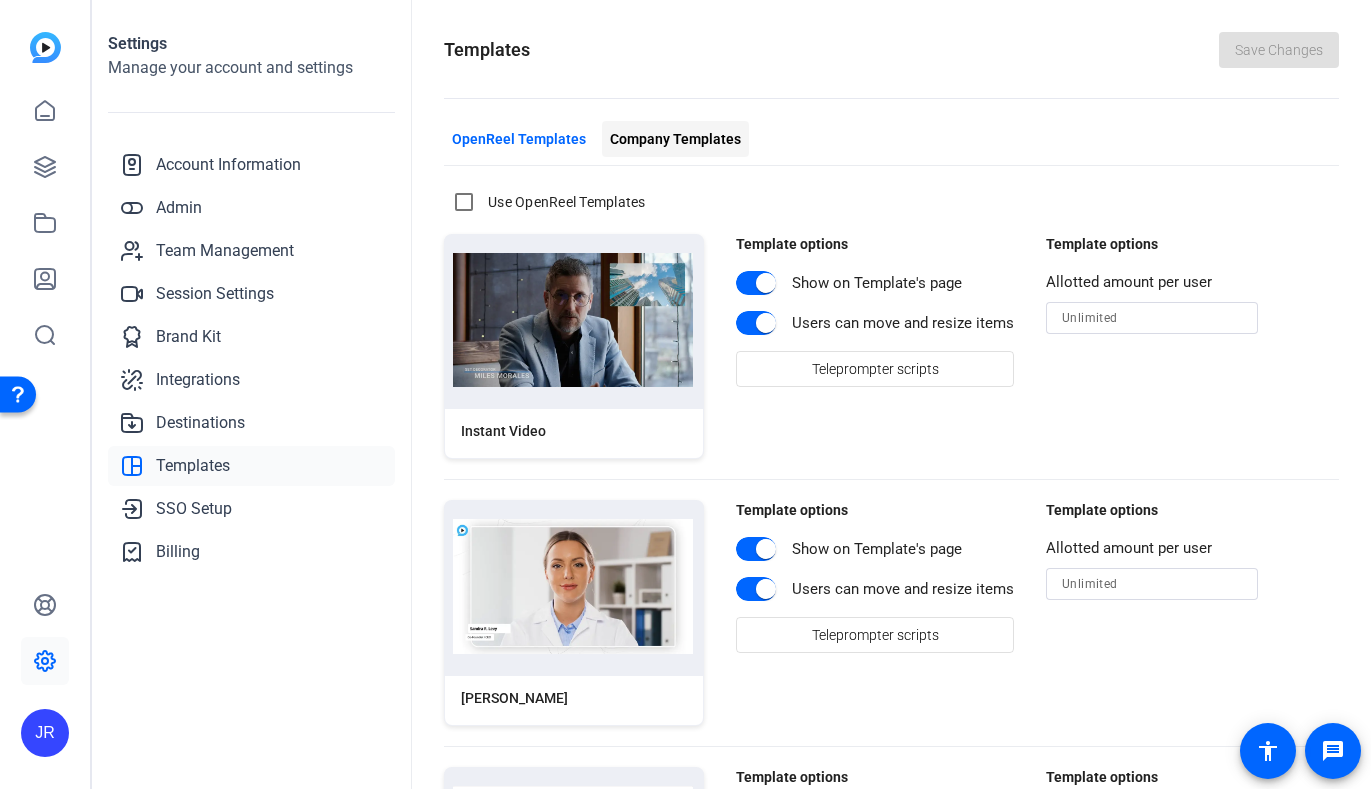 click on "Company Templates" 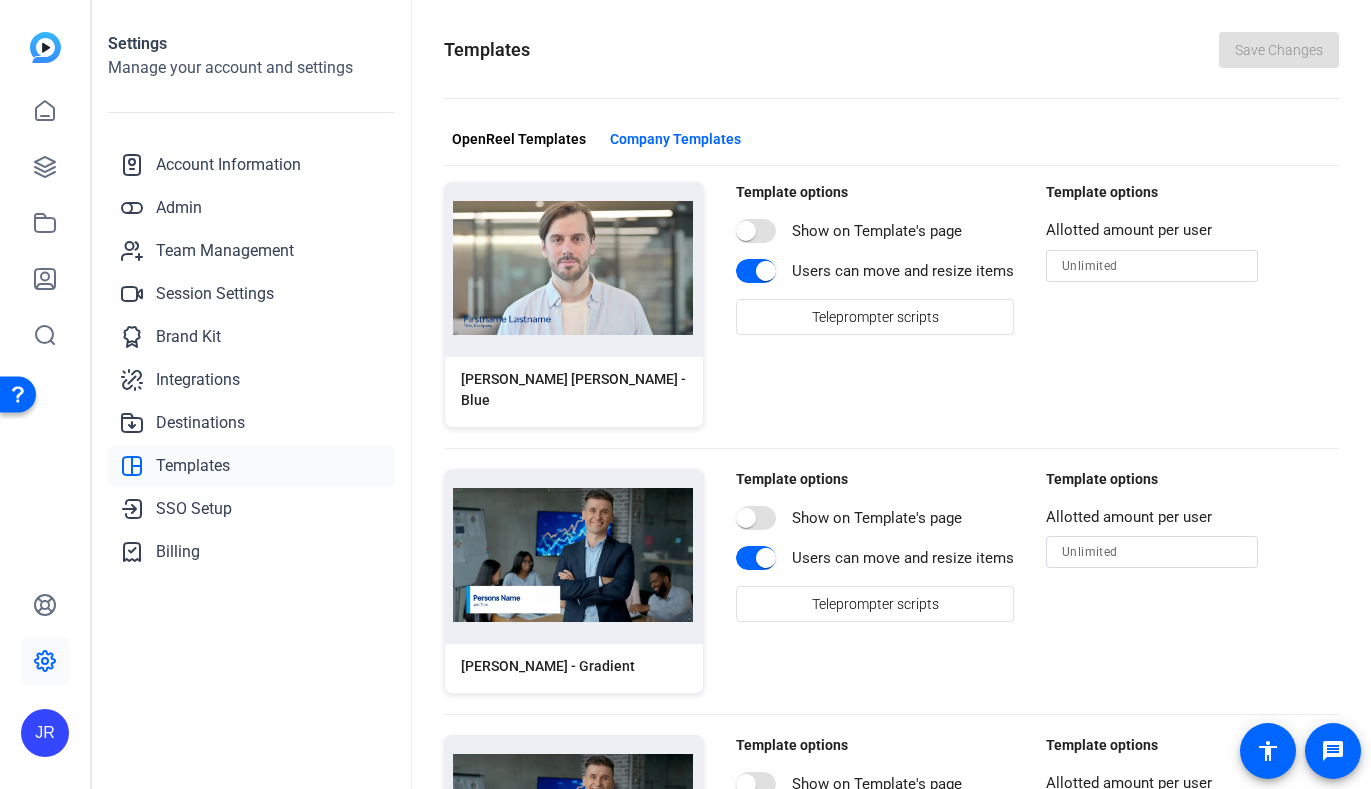 click 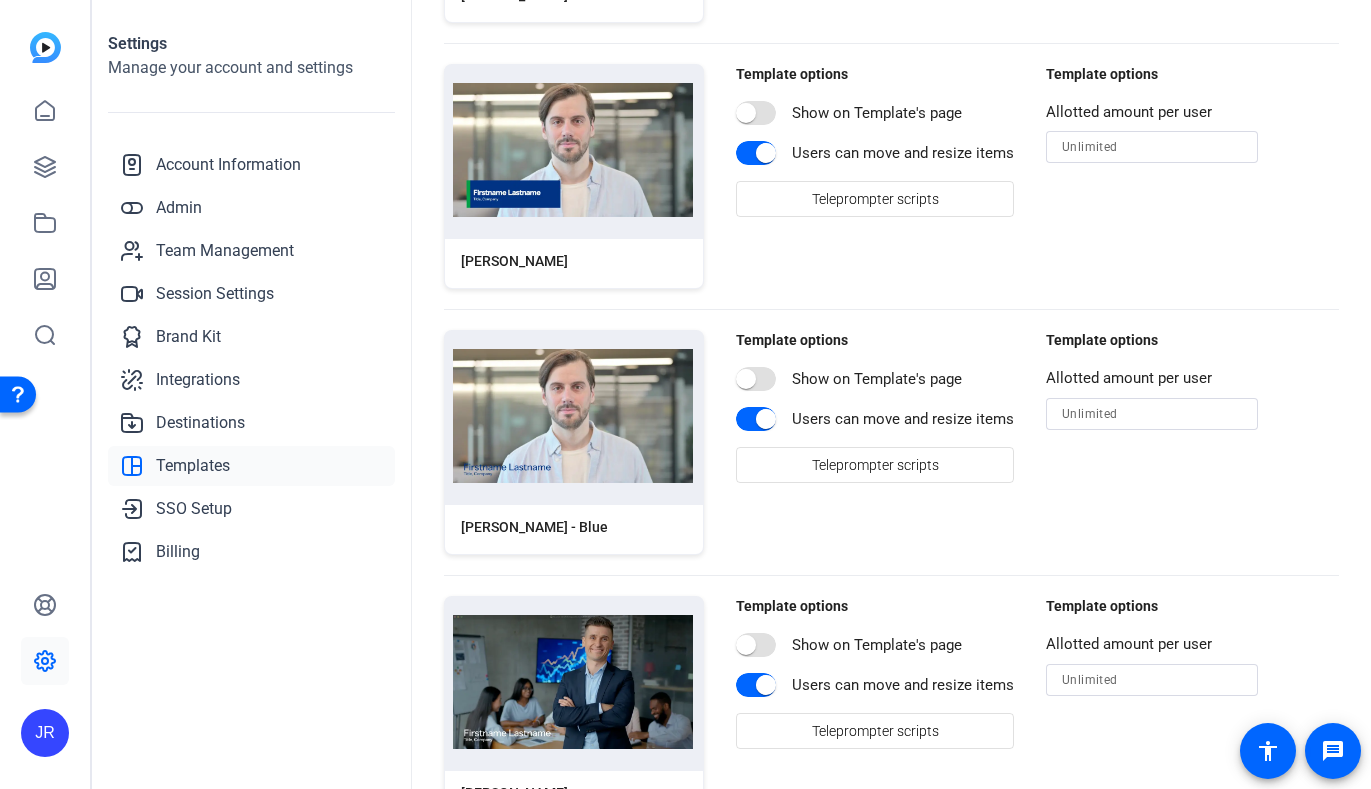 scroll, scrollTop: 824, scrollLeft: 0, axis: vertical 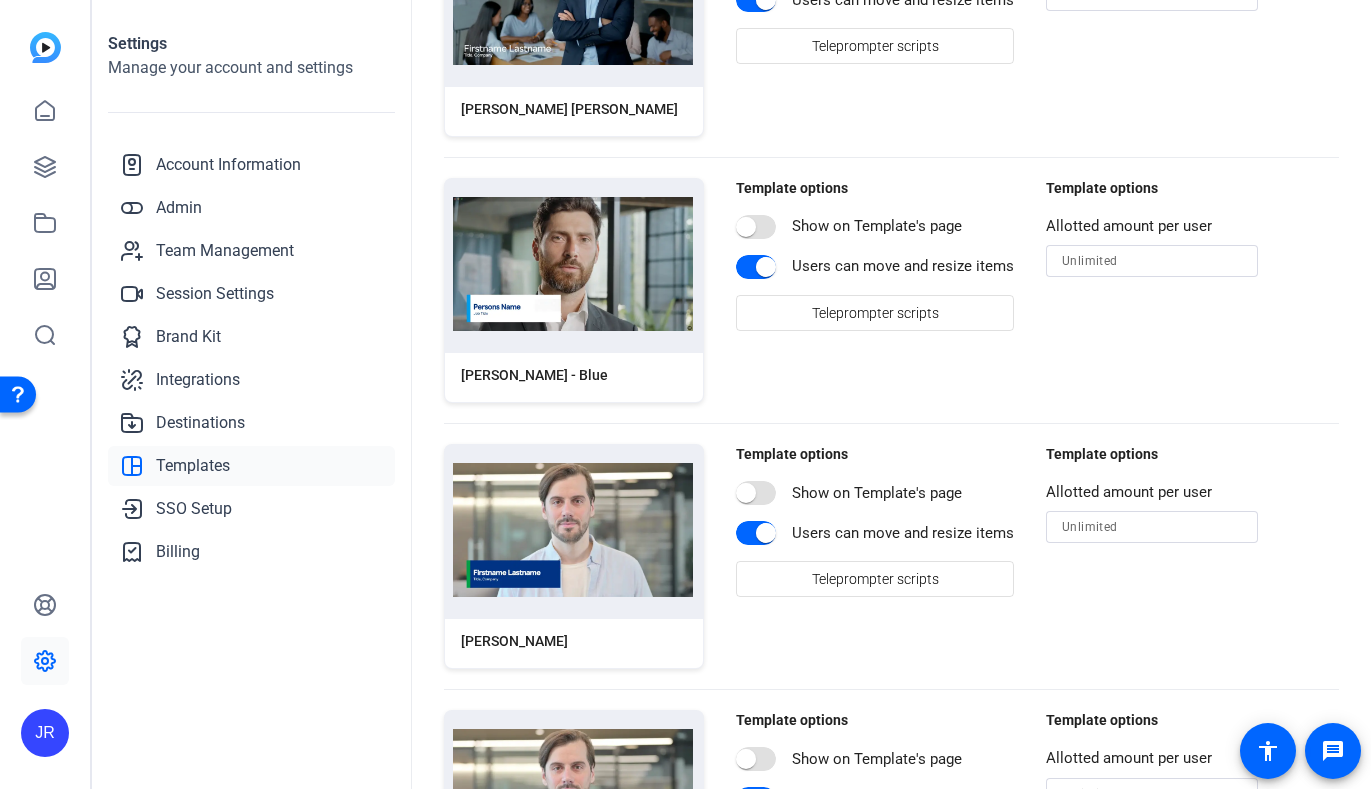 click 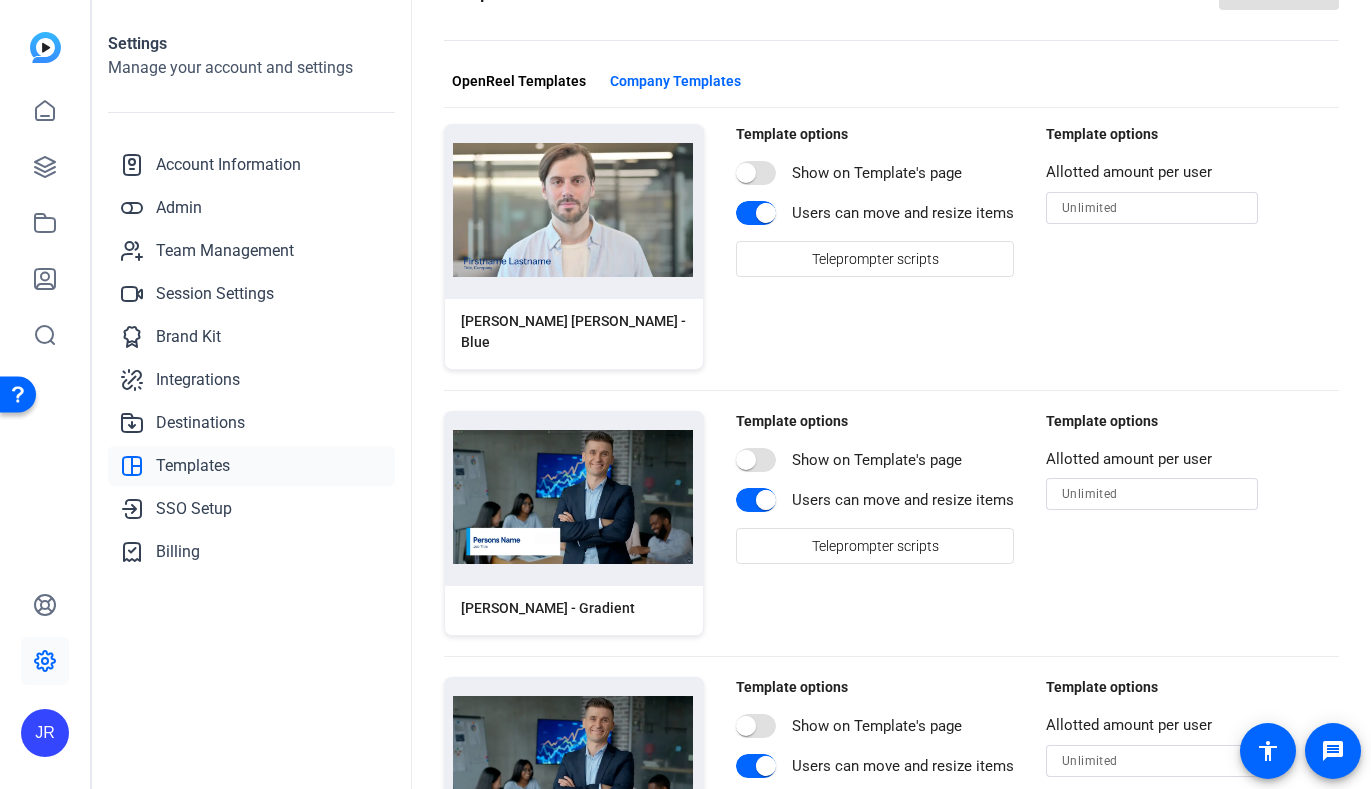 scroll, scrollTop: 0, scrollLeft: 0, axis: both 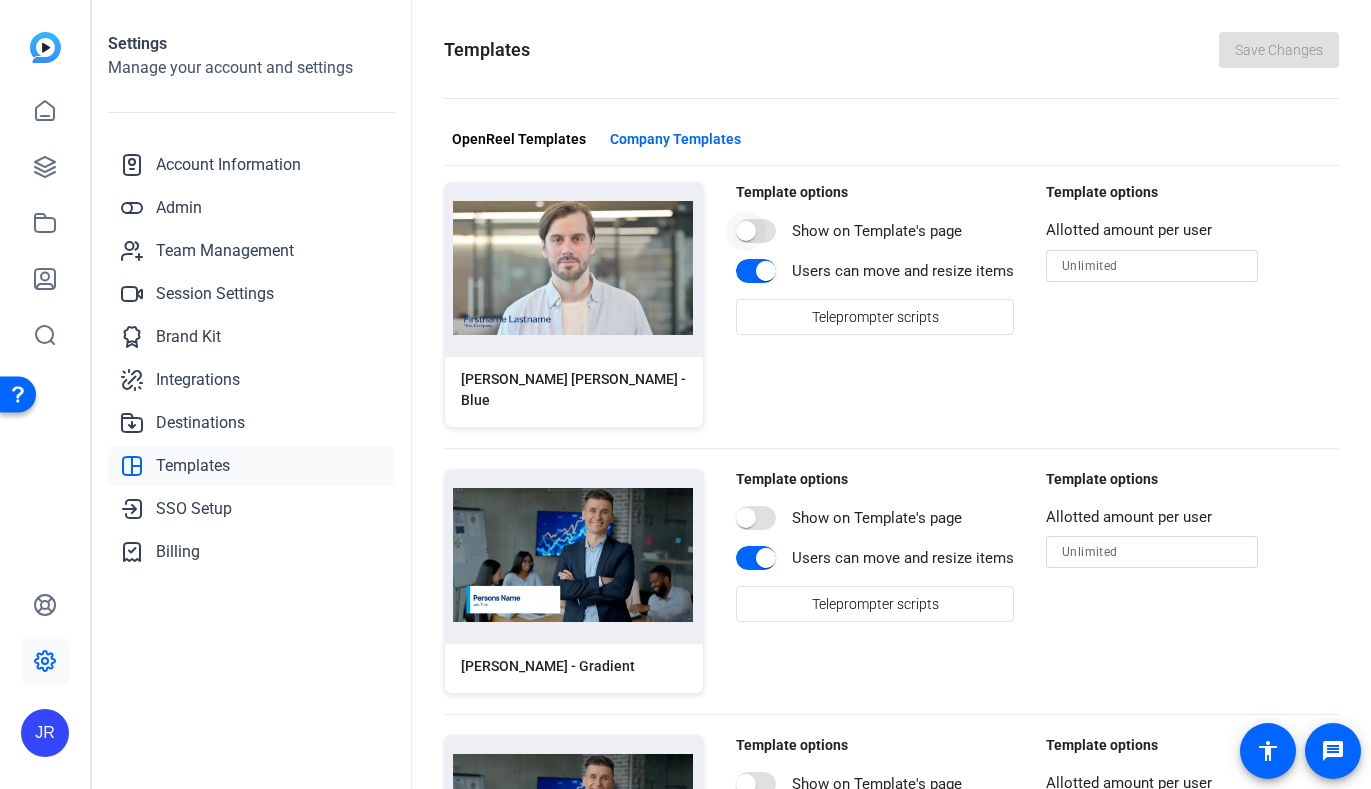 click at bounding box center (746, 231) 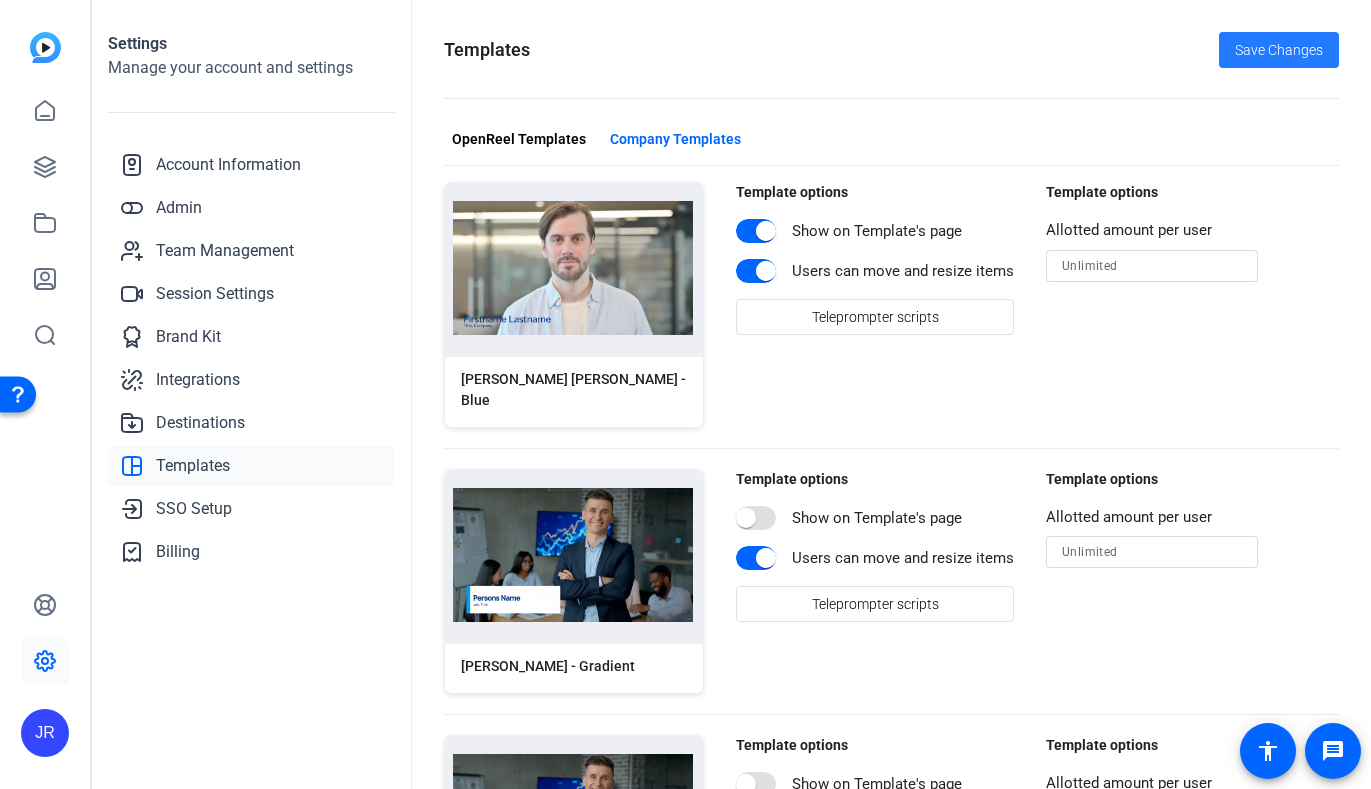click on "Save Changes" 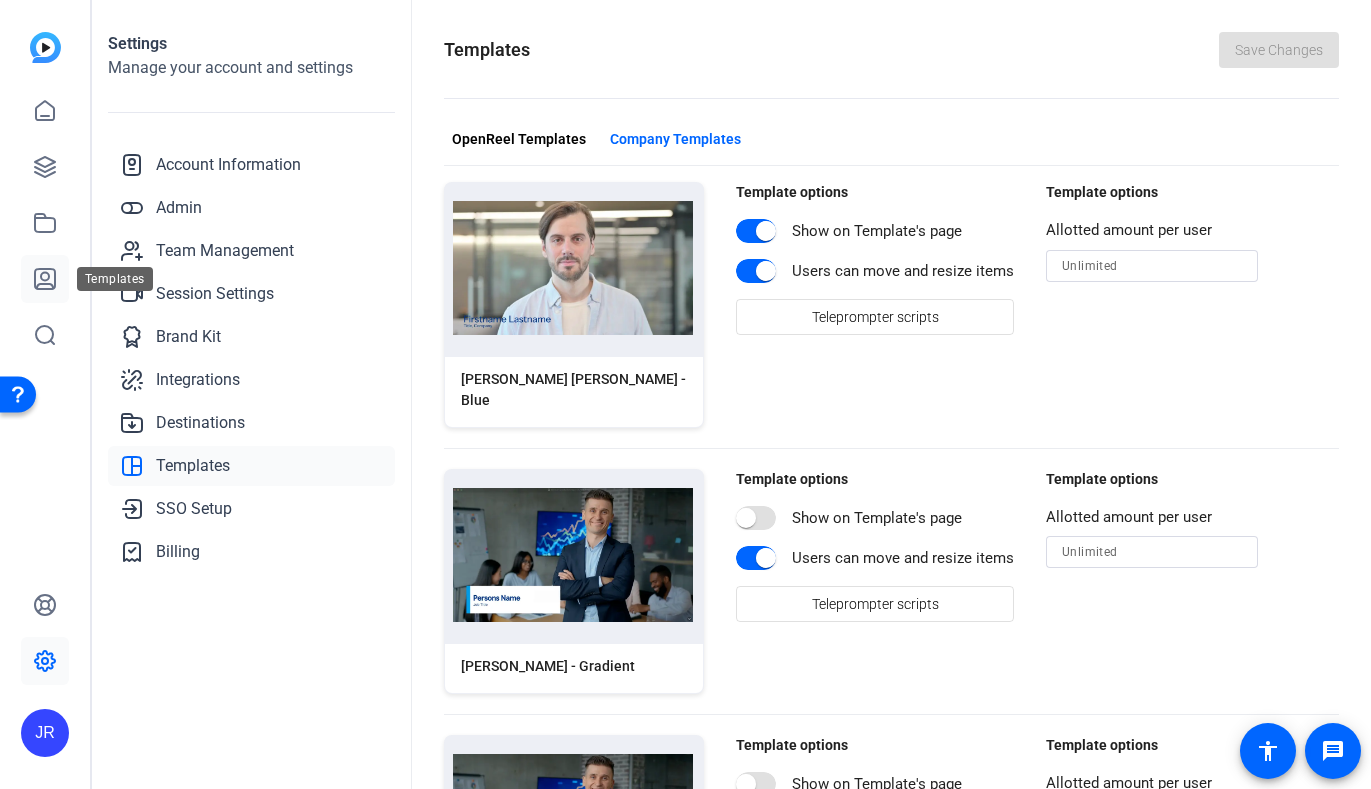 click 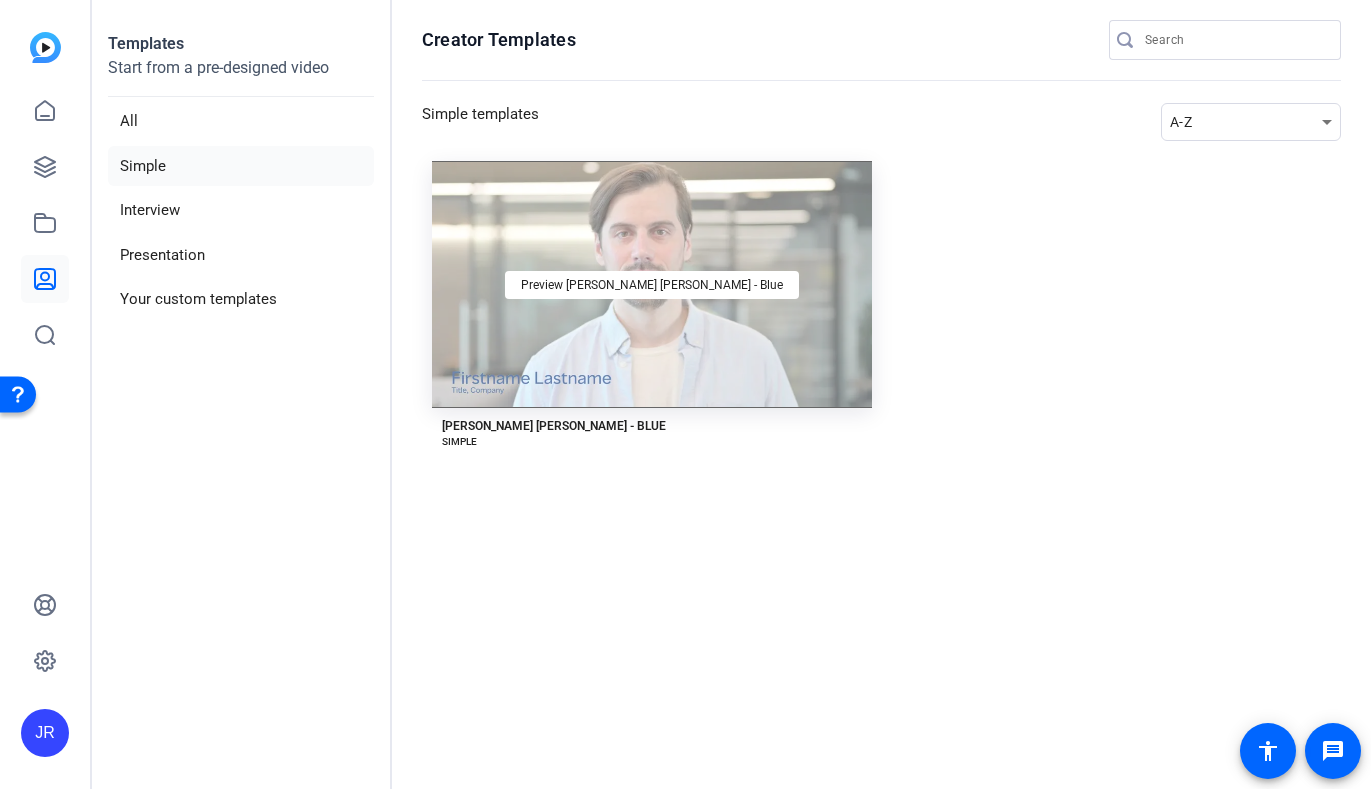 click on "Preview [PERSON_NAME] [PERSON_NAME] - Blue" 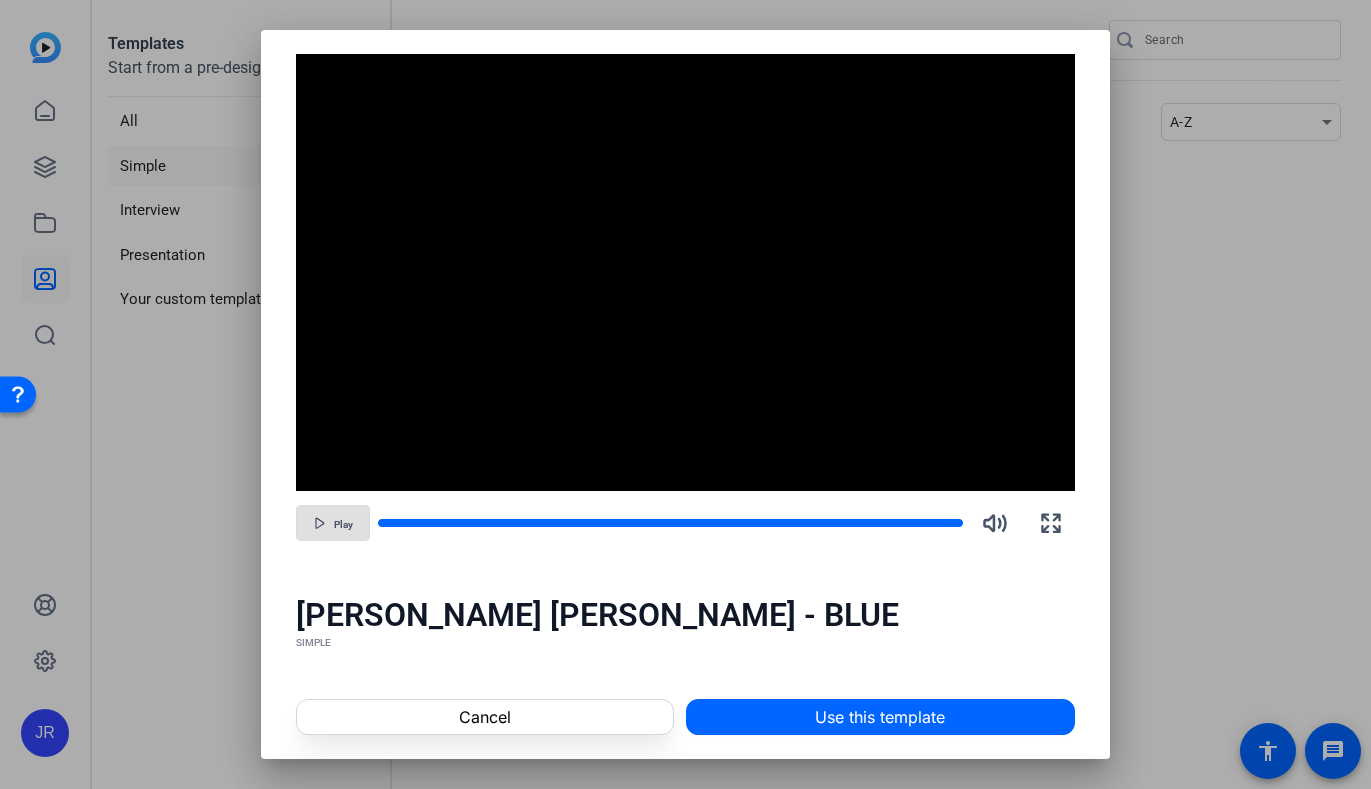 click on "Play" at bounding box center (343, 525) 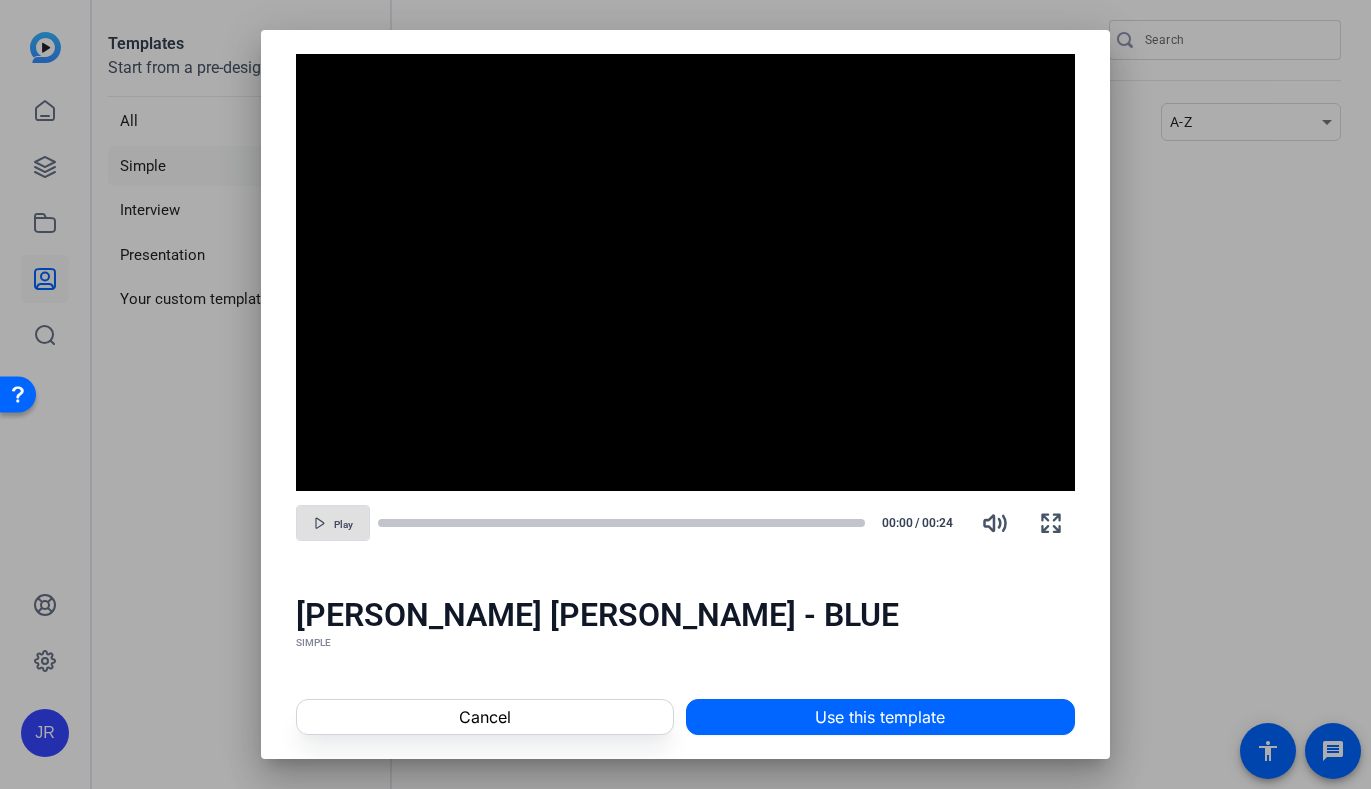 click on "Play" at bounding box center [343, 525] 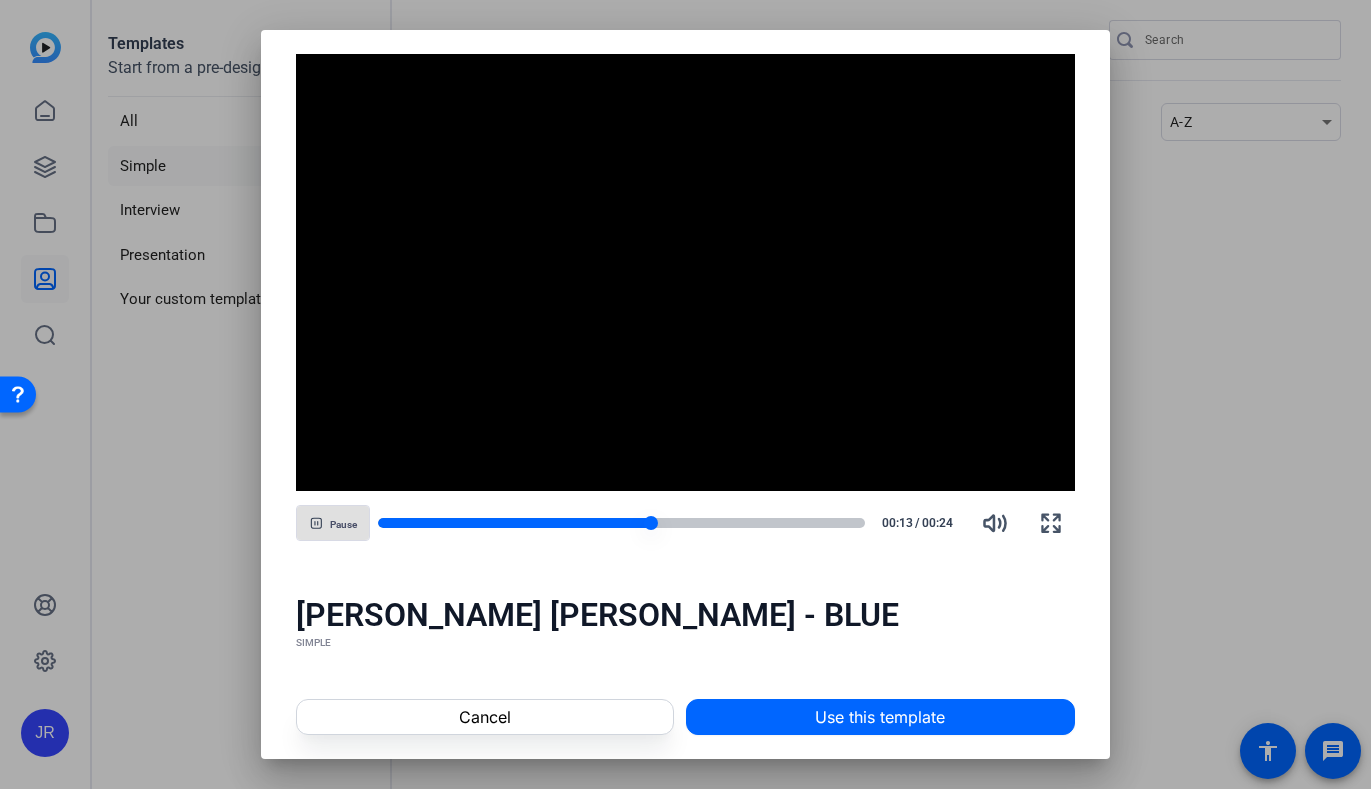 click at bounding box center (621, 523) 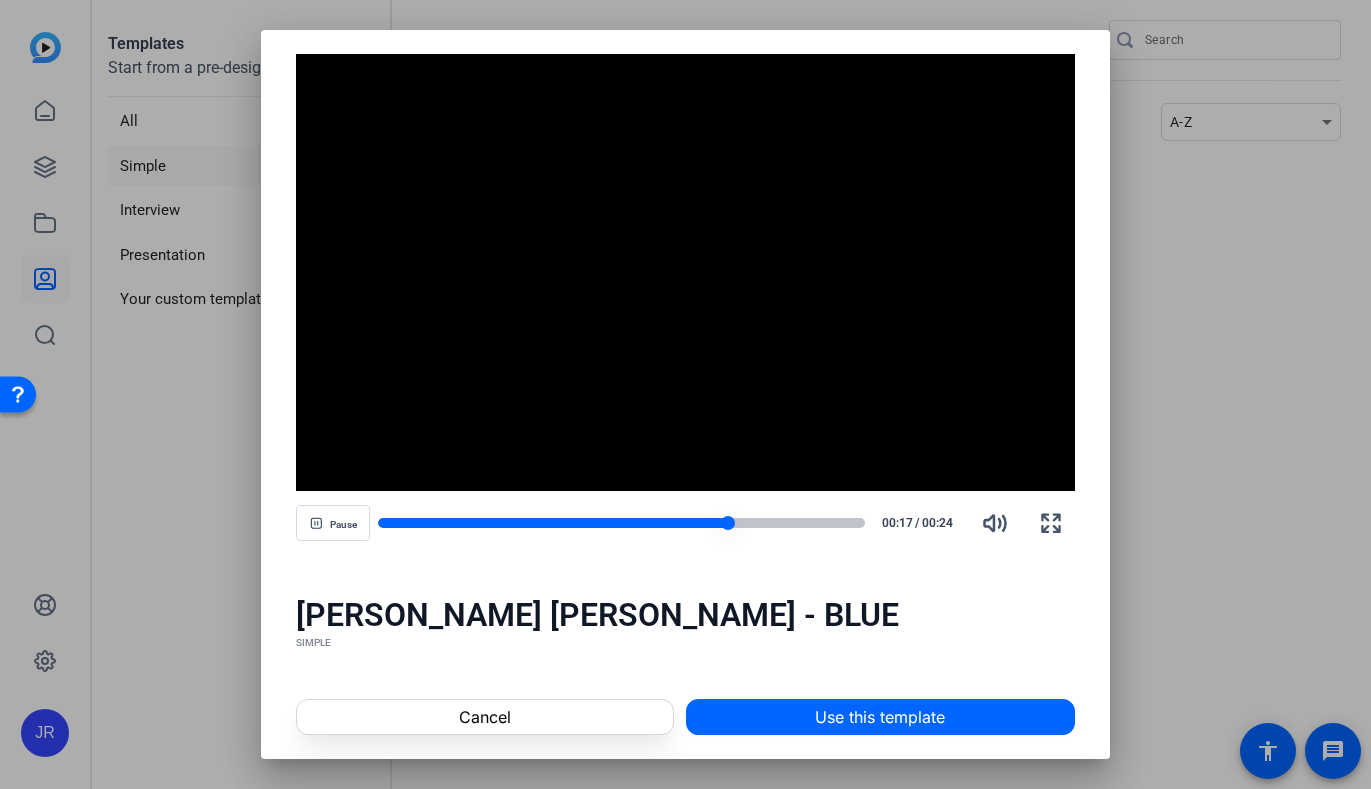 click at bounding box center (621, 523) 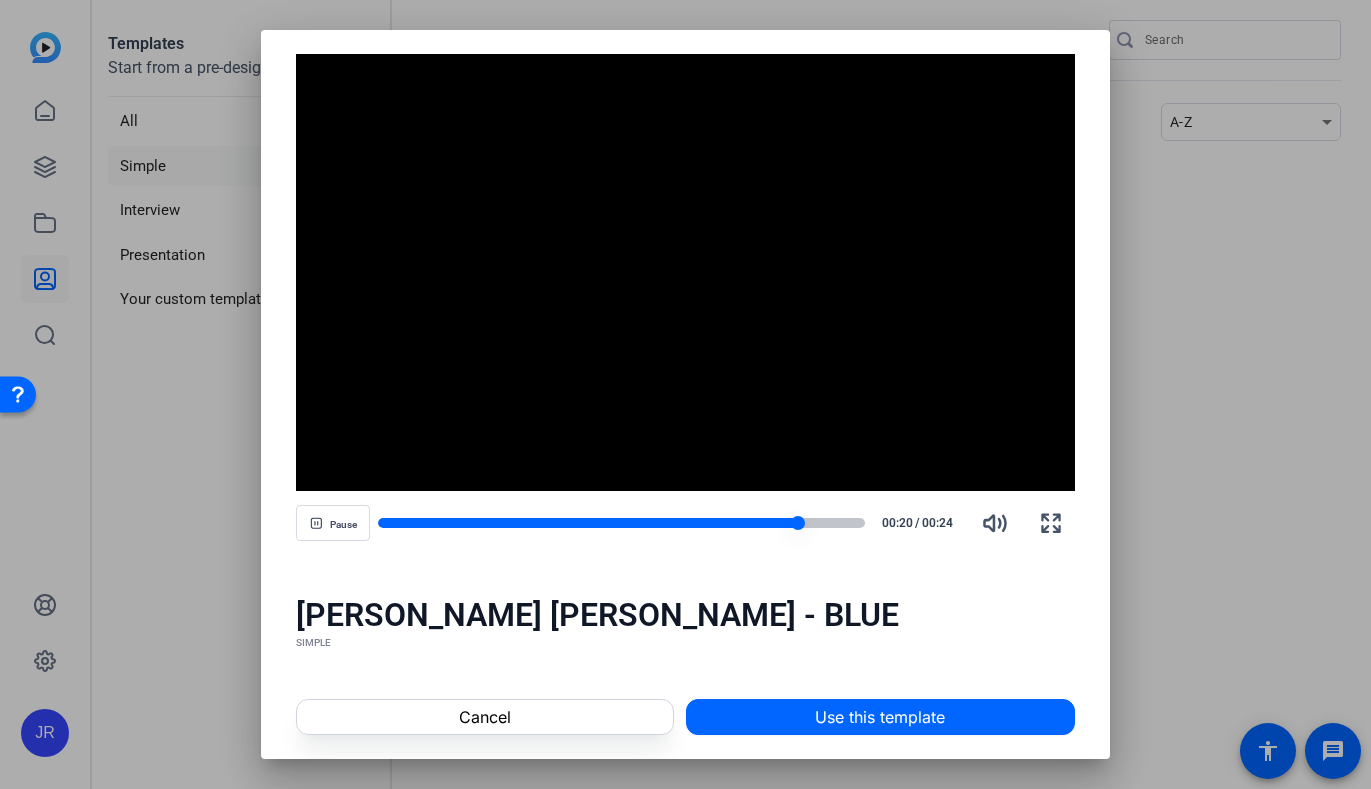 click at bounding box center (621, 523) 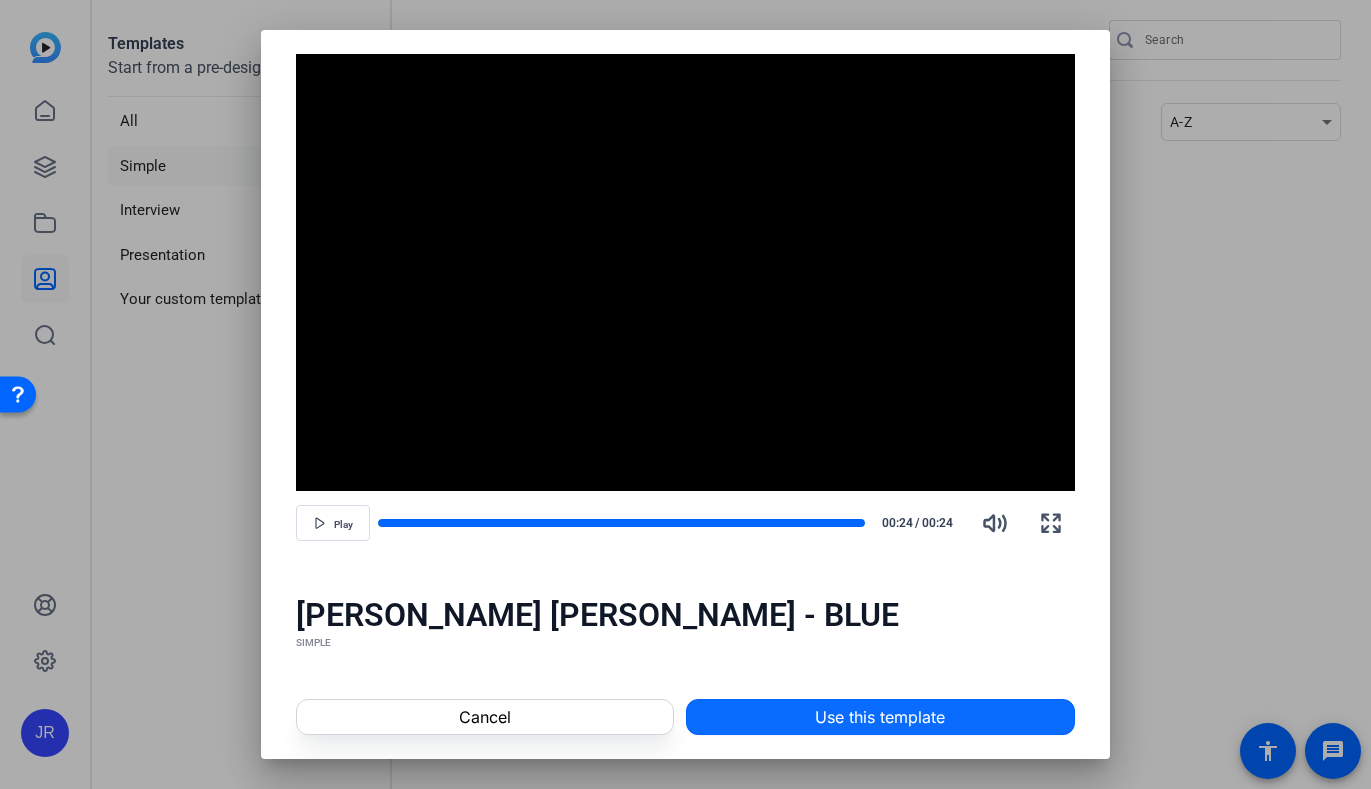 click on "Use this template" at bounding box center (880, 717) 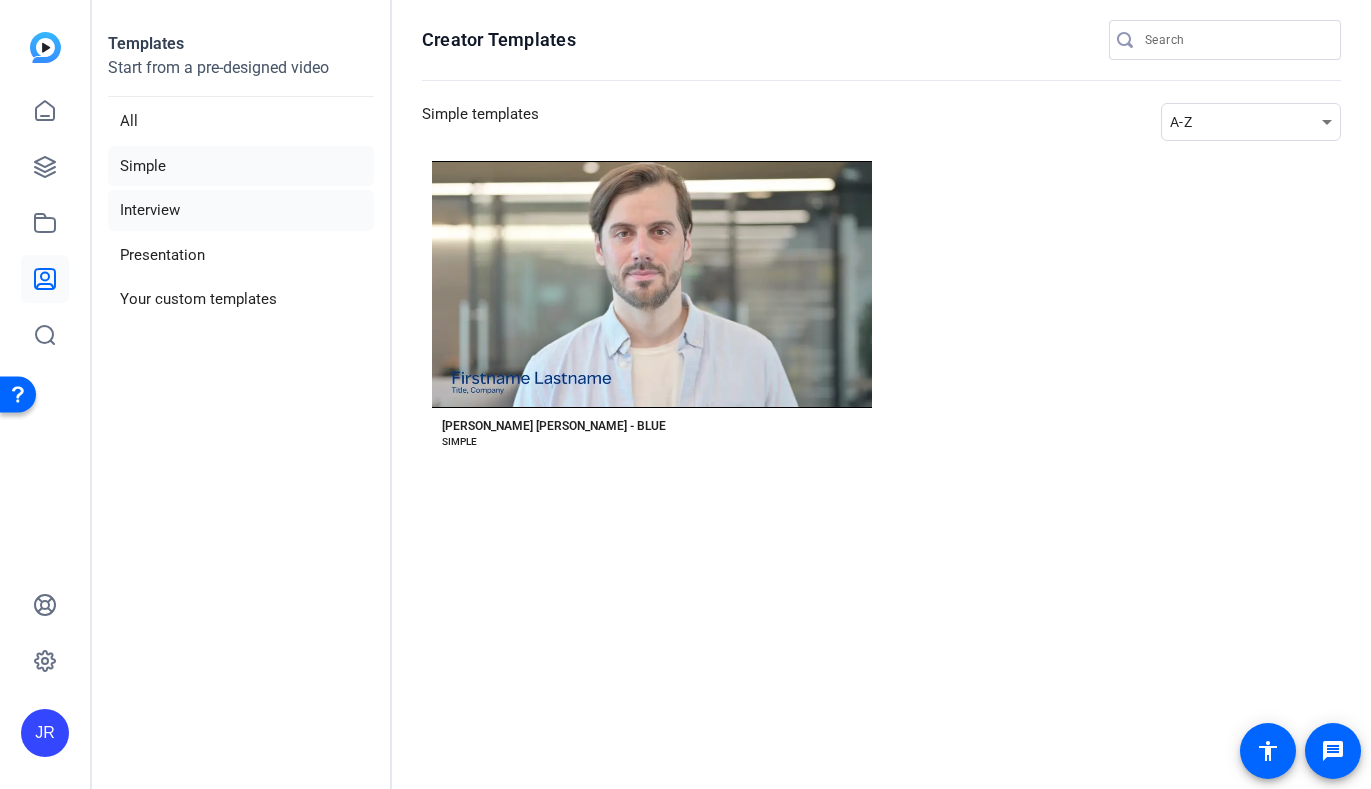 click on "Interview" 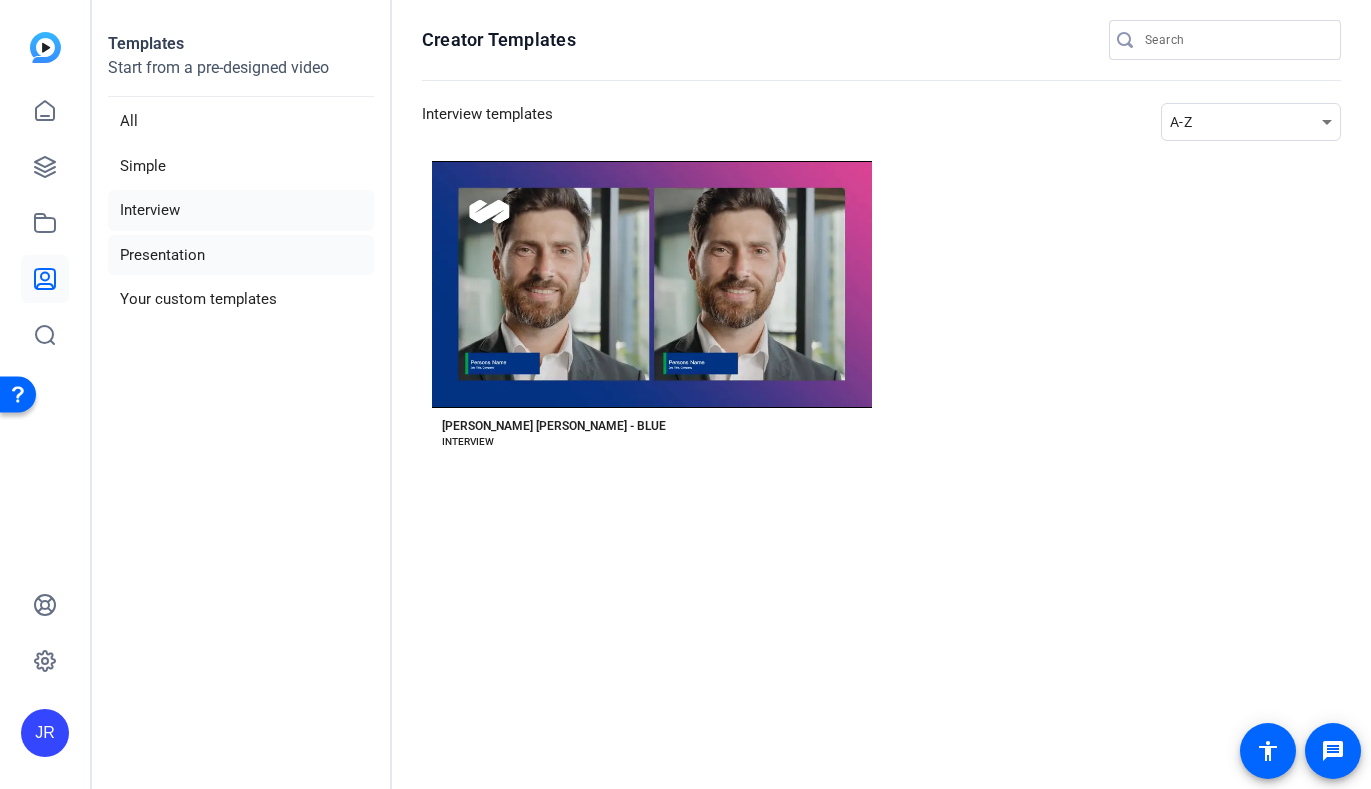 click on "Presentation" 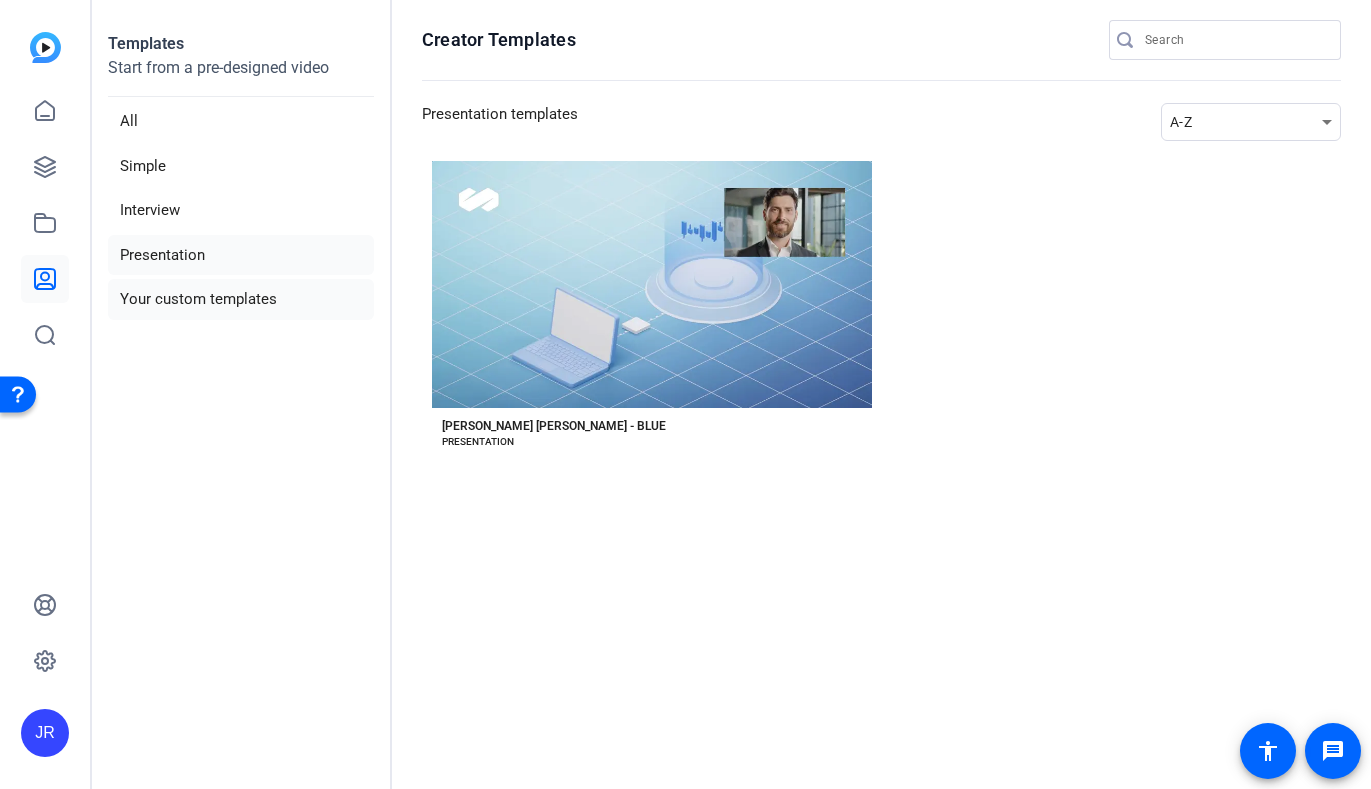 click on "Your custom templates" 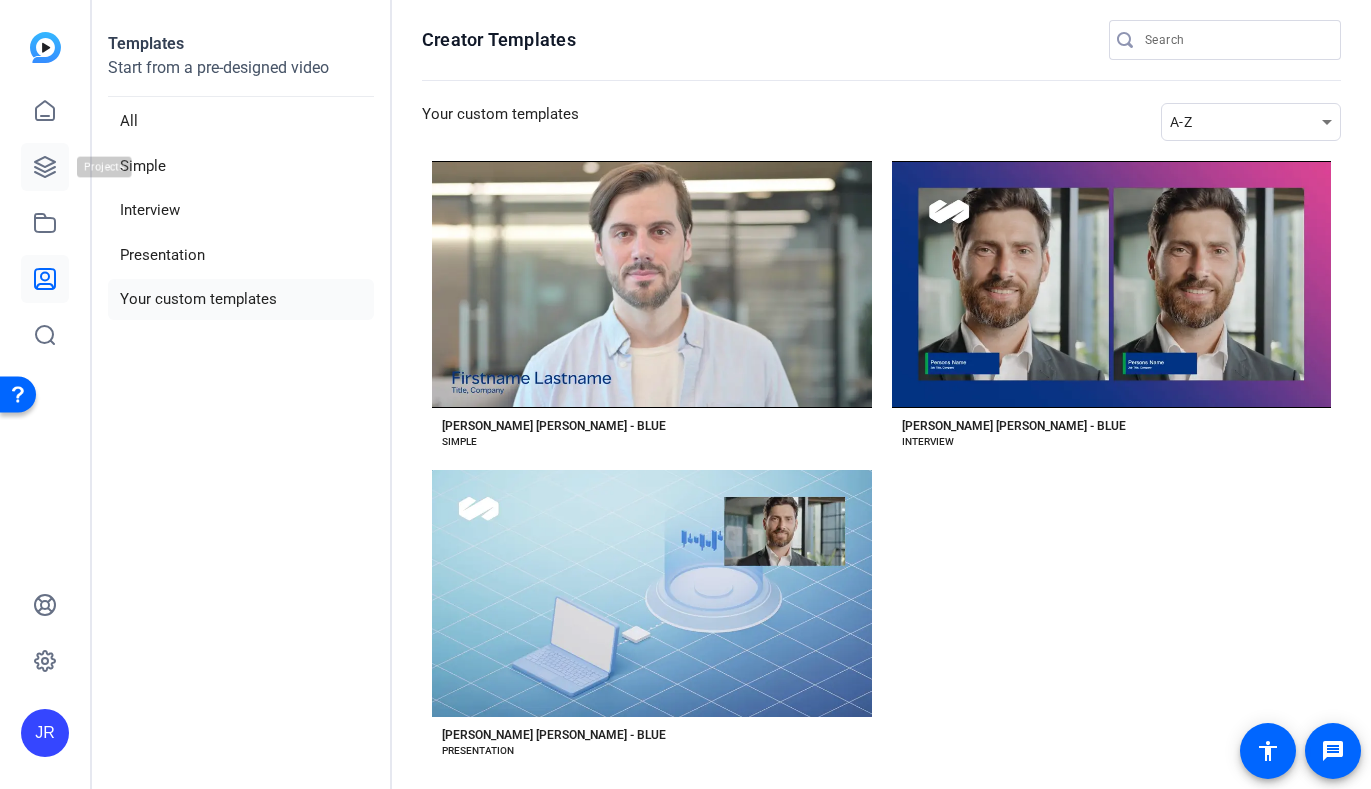 click 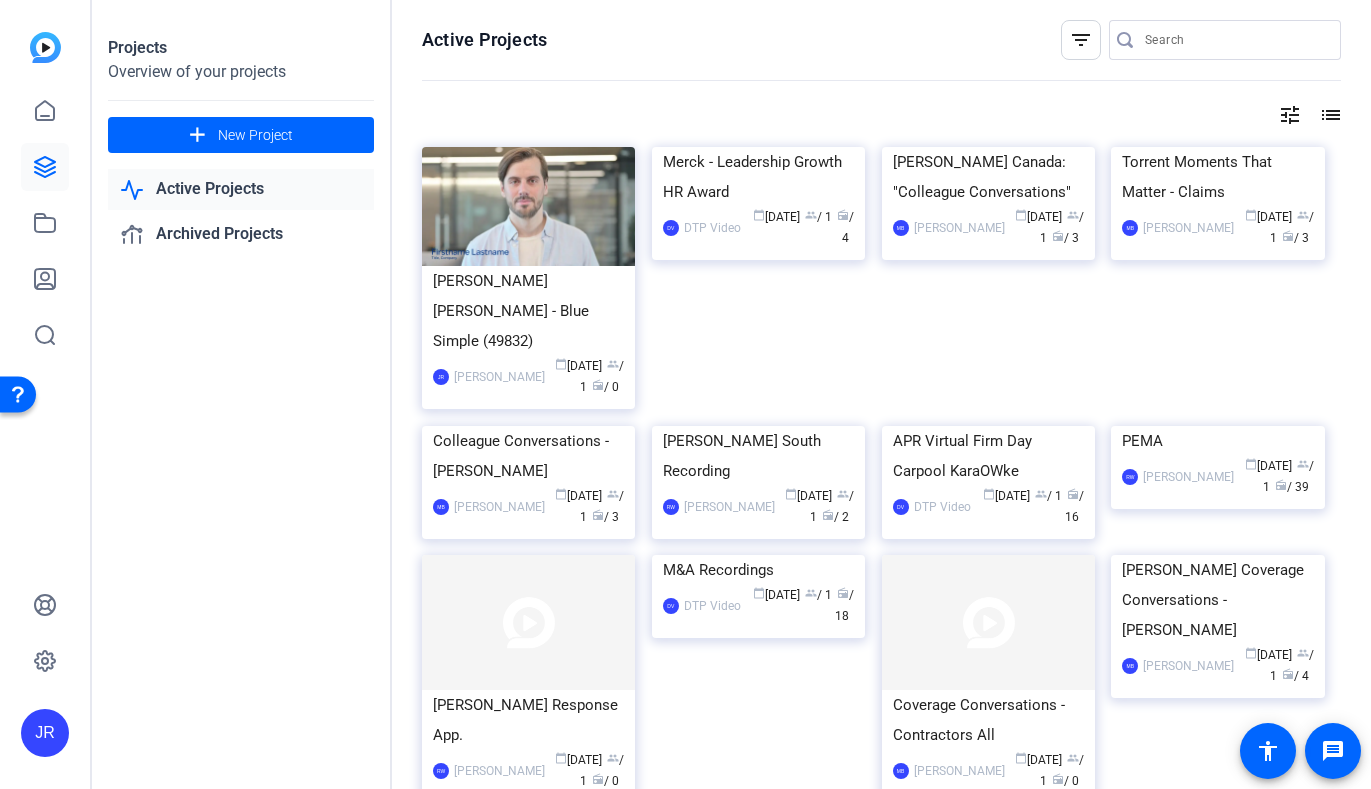 click 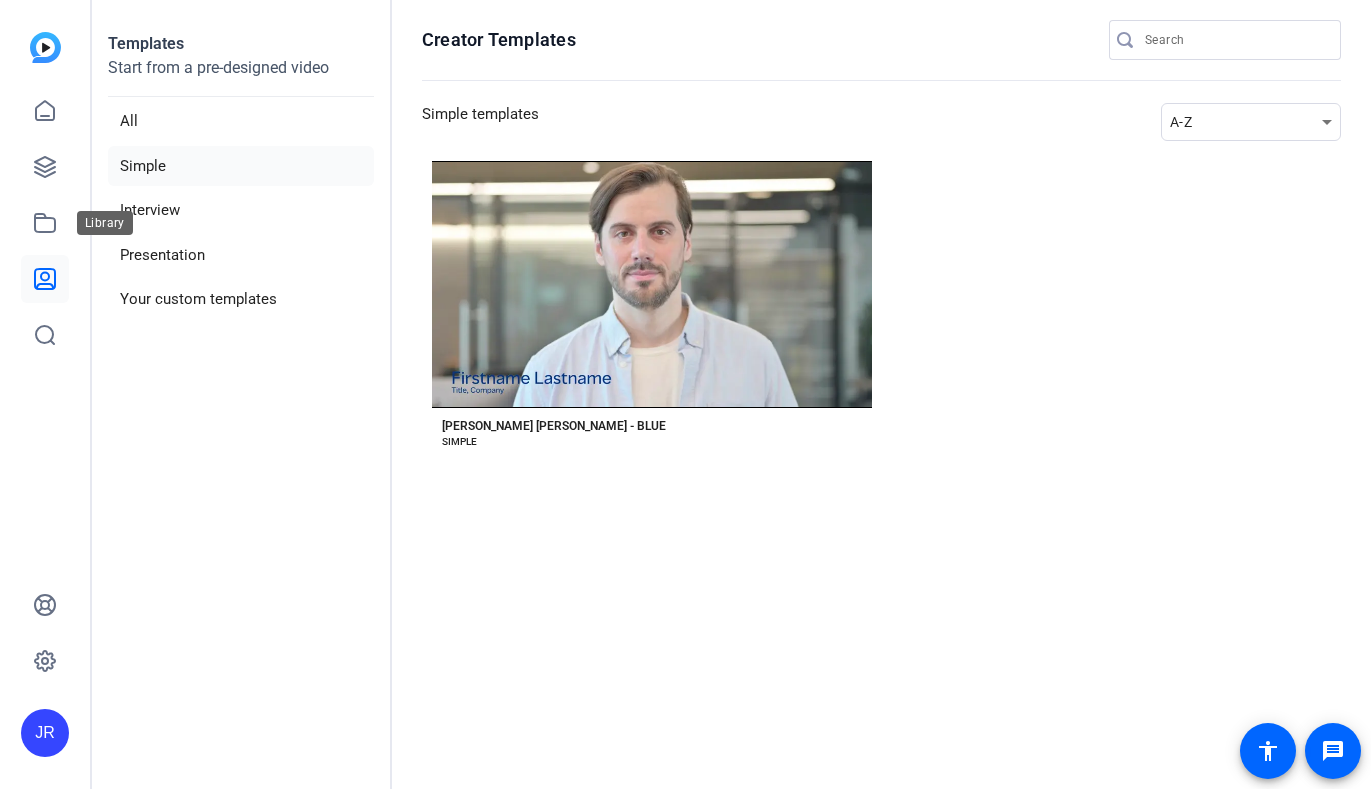 scroll, scrollTop: 0, scrollLeft: 0, axis: both 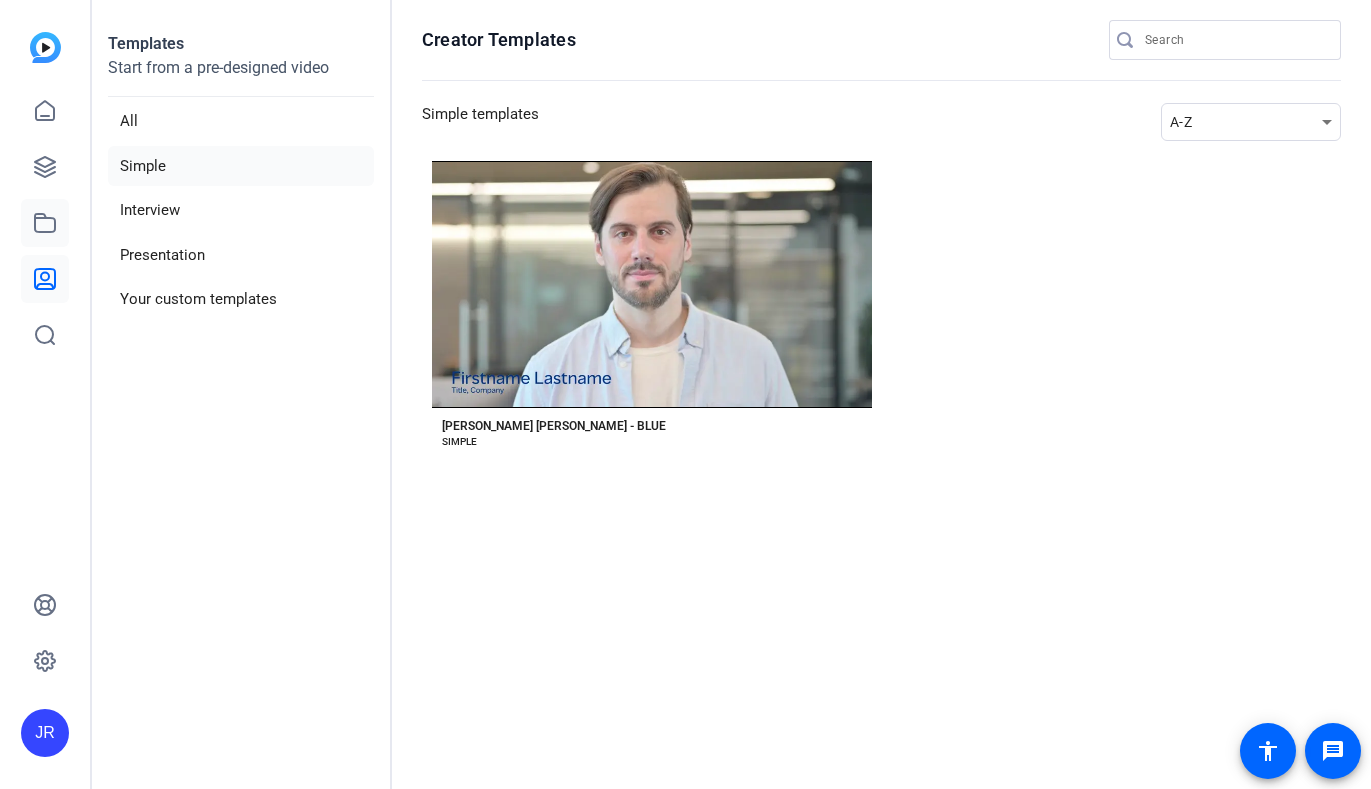 click 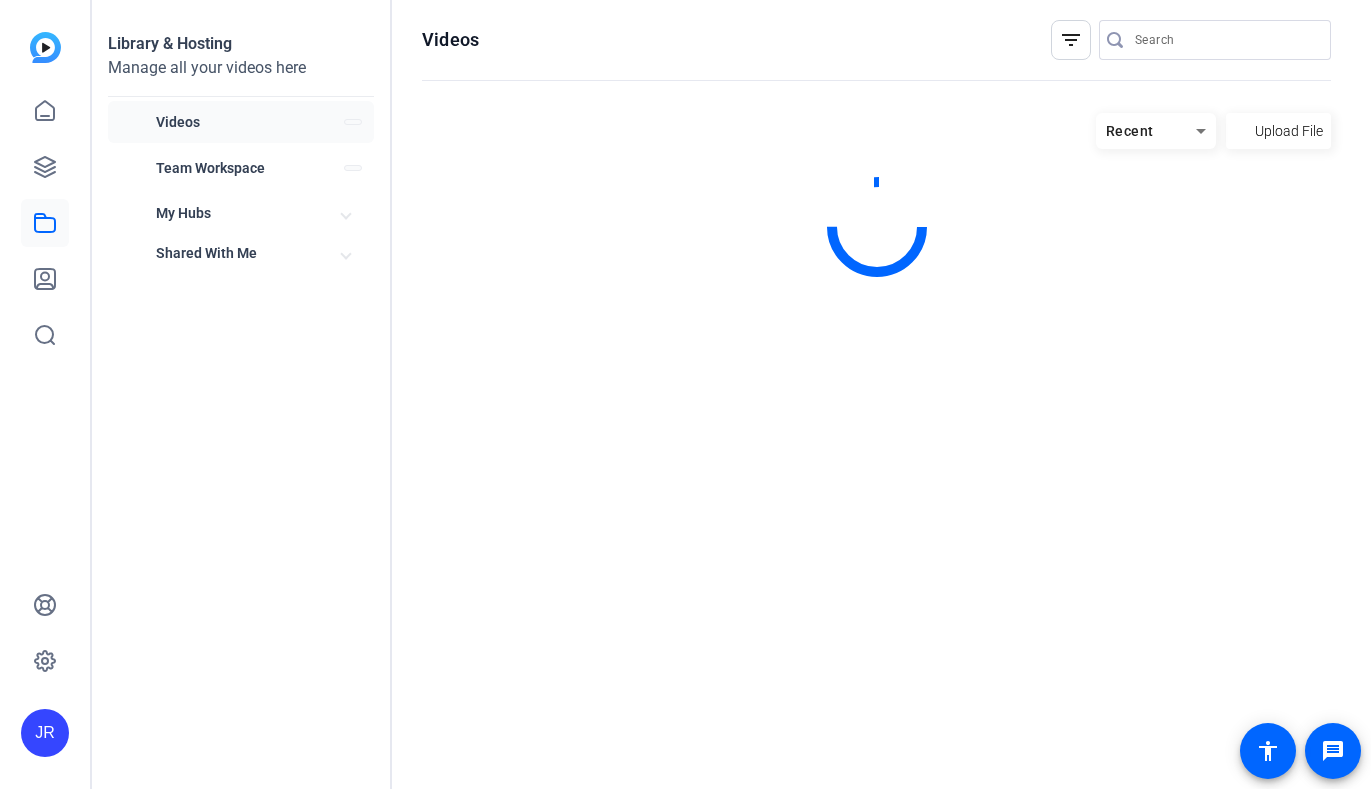 scroll, scrollTop: 0, scrollLeft: 0, axis: both 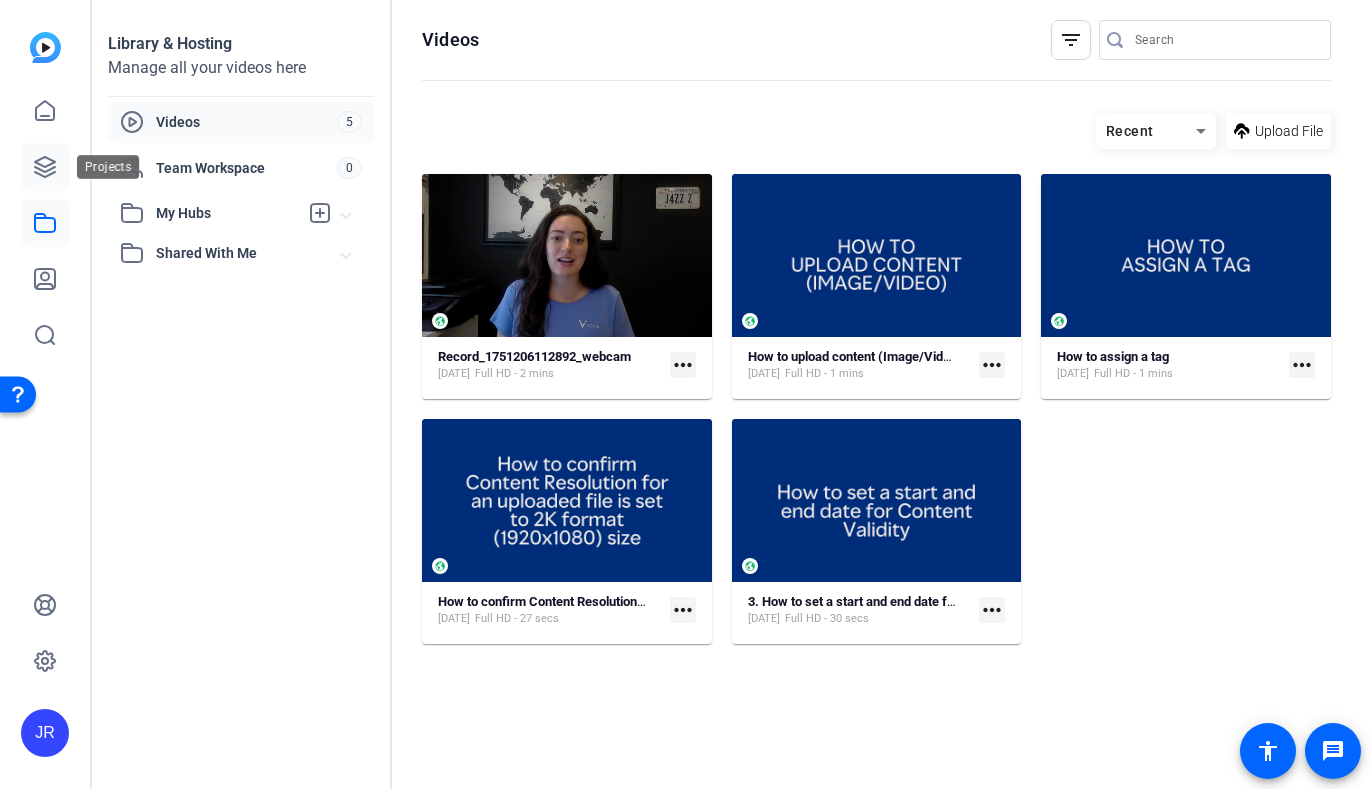 click 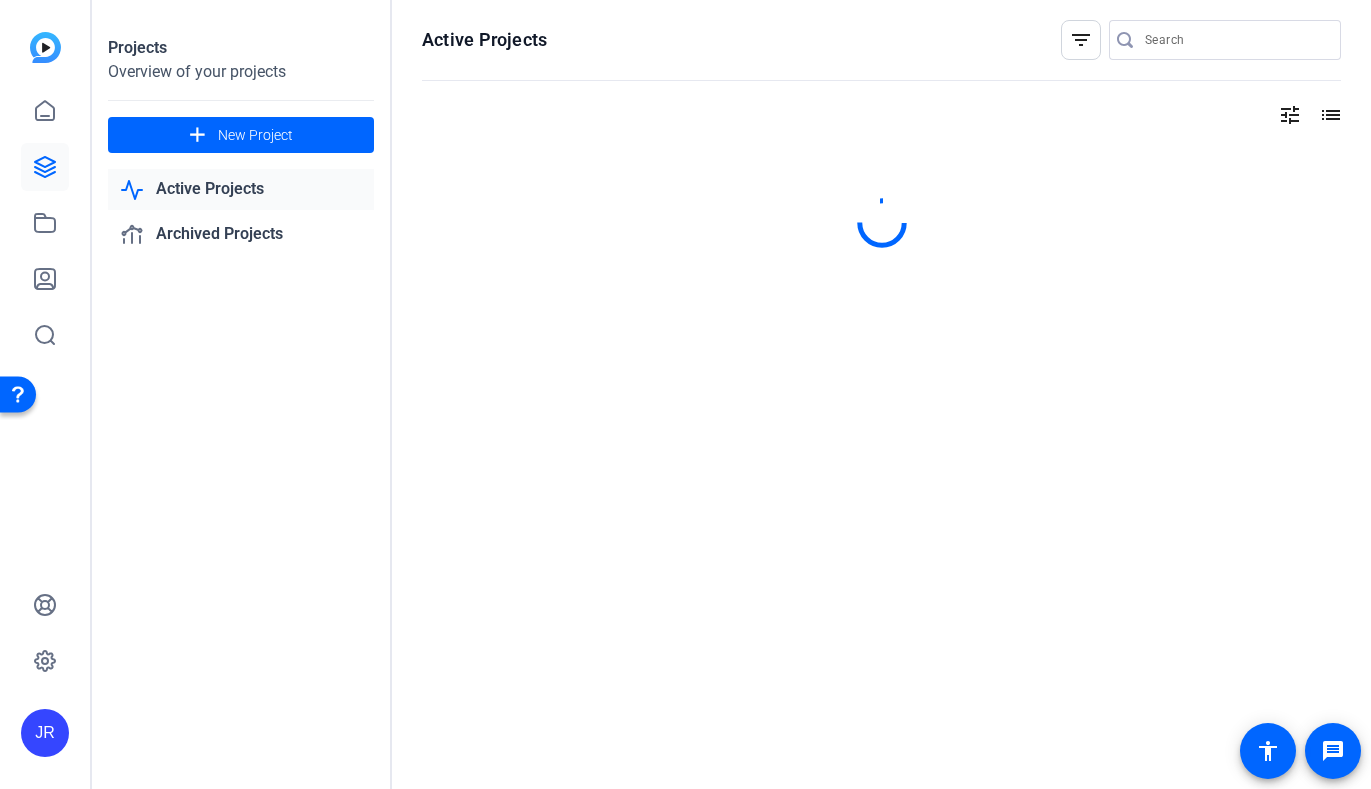 click 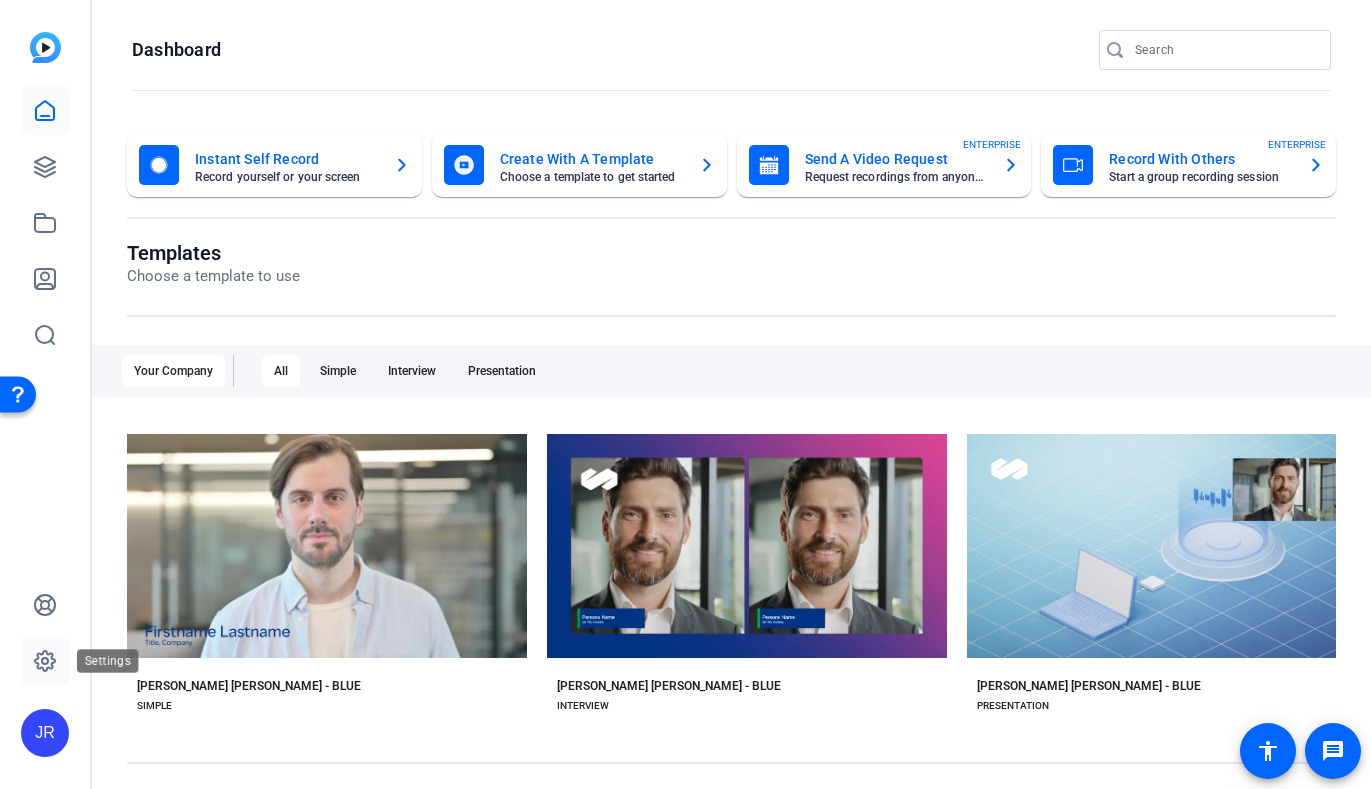 click 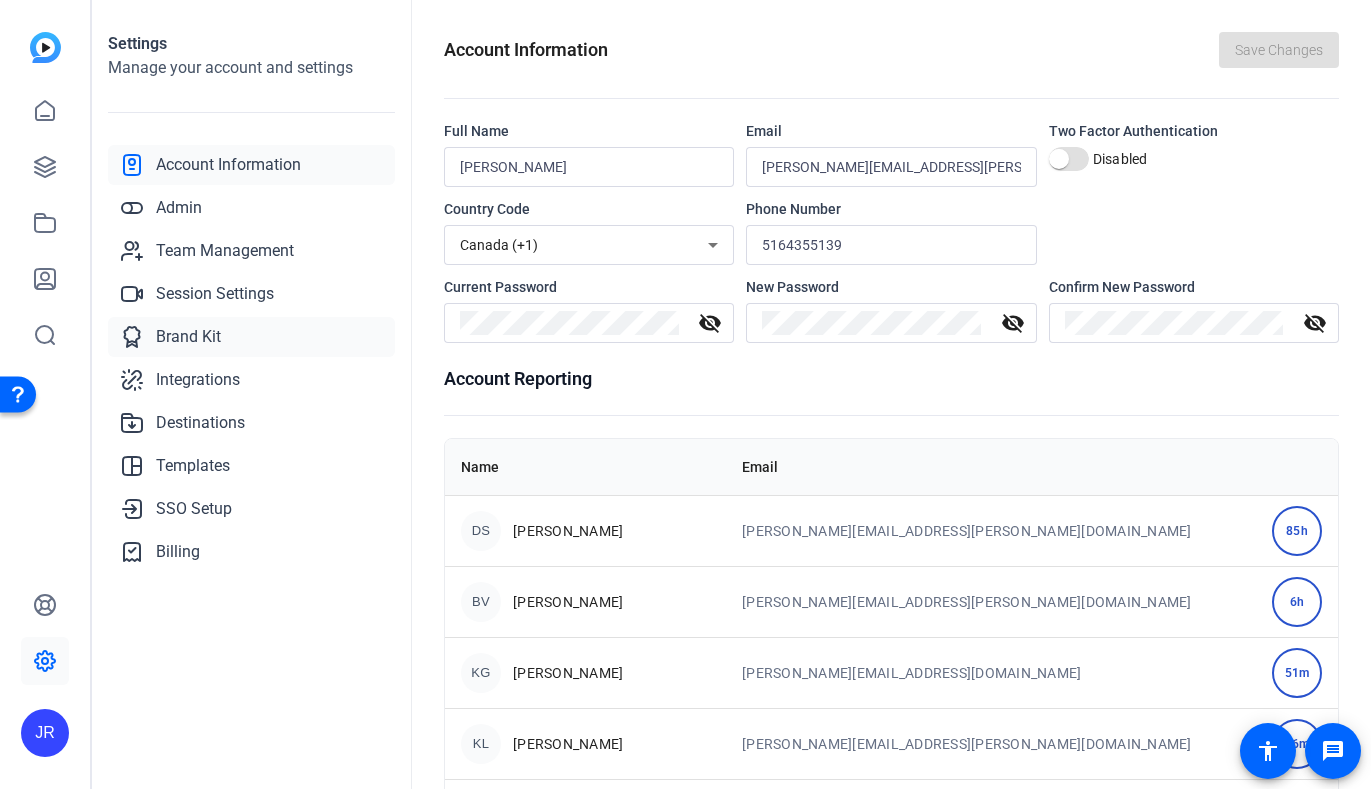 click on "Brand Kit" 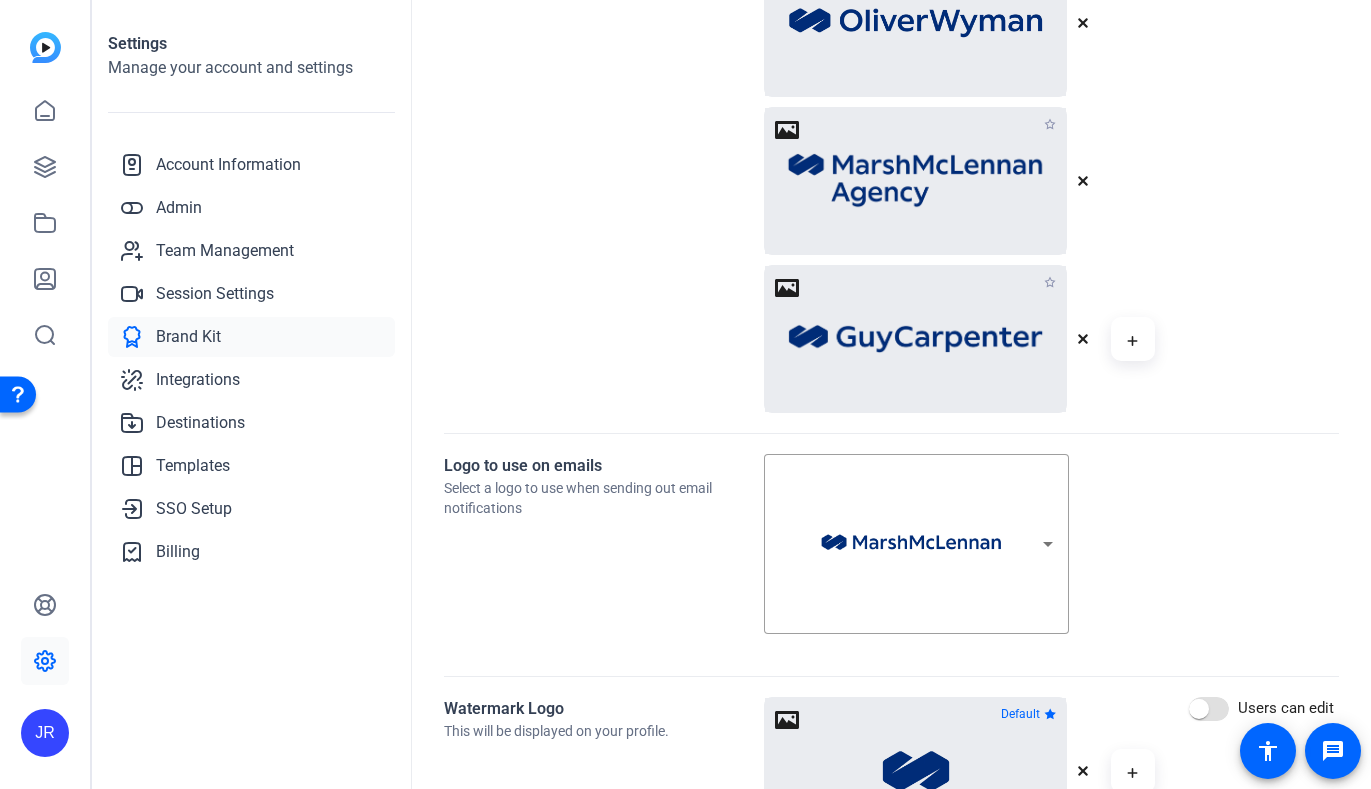 scroll, scrollTop: 1669, scrollLeft: 0, axis: vertical 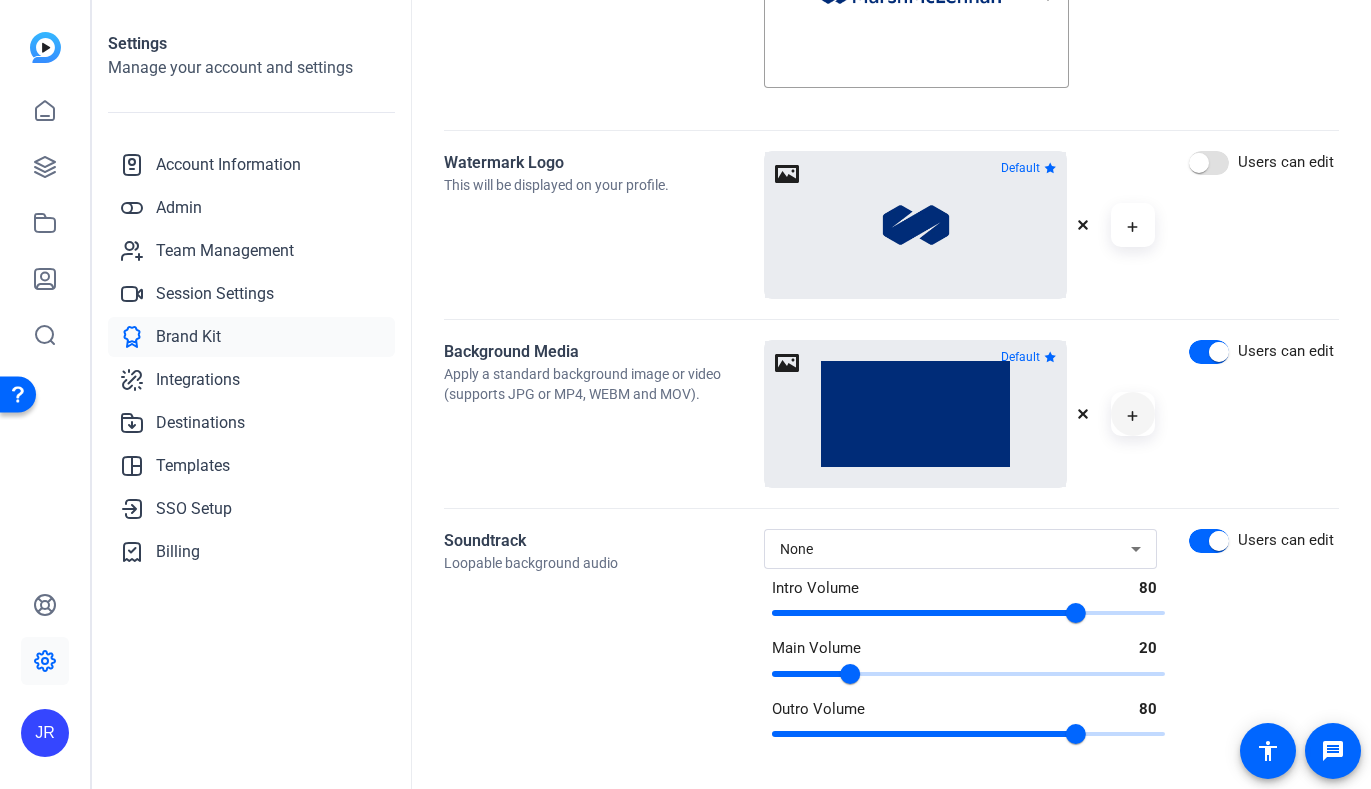 click 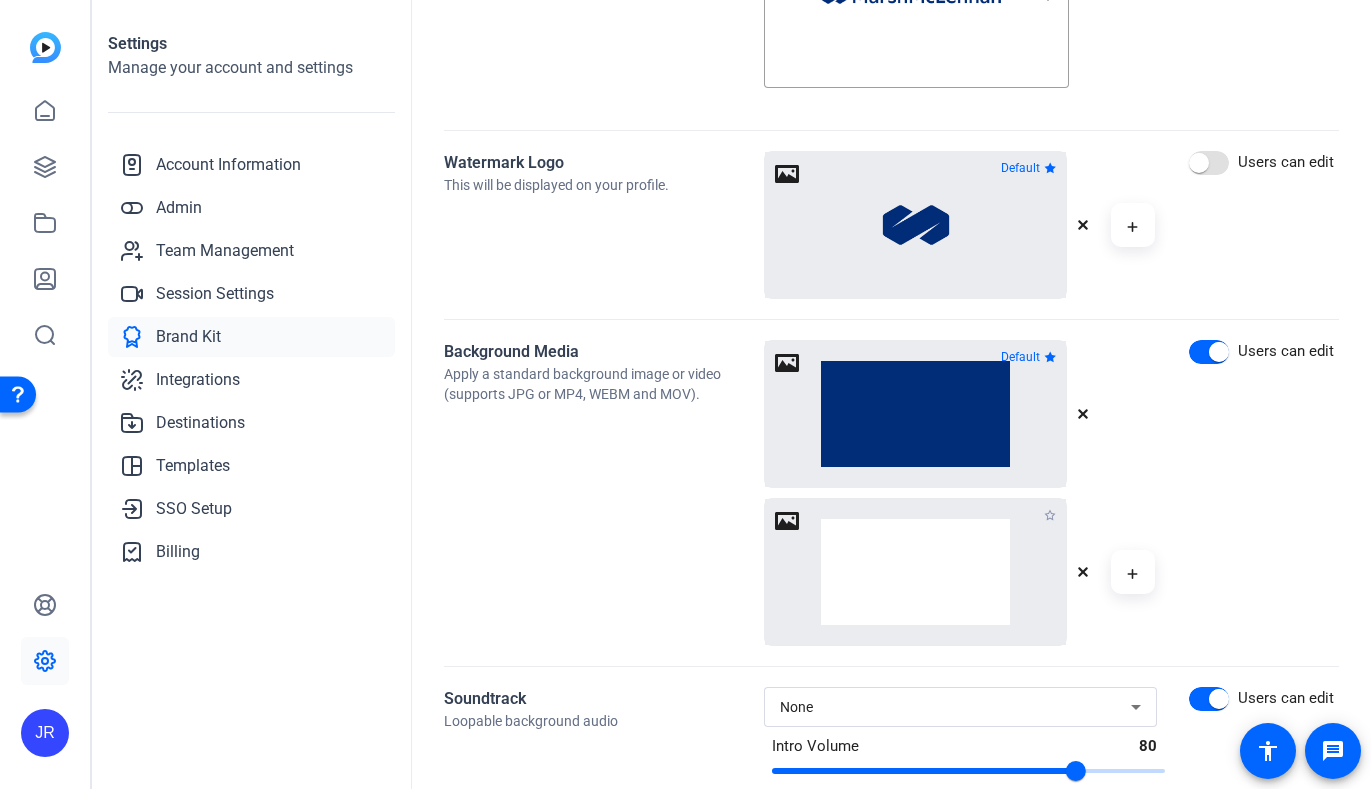 click 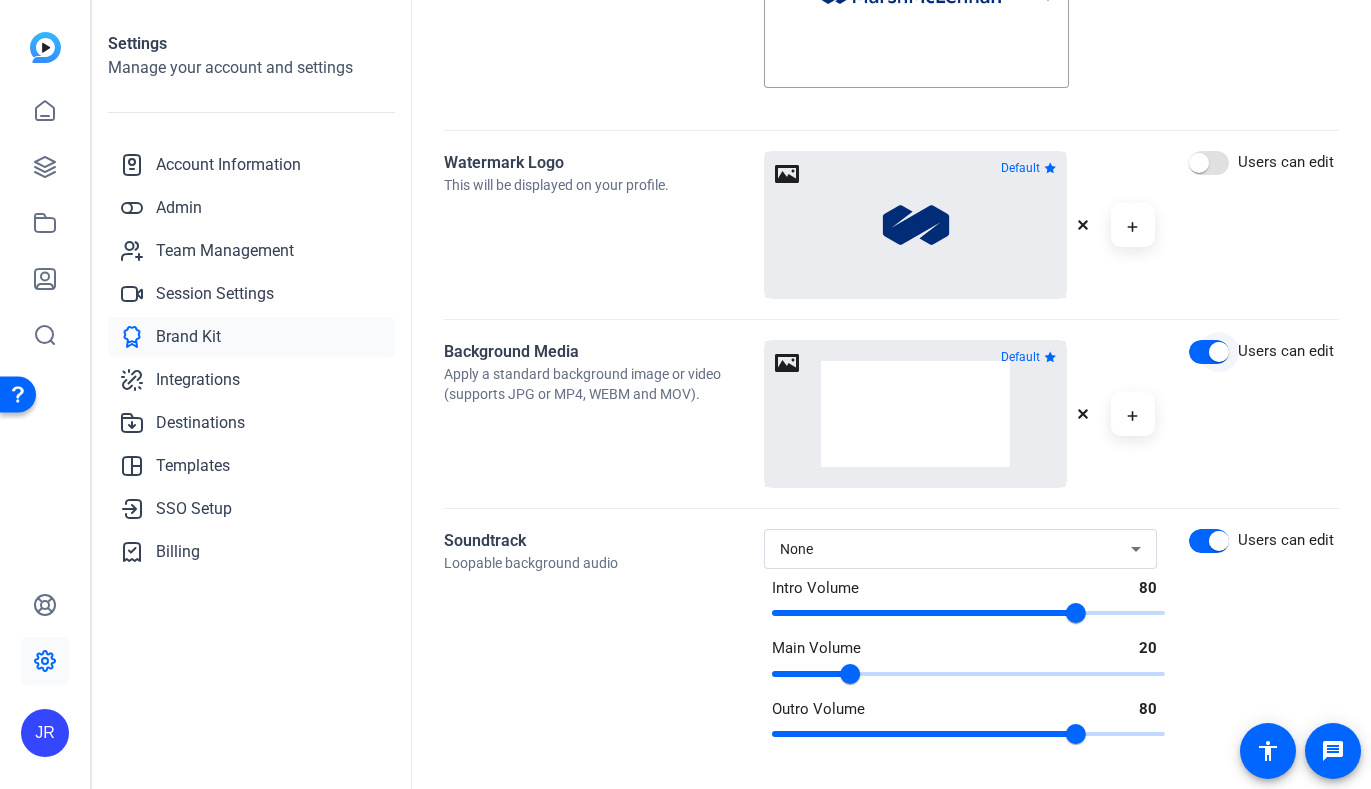 click at bounding box center (1209, 352) 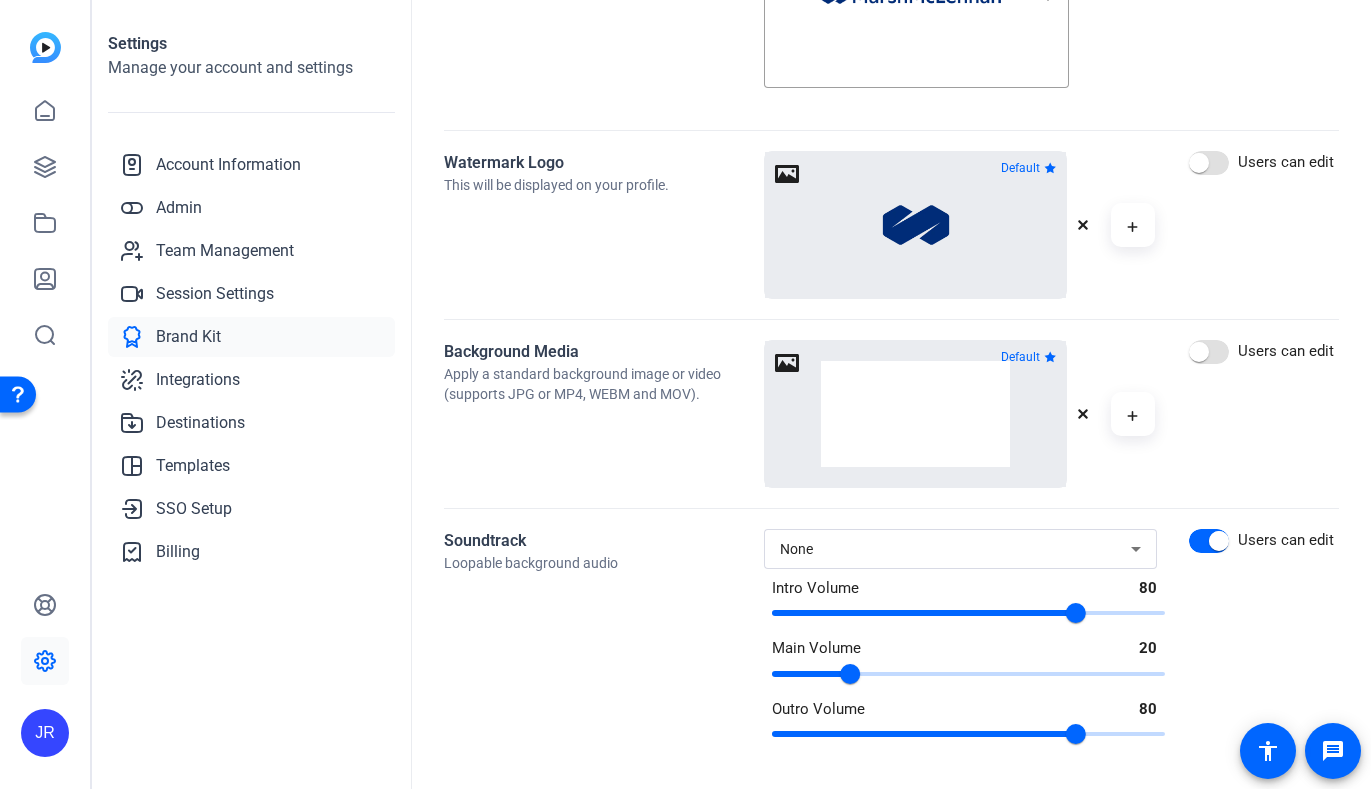 click 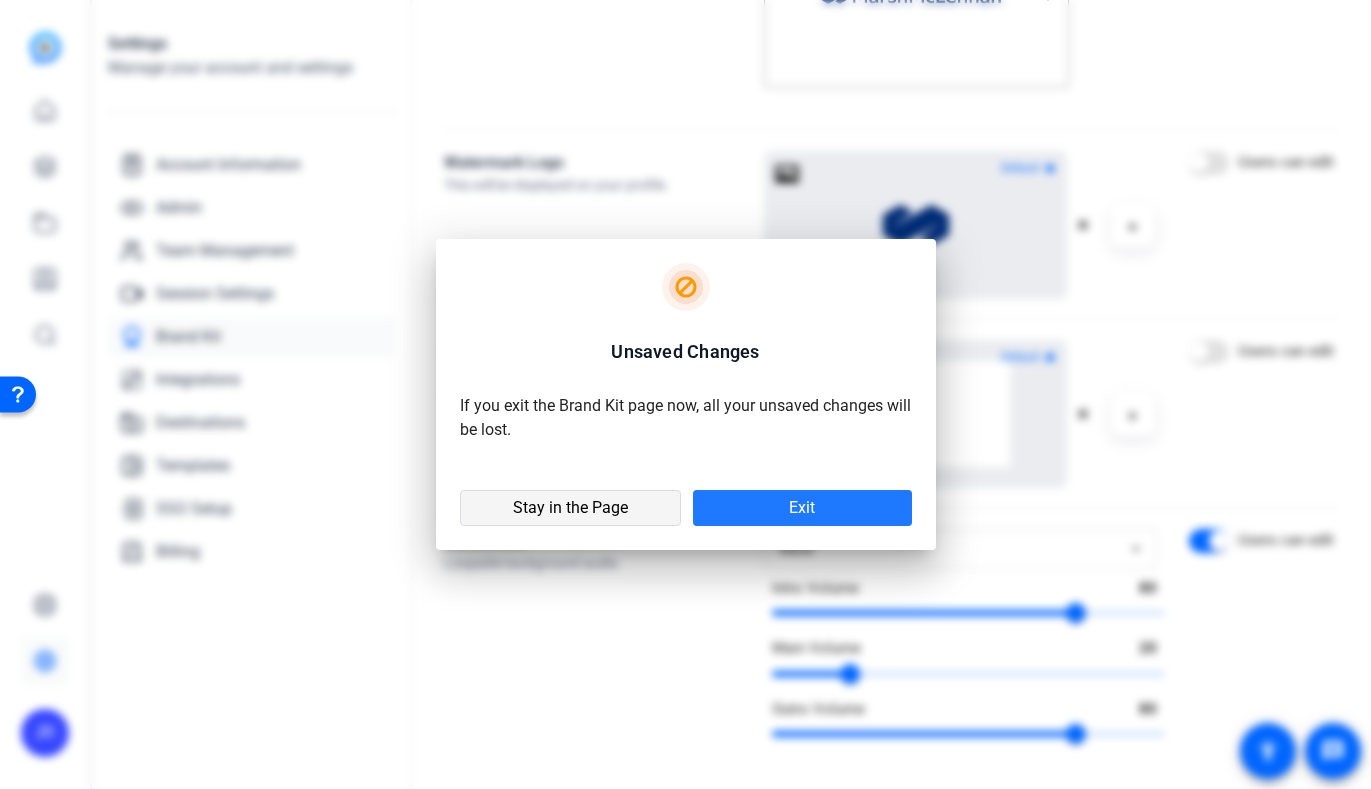 click on "Stay in the Page" at bounding box center (570, 508) 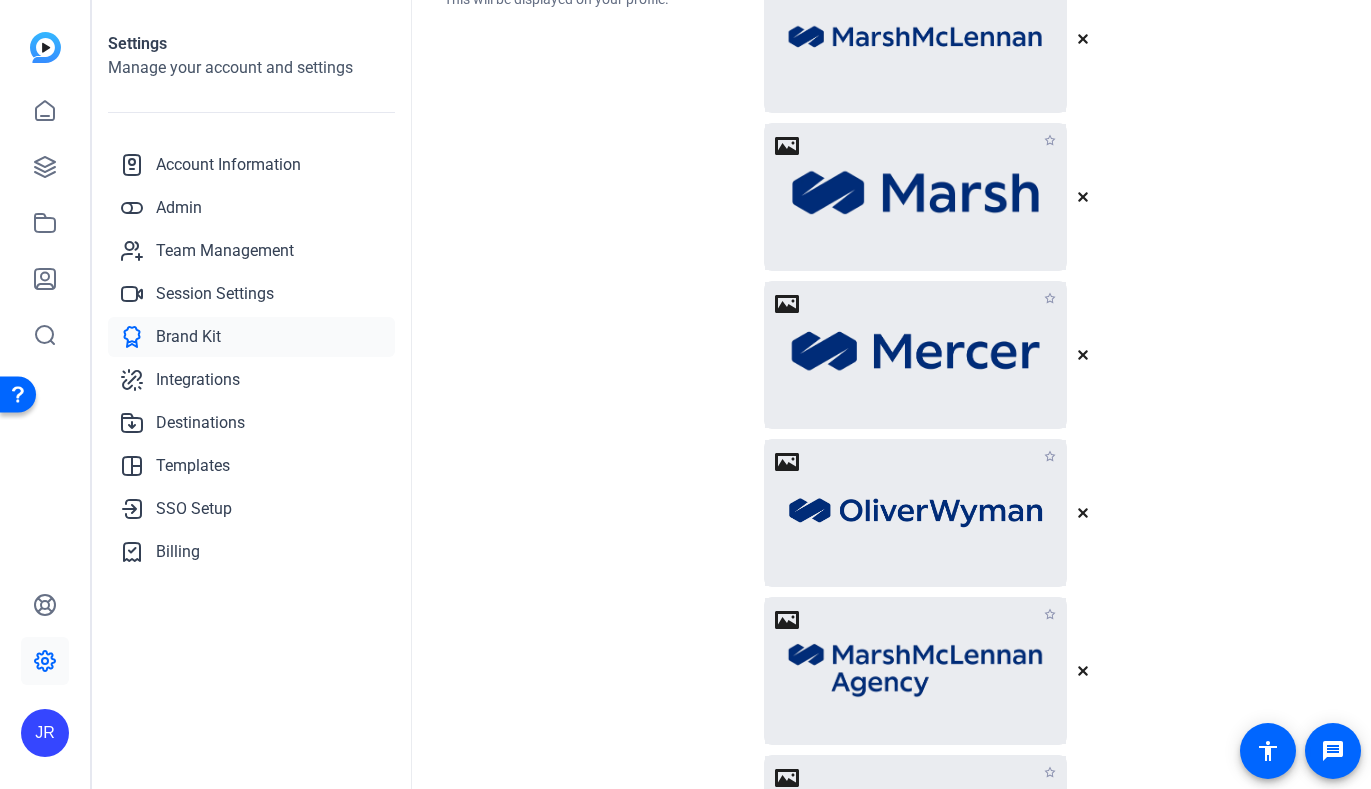 scroll, scrollTop: 0, scrollLeft: 0, axis: both 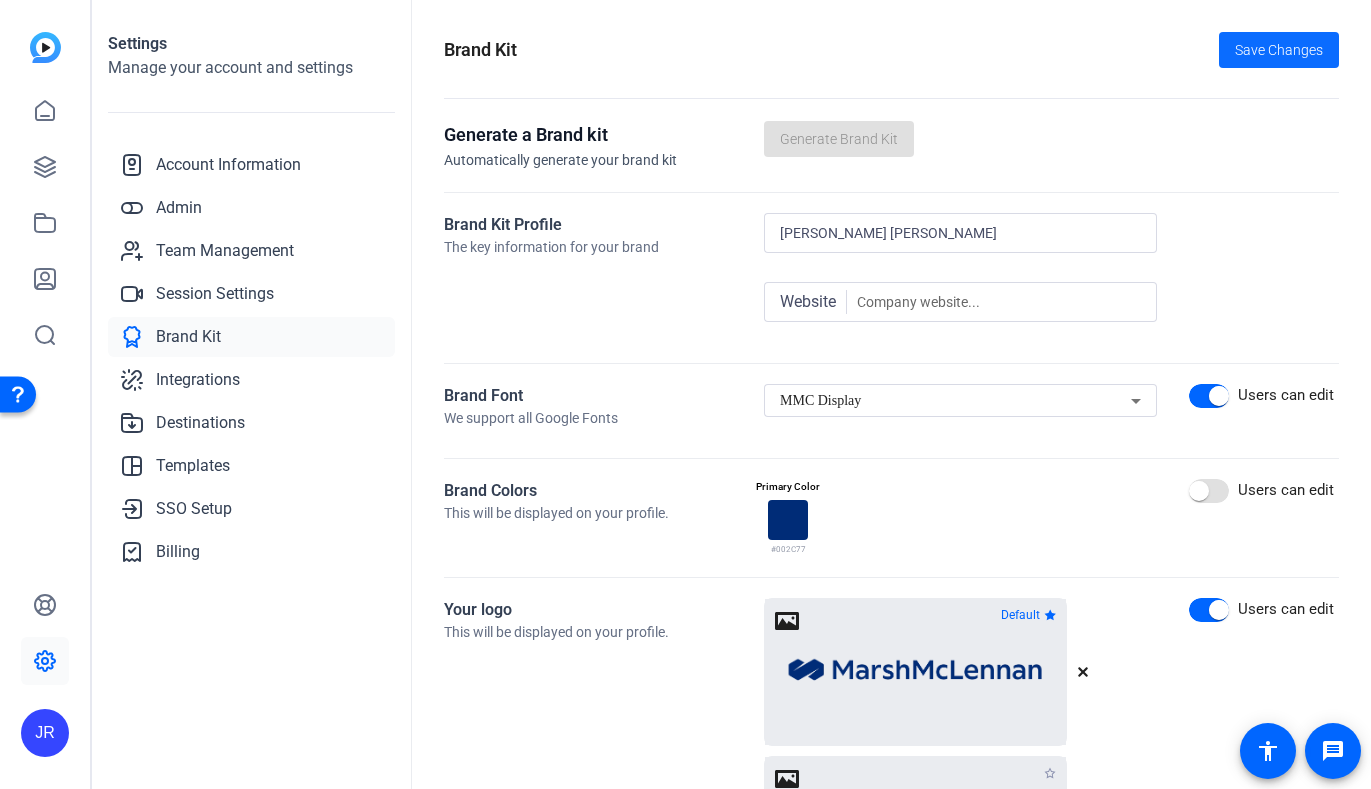 click on "Save Changes" 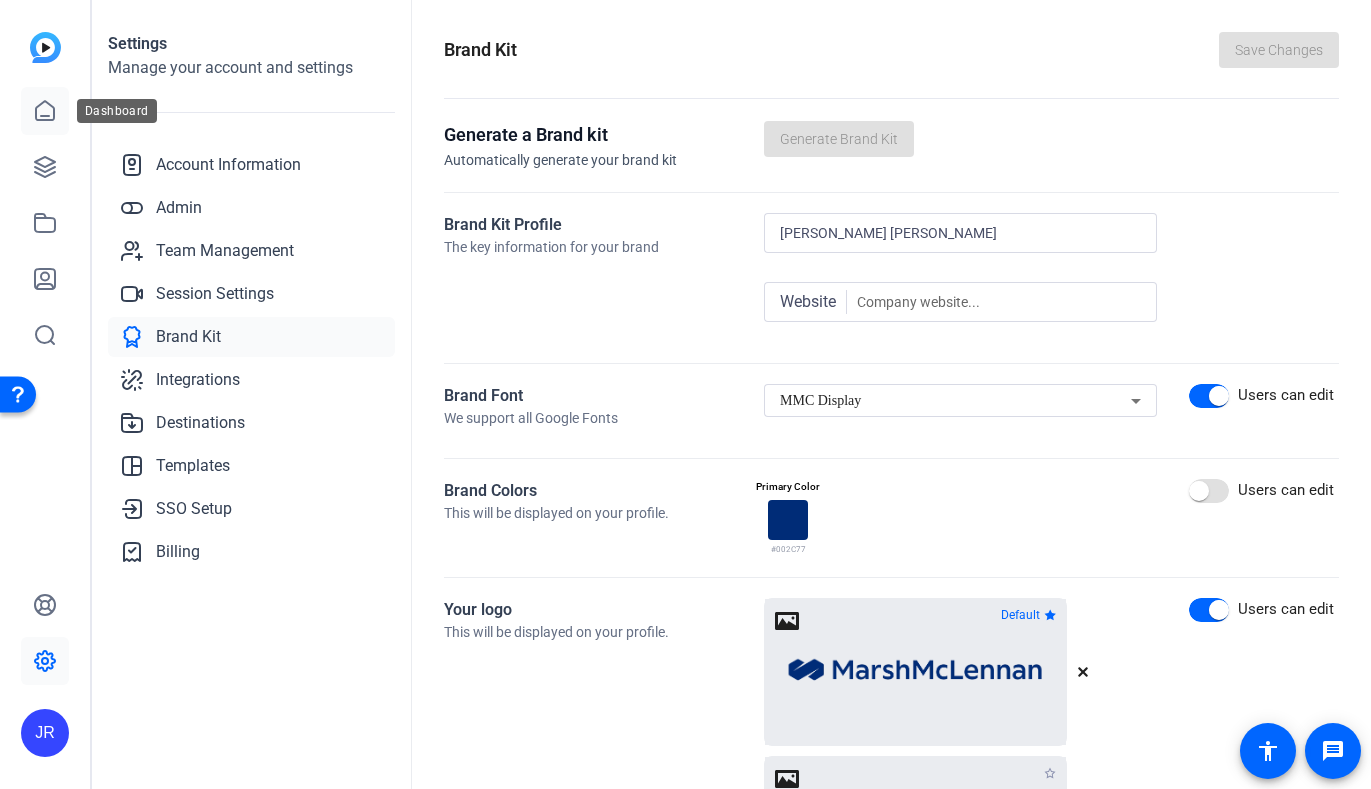 click 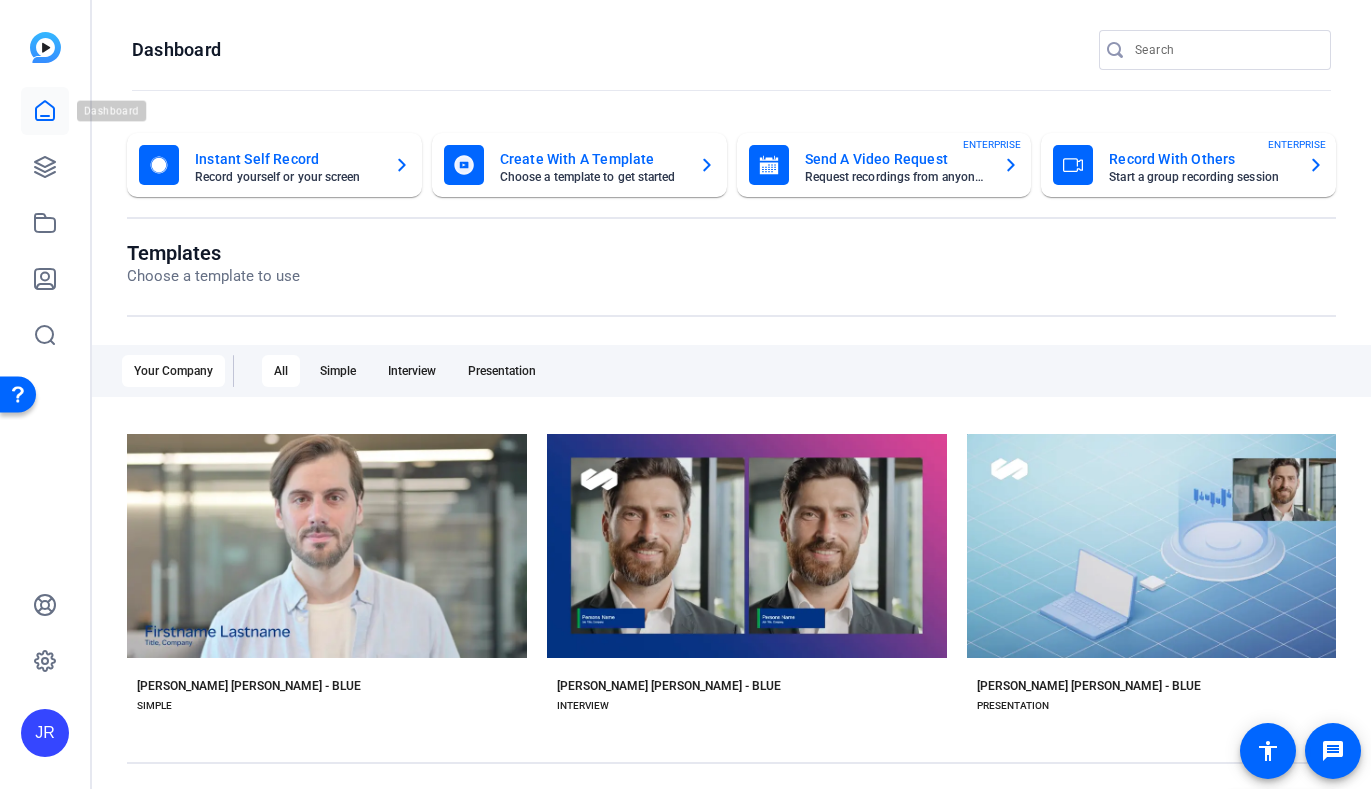 click 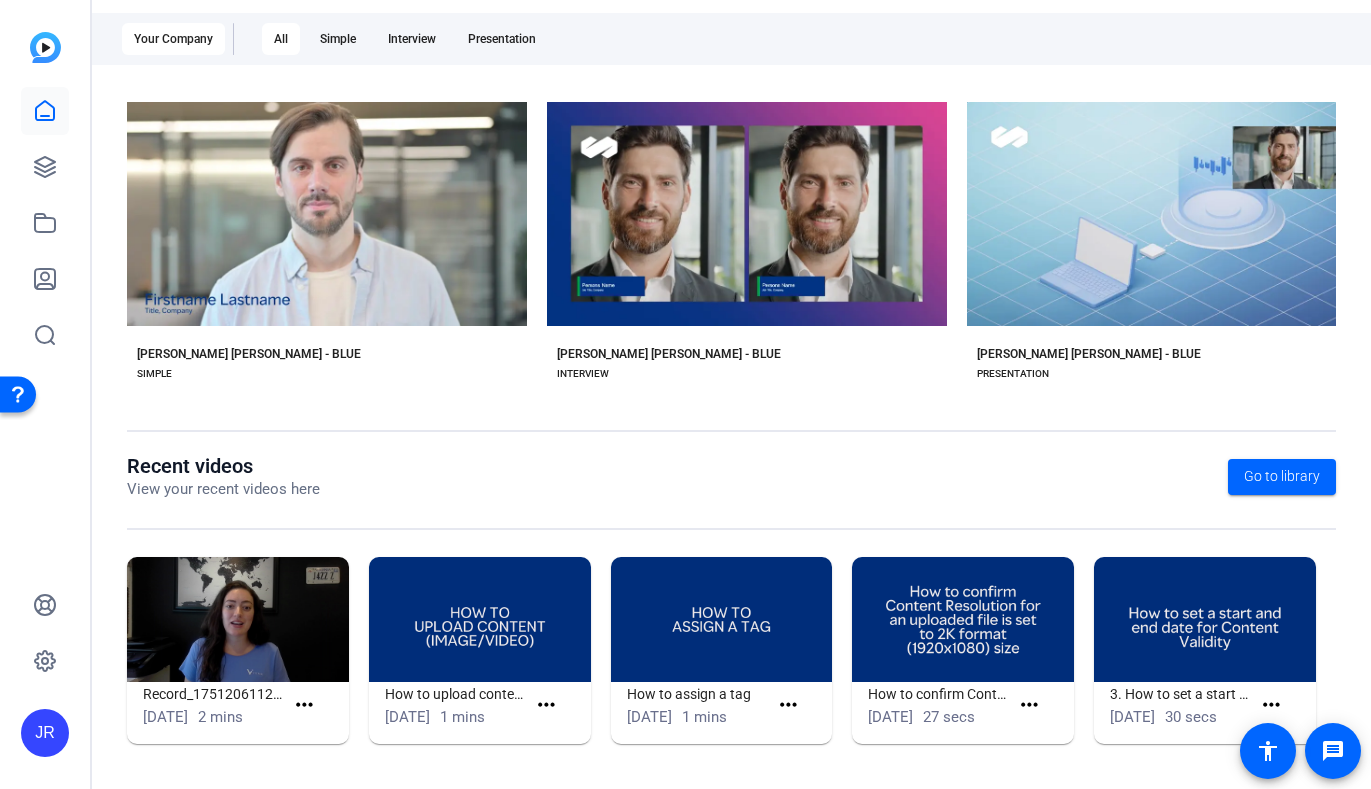 scroll, scrollTop: 0, scrollLeft: 0, axis: both 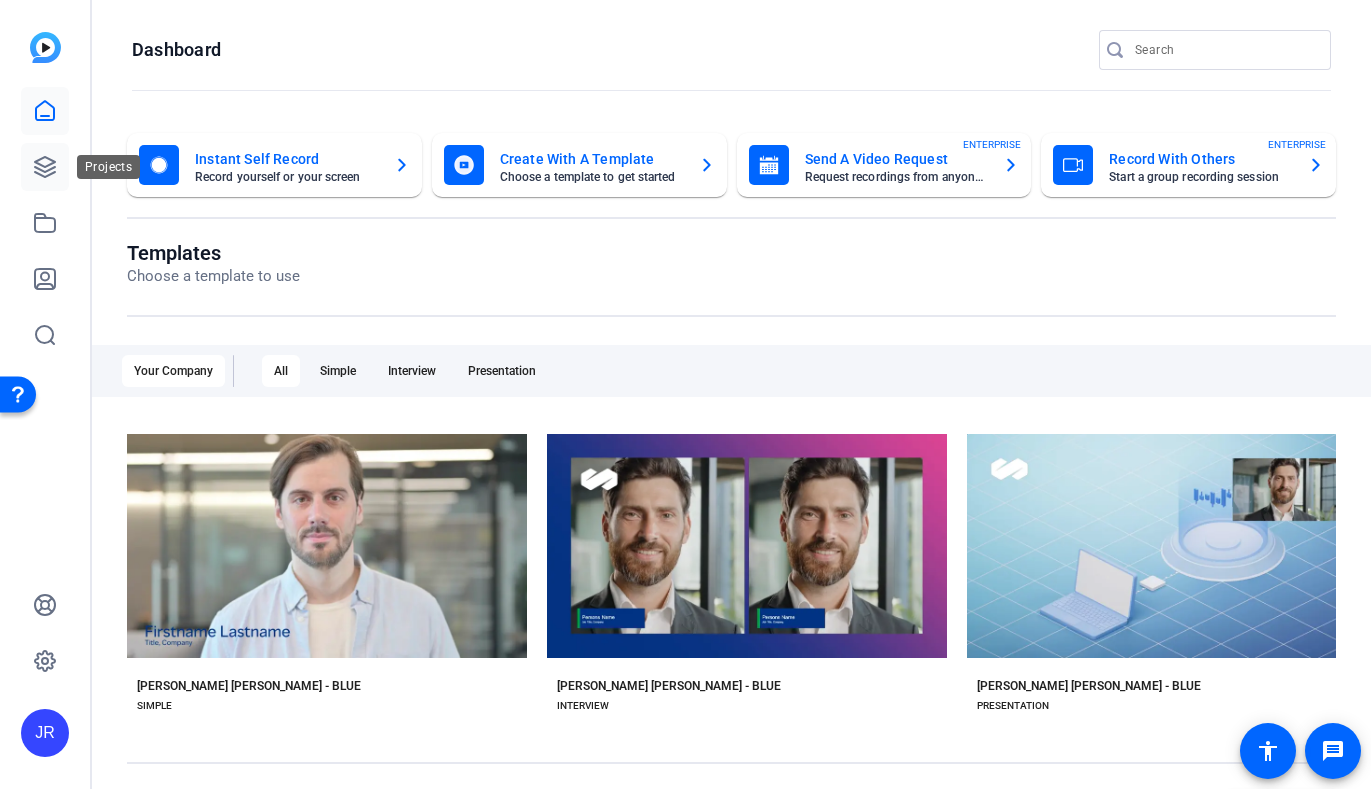 click 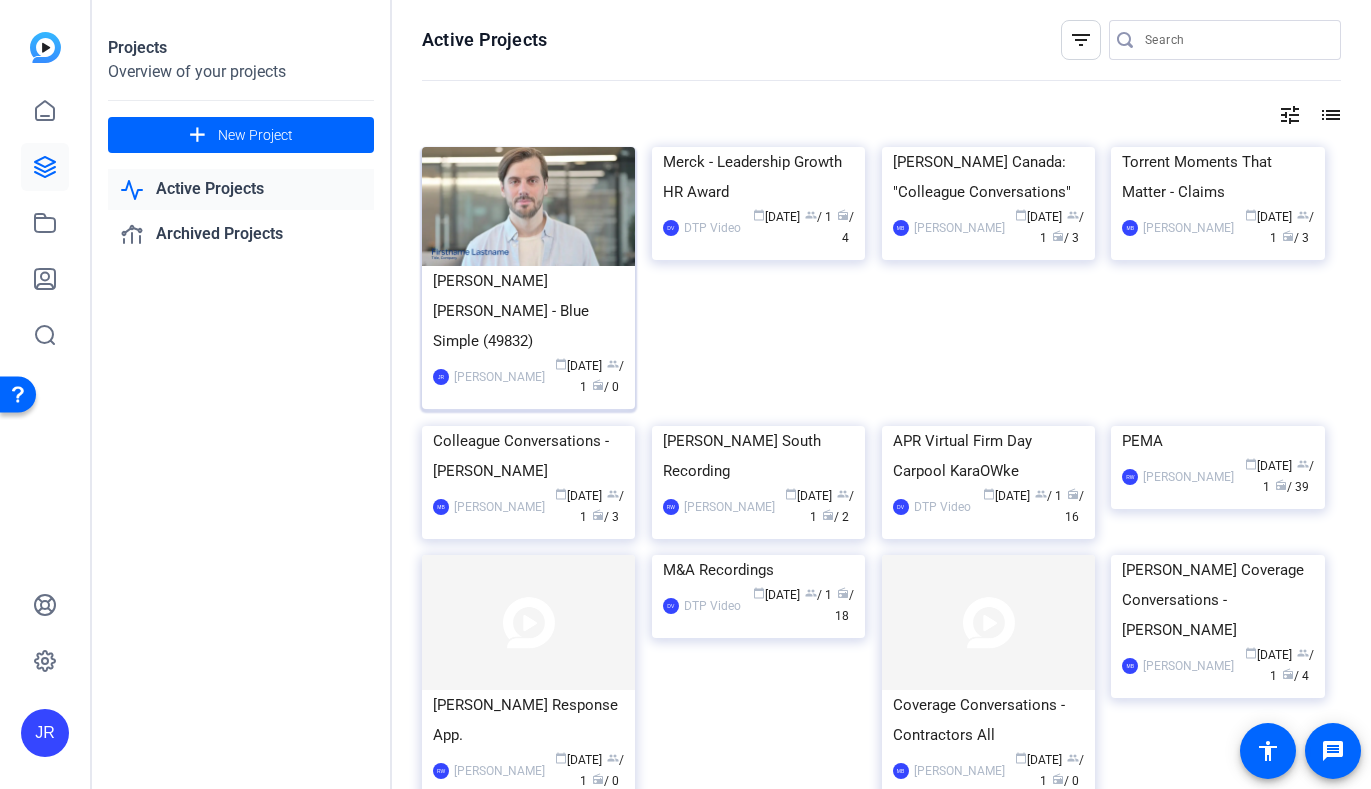 click on "[PERSON_NAME] [PERSON_NAME] - Blue Simple (49832)" 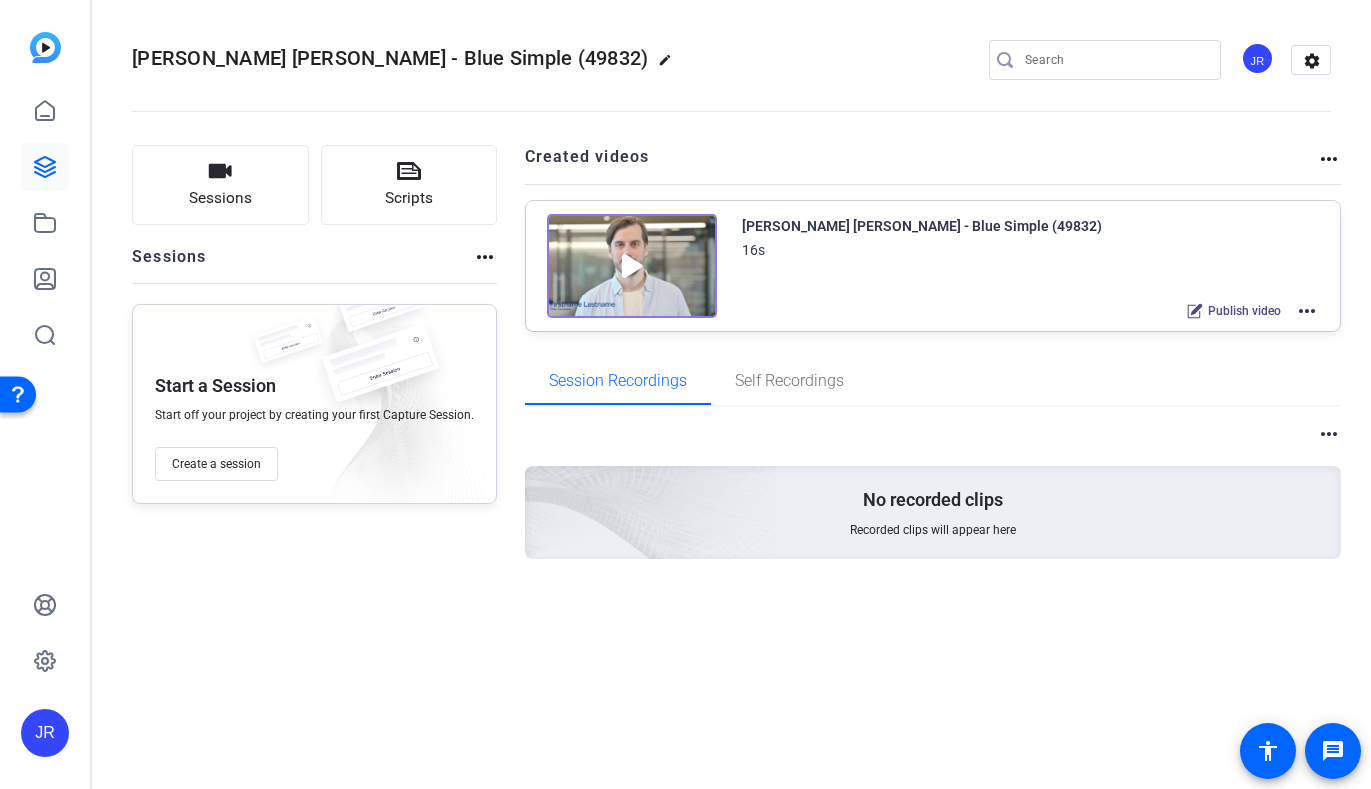 click on "[PERSON_NAME] [PERSON_NAME] - Blue Simple (49832)" 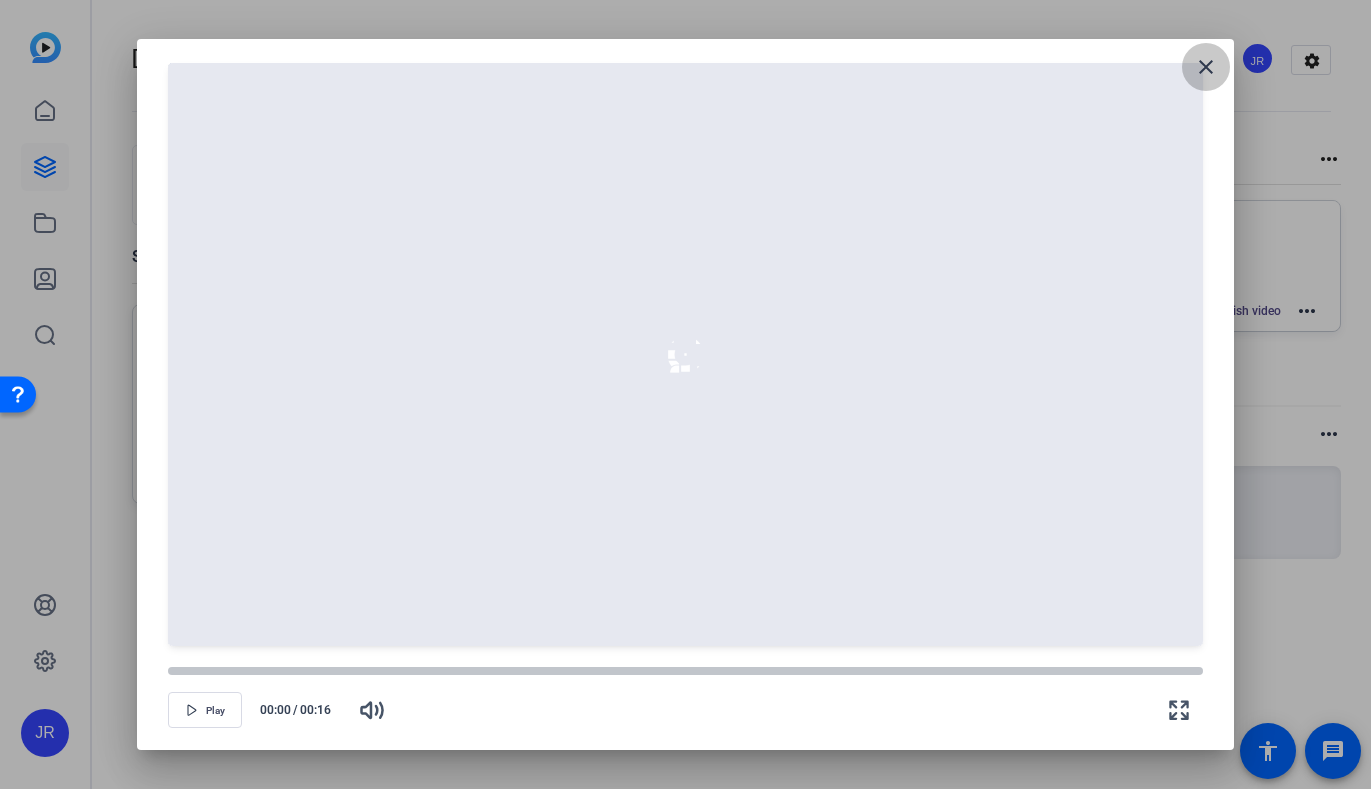 click on "close" at bounding box center (1206, 67) 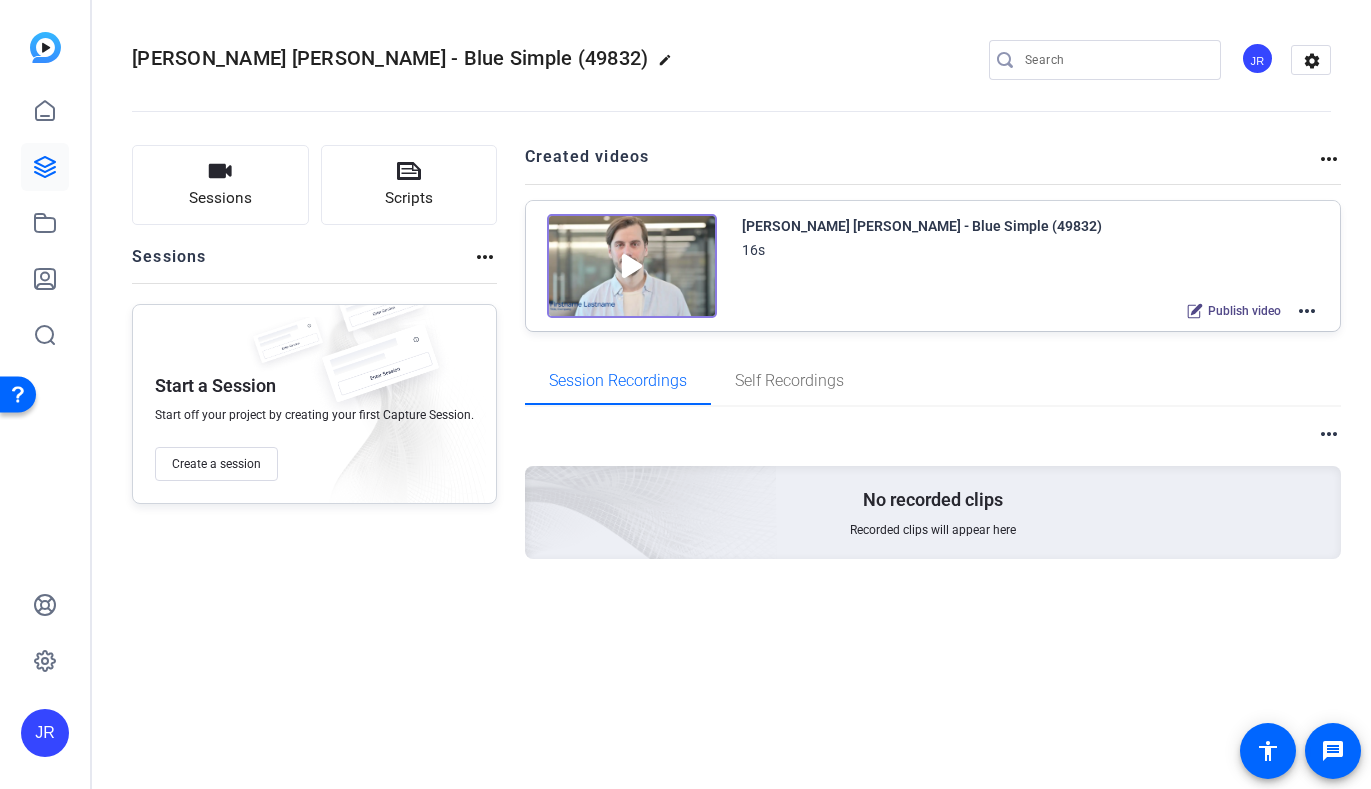 click on "more_horiz" 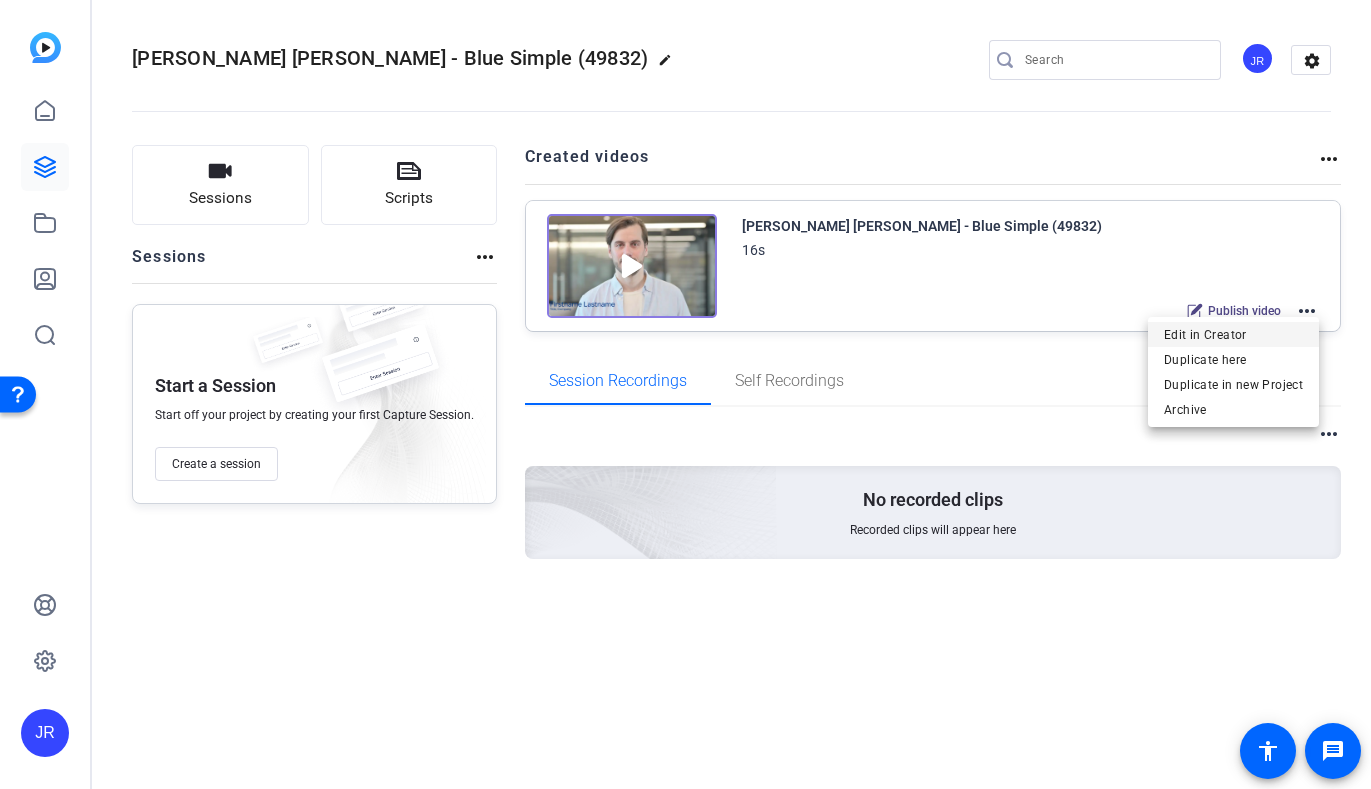 click on "Edit in Creator" at bounding box center (1233, 335) 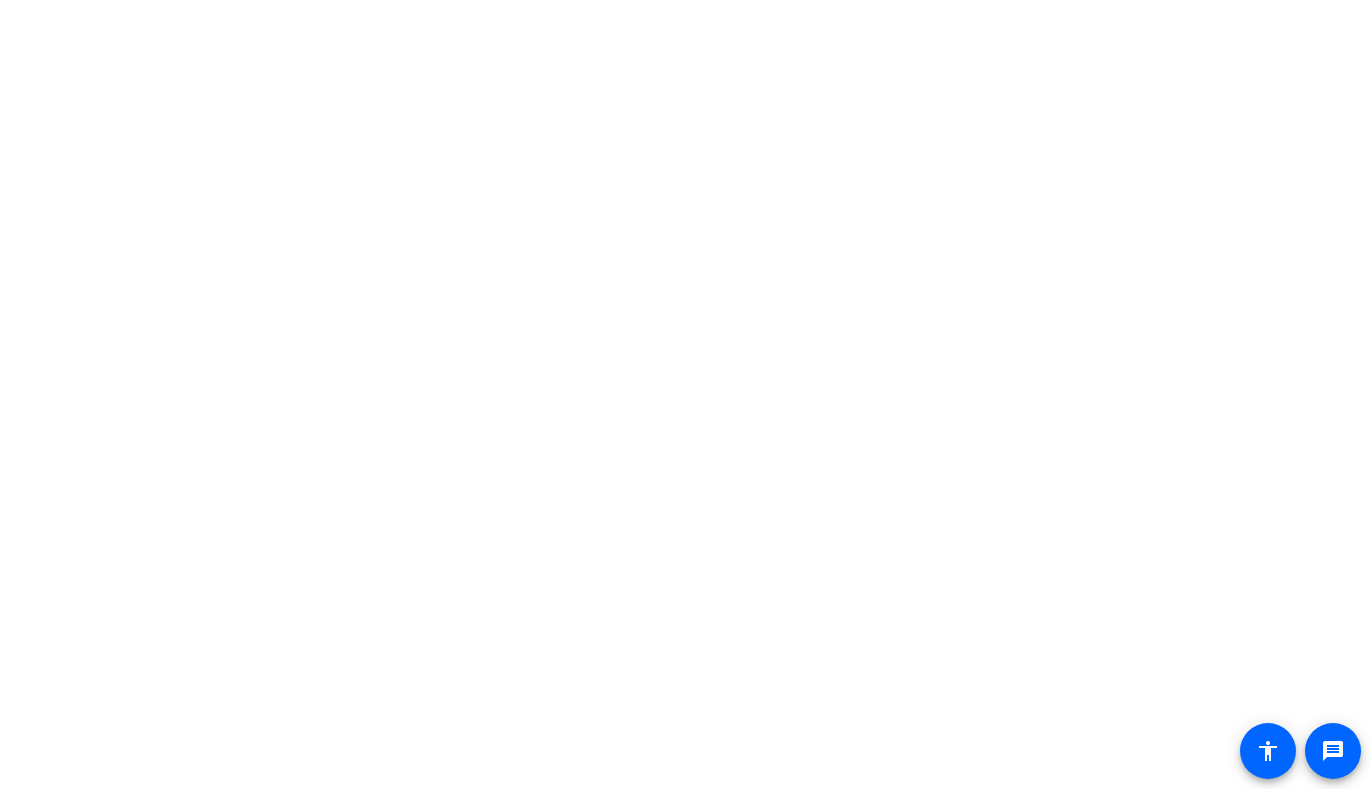 scroll, scrollTop: 0, scrollLeft: 0, axis: both 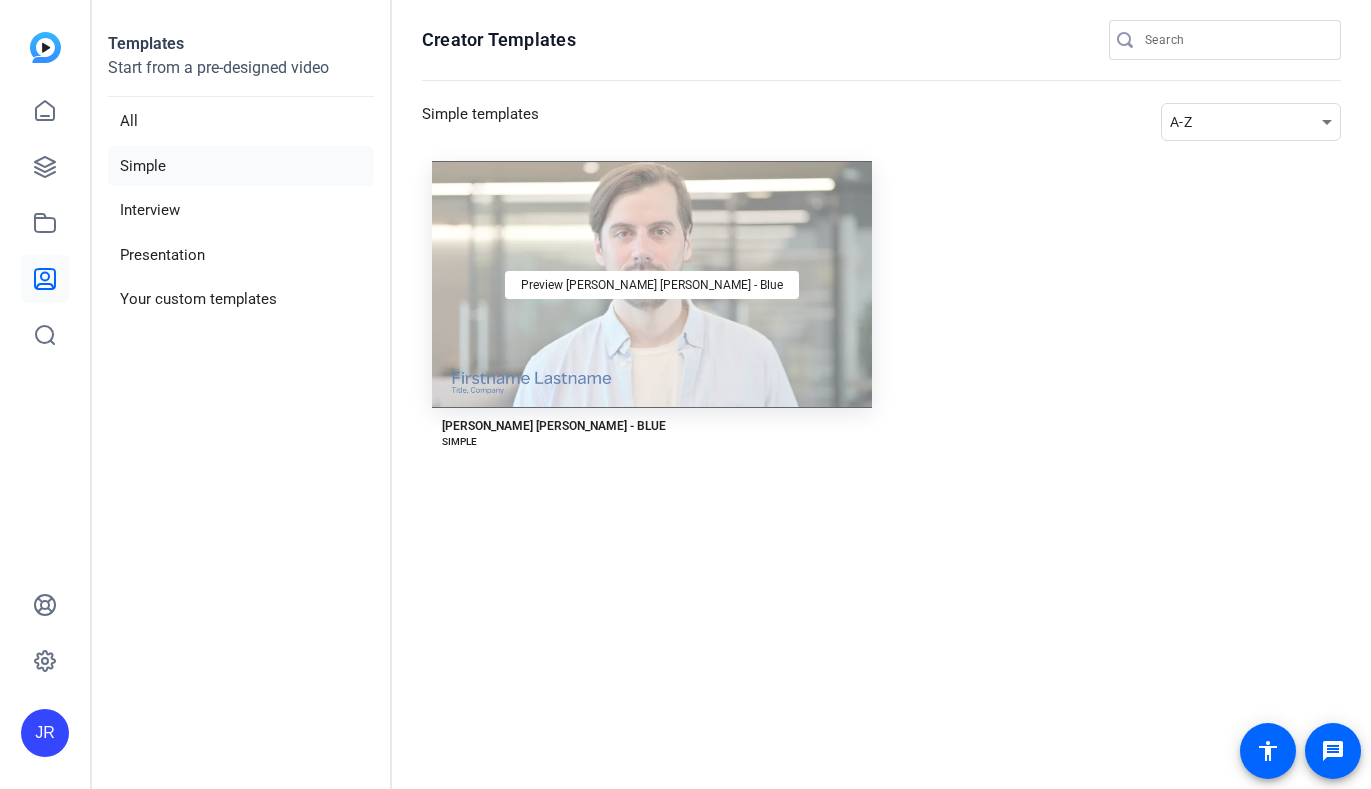 click on "Preview [PERSON_NAME] [PERSON_NAME] - Blue" 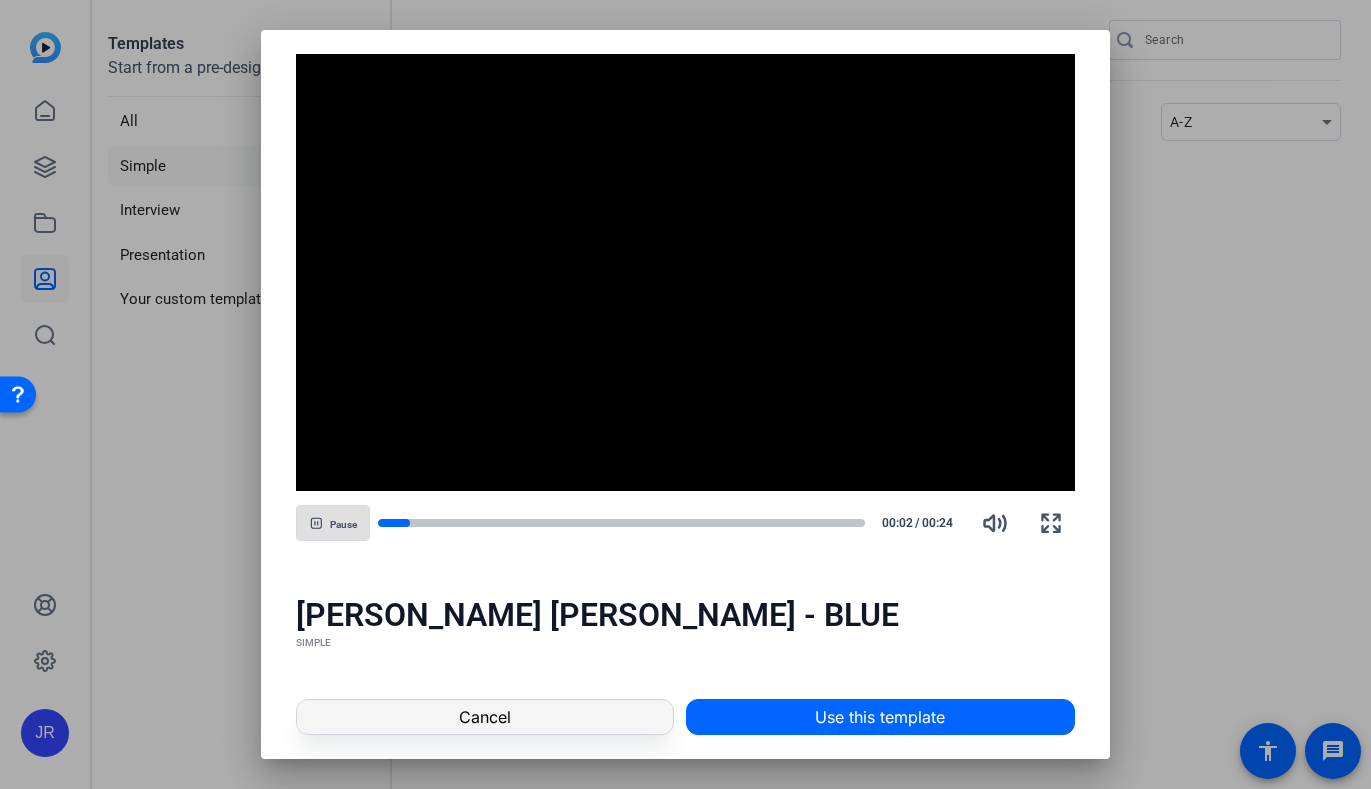 click on "Cancel" at bounding box center [485, 717] 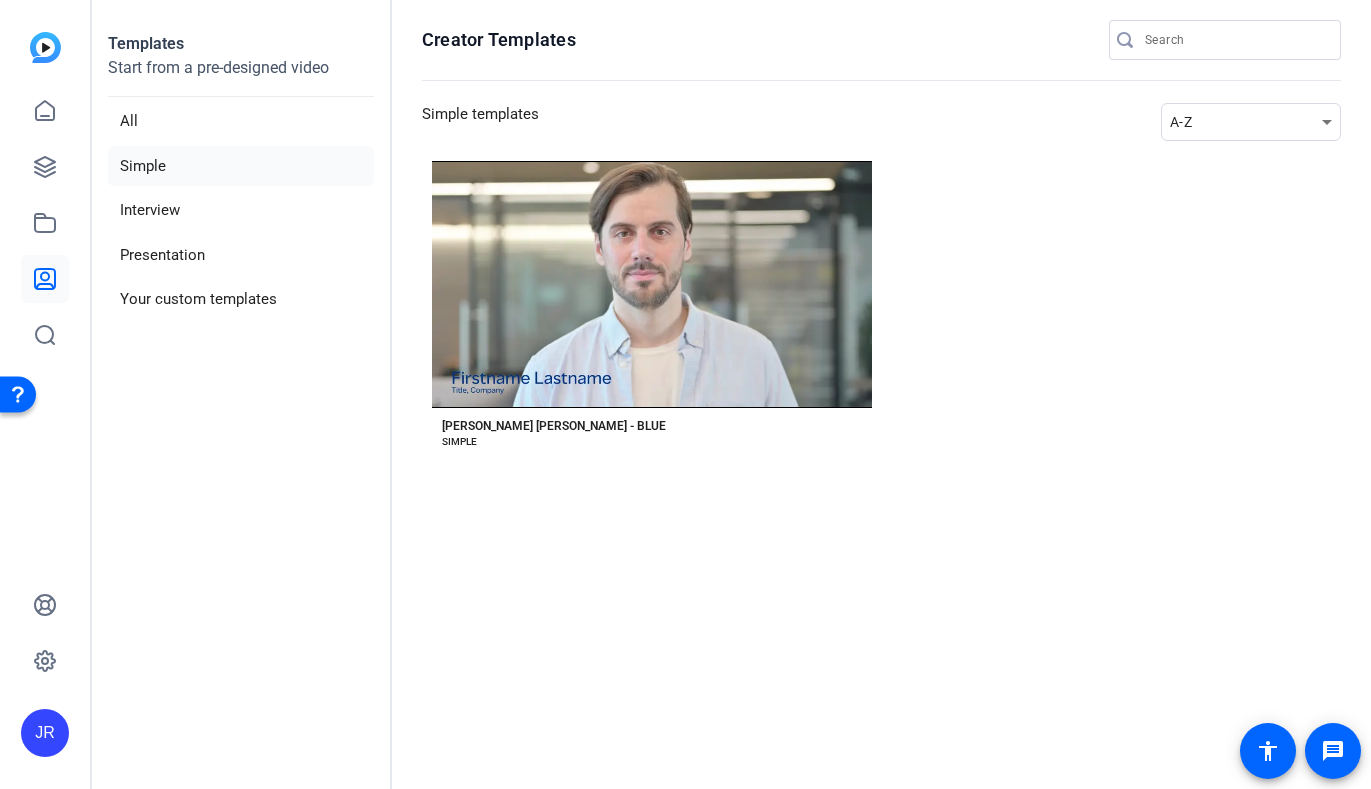 click 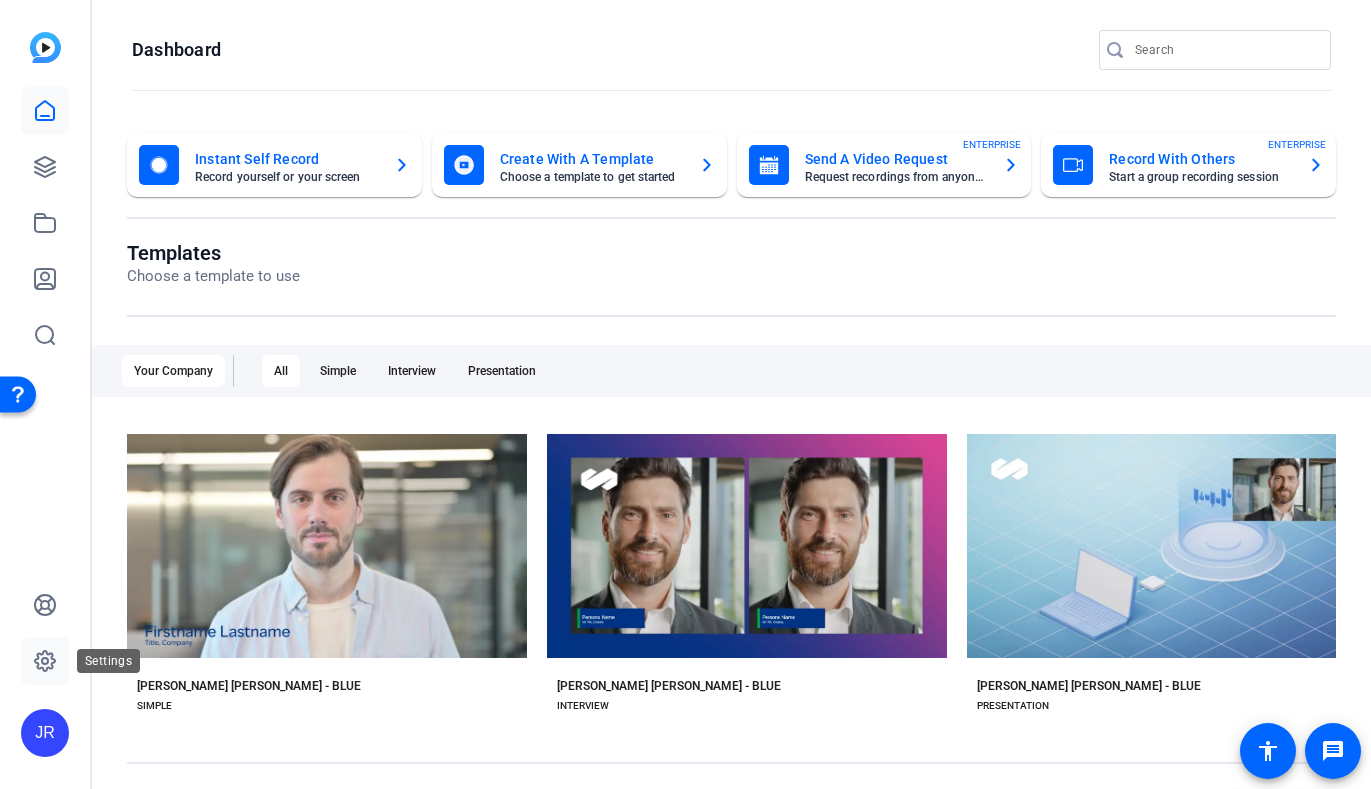 click 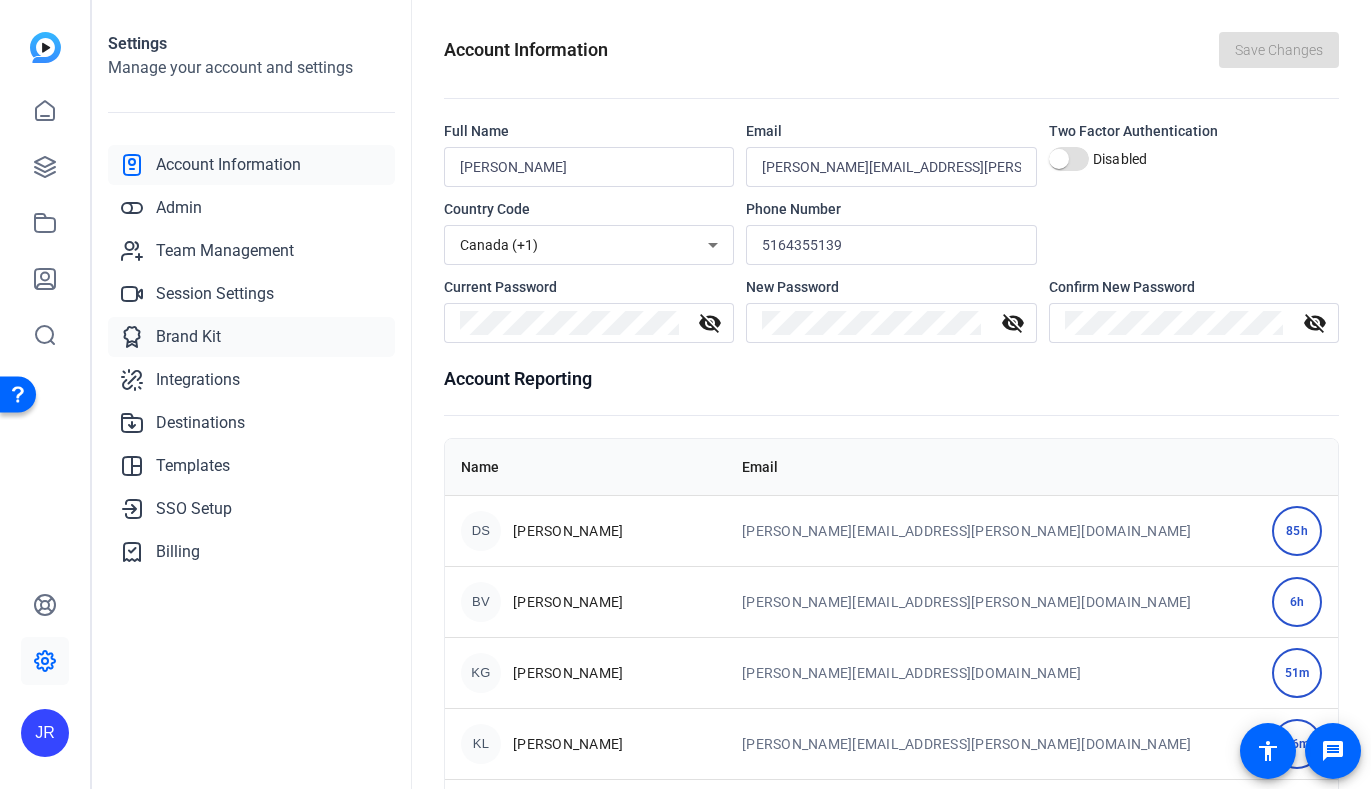 click on "Brand Kit" 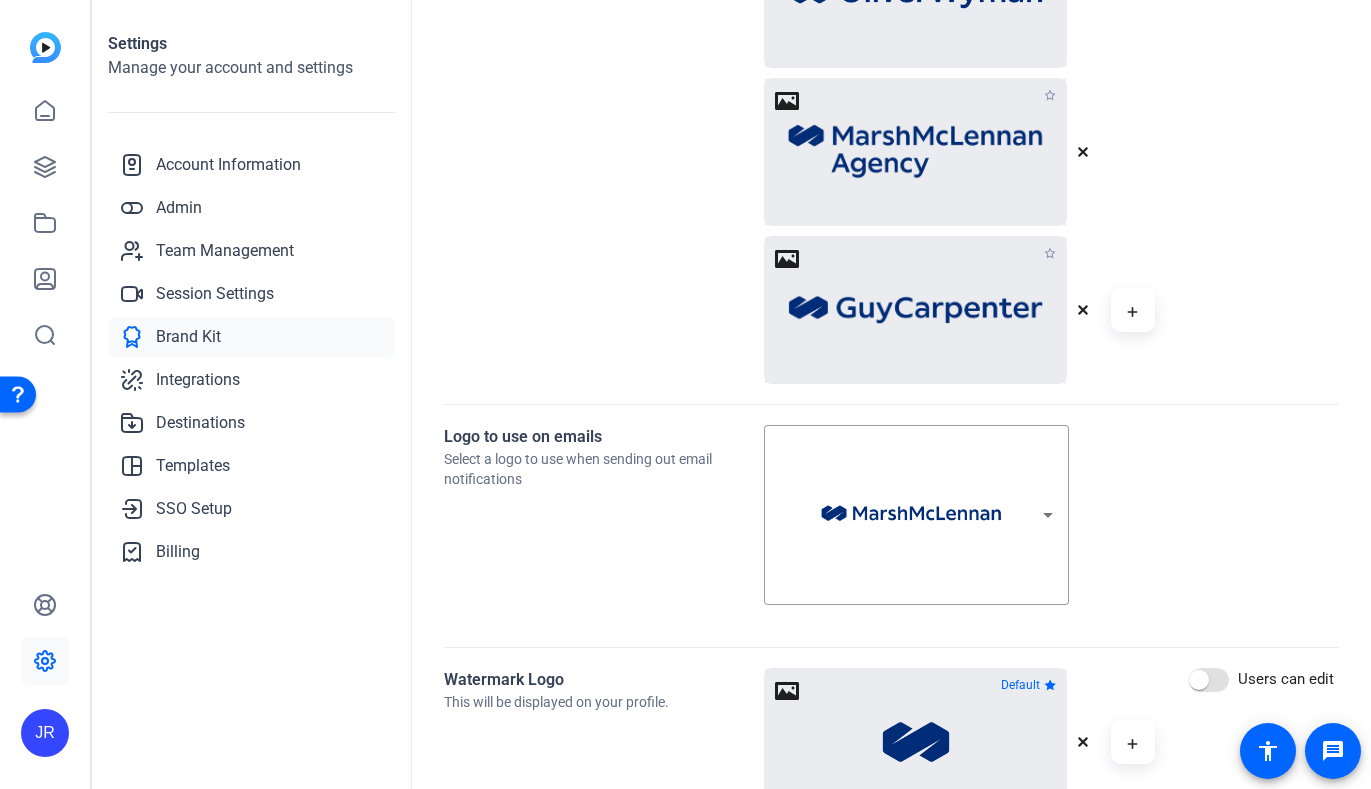 scroll, scrollTop: 1669, scrollLeft: 0, axis: vertical 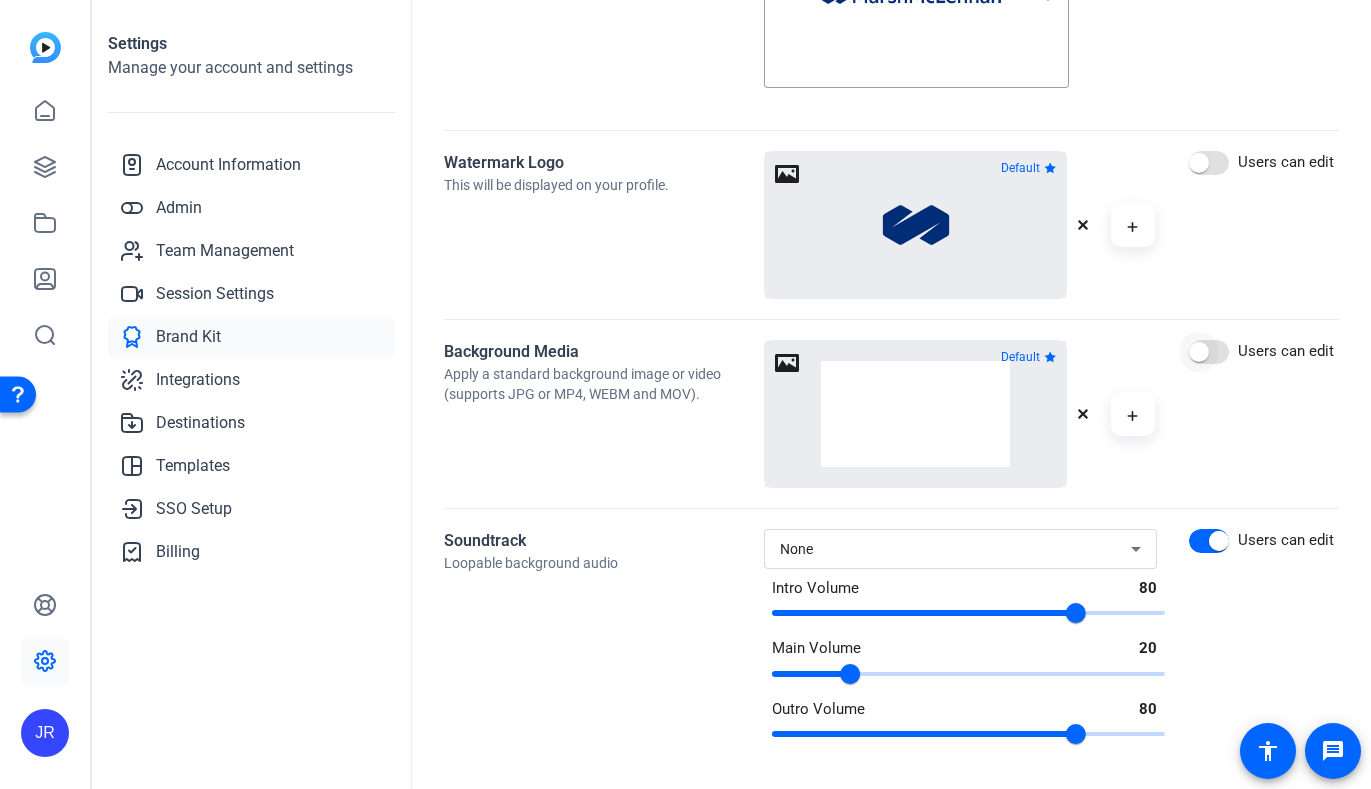 click at bounding box center (1209, 352) 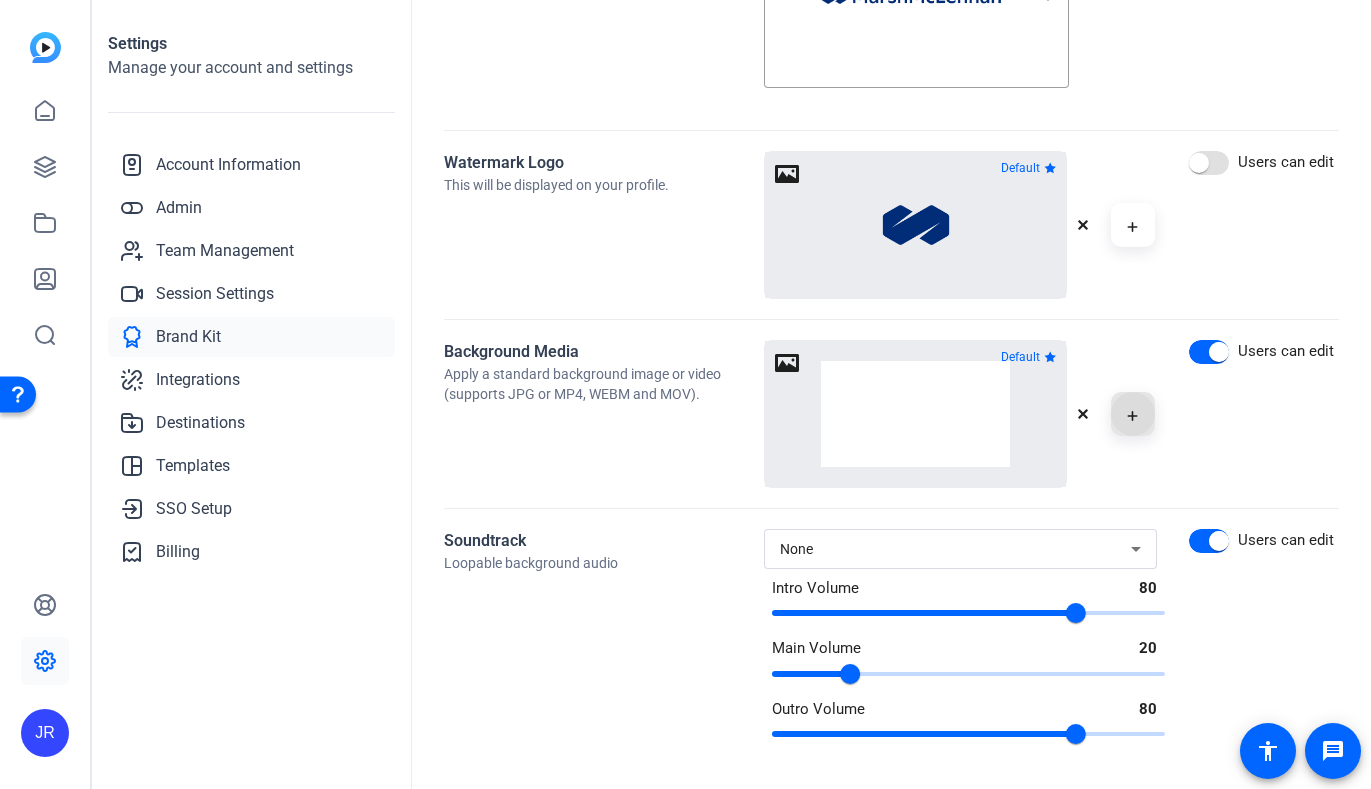 click 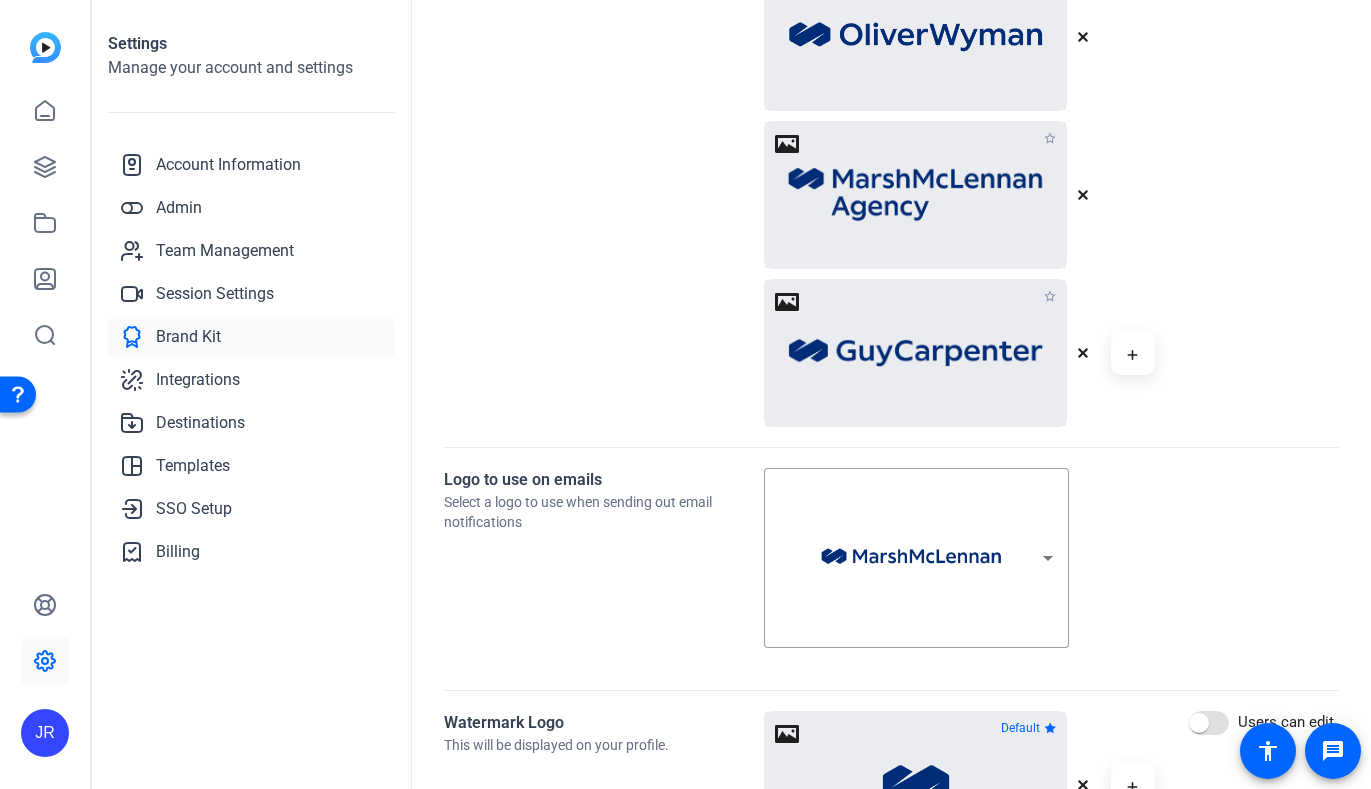 scroll, scrollTop: 0, scrollLeft: 0, axis: both 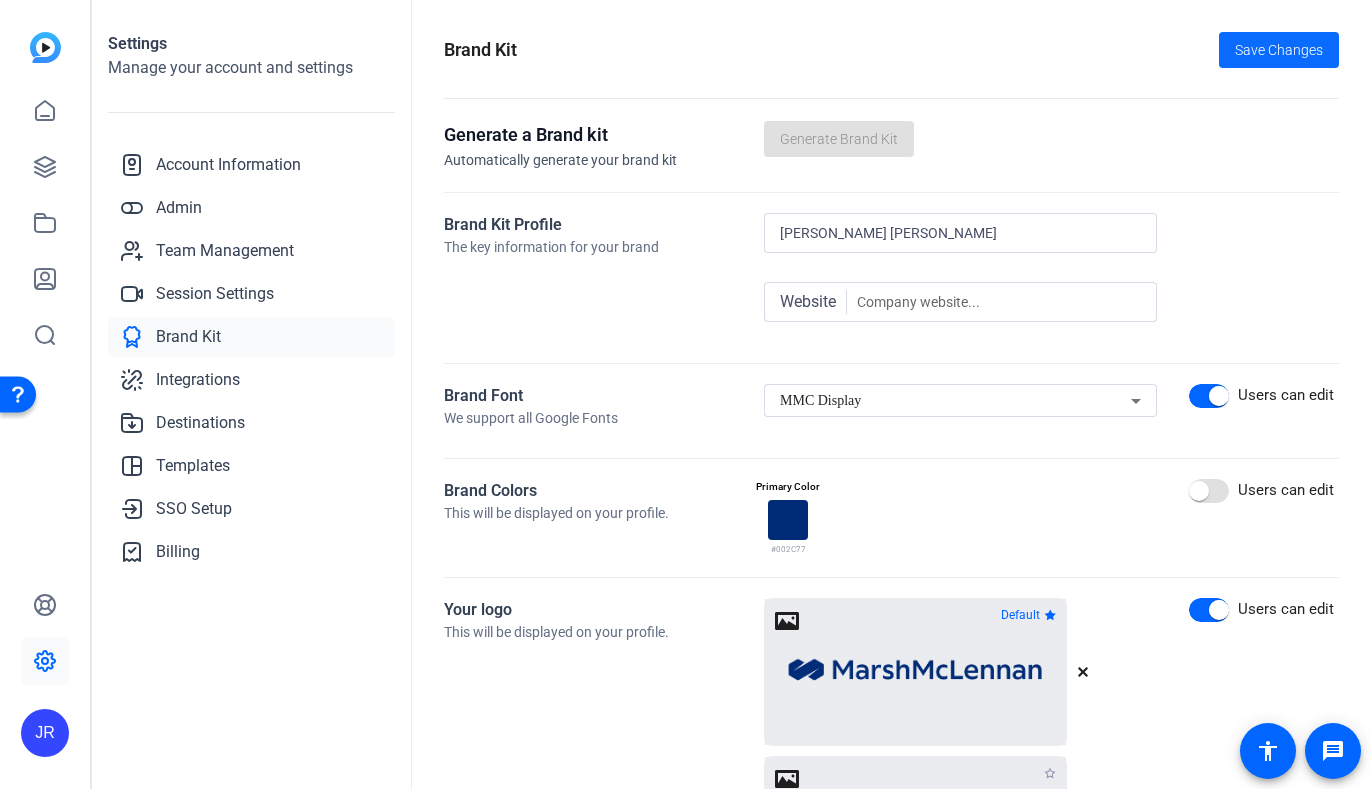 click on "Save Changes" 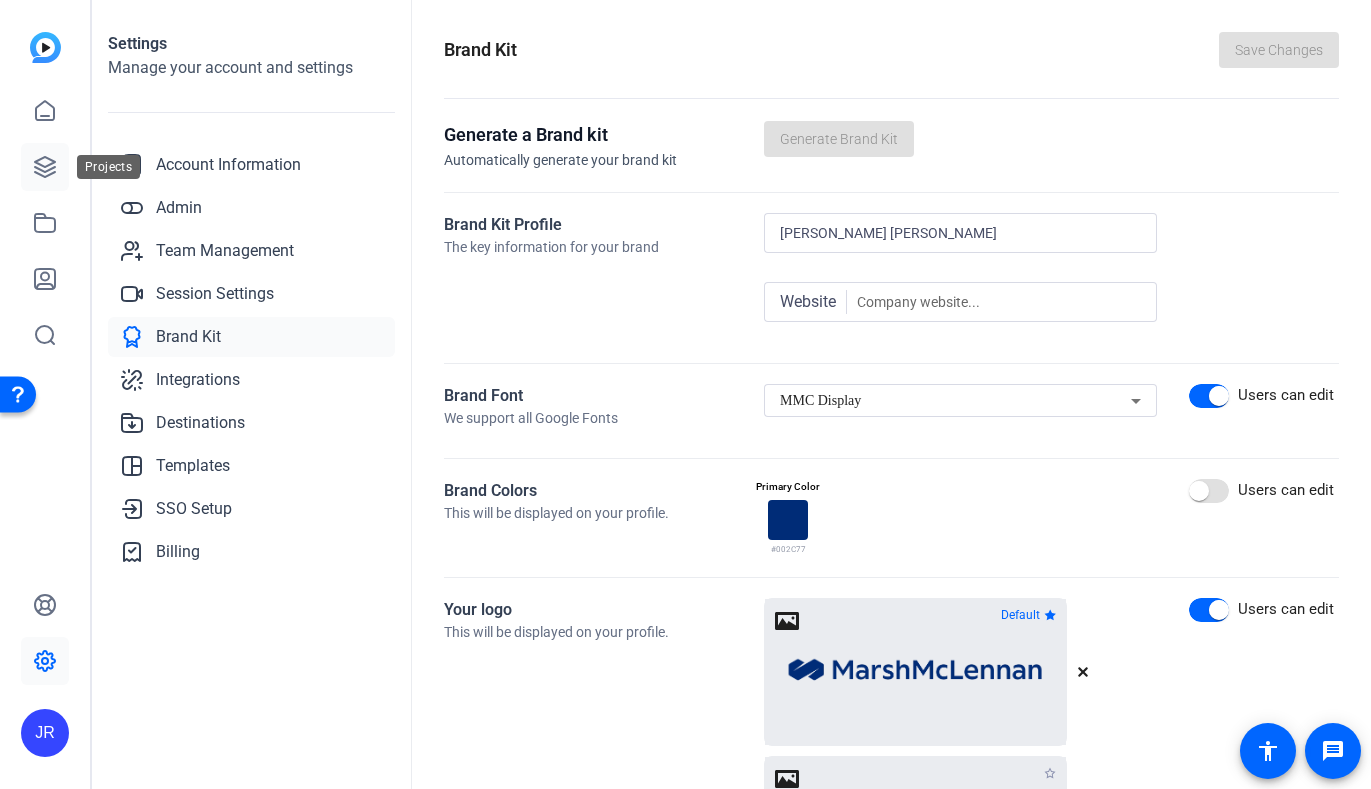click 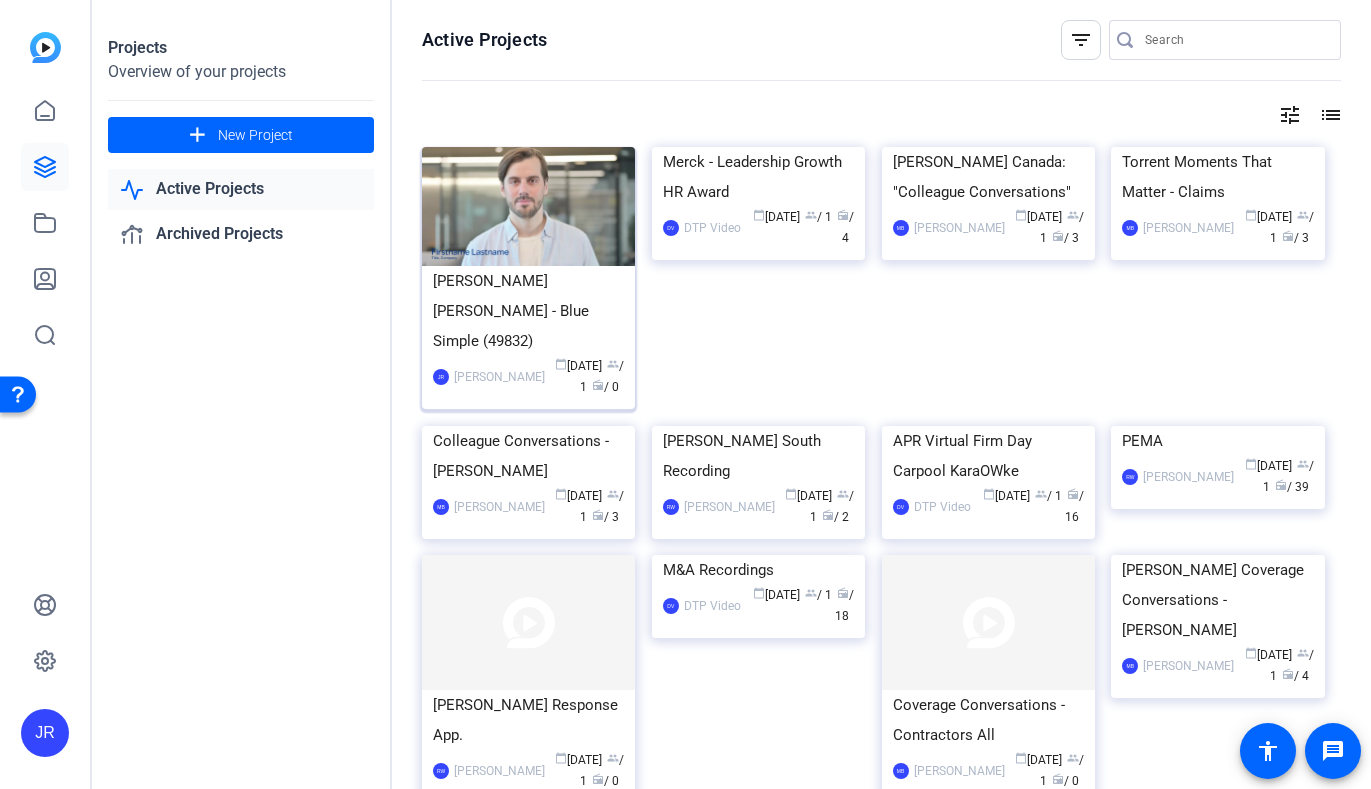 click on "[PERSON_NAME] [PERSON_NAME] - Blue Simple (49832)" 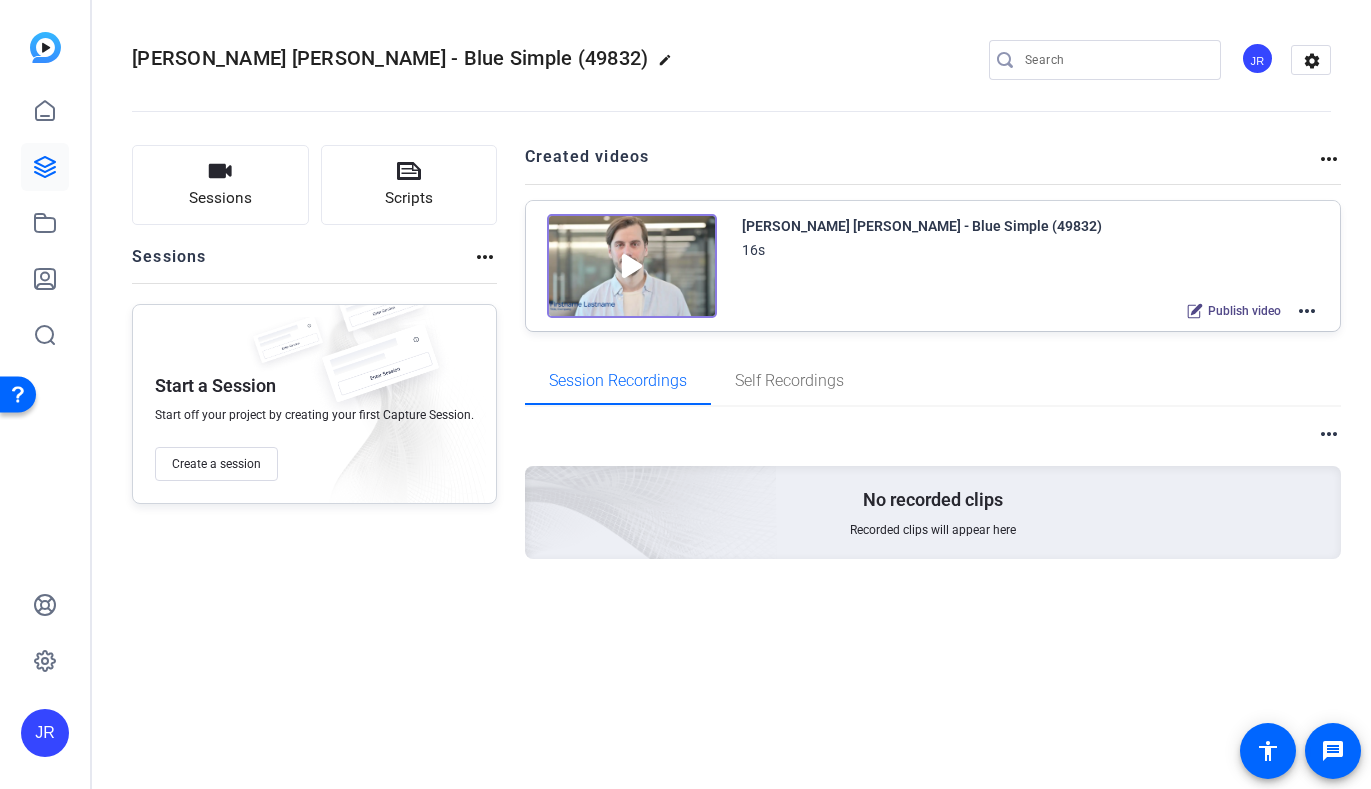 click on "more_horiz" 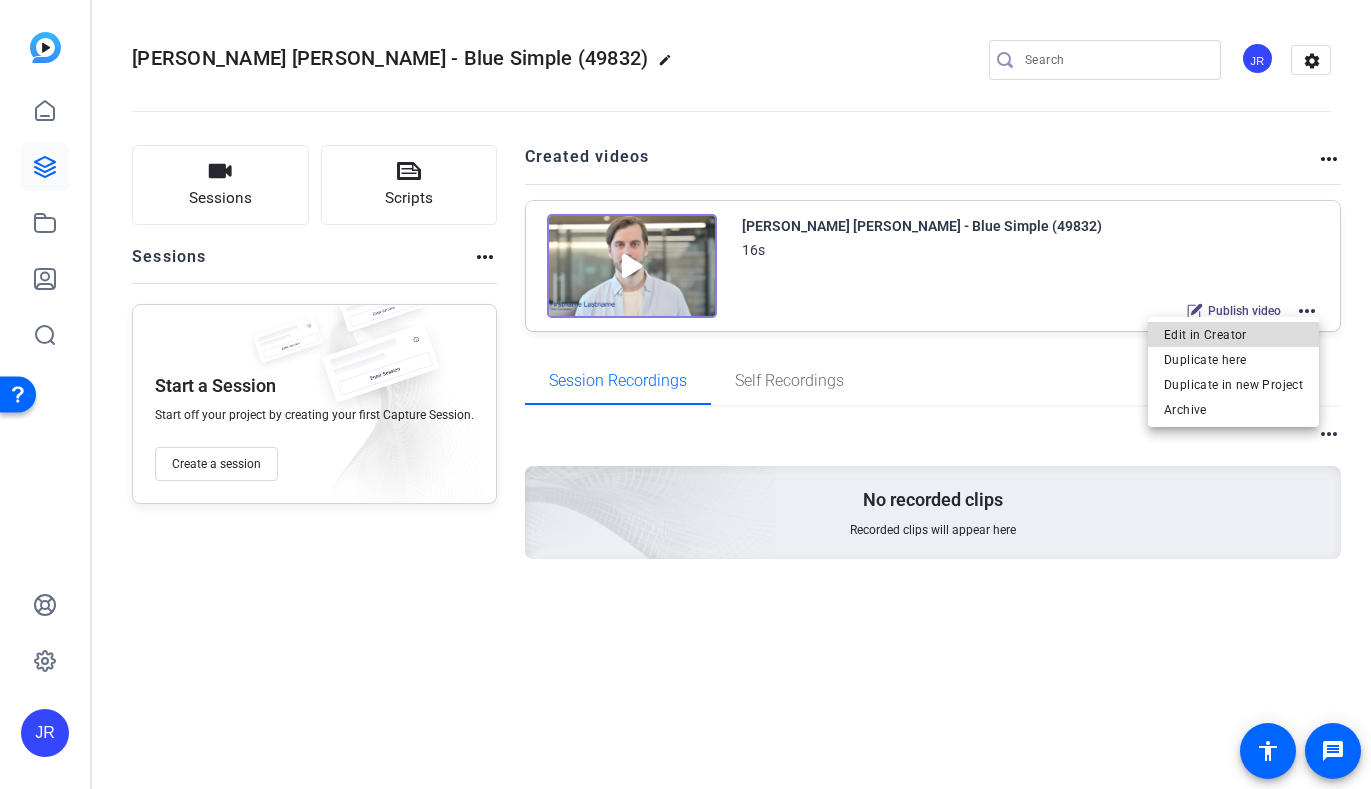 click on "Edit in Creator" at bounding box center [1233, 335] 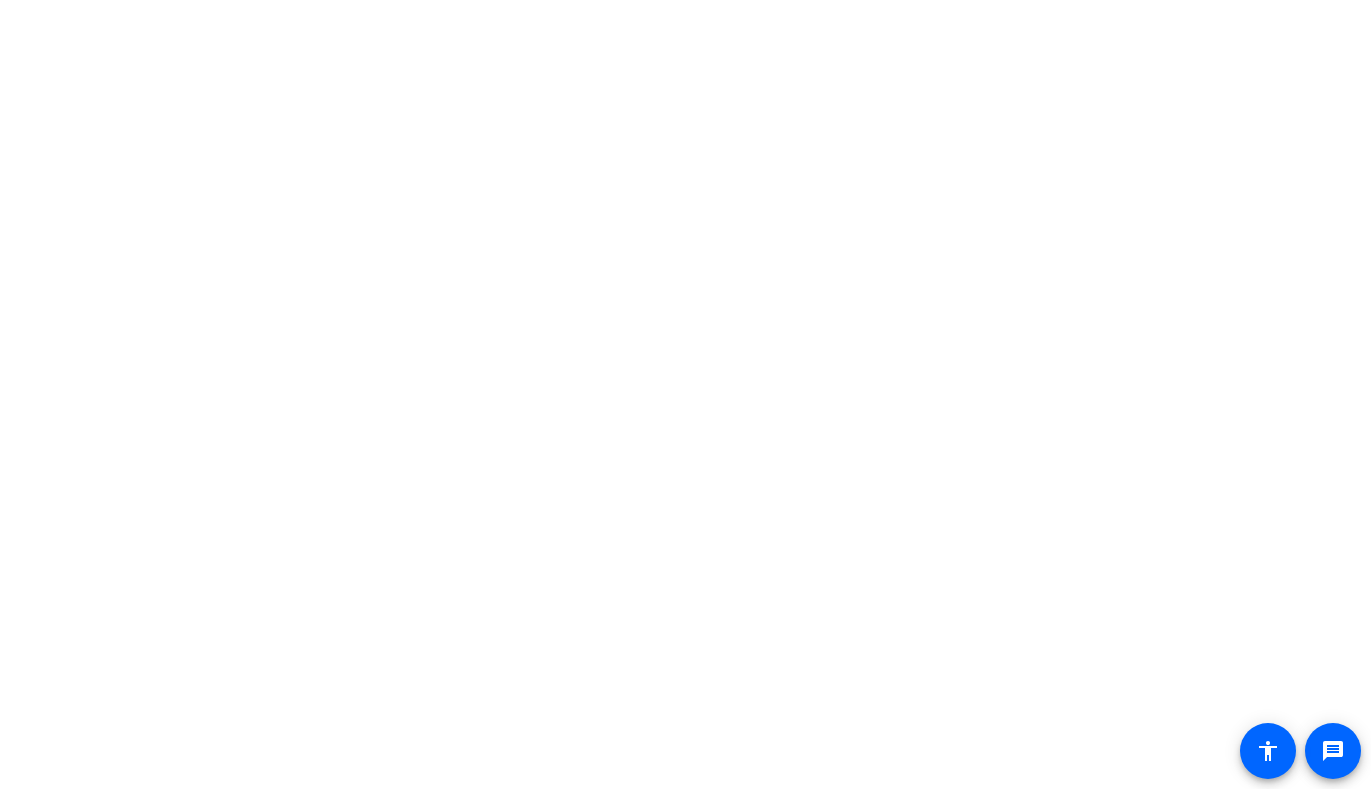 scroll, scrollTop: 0, scrollLeft: 0, axis: both 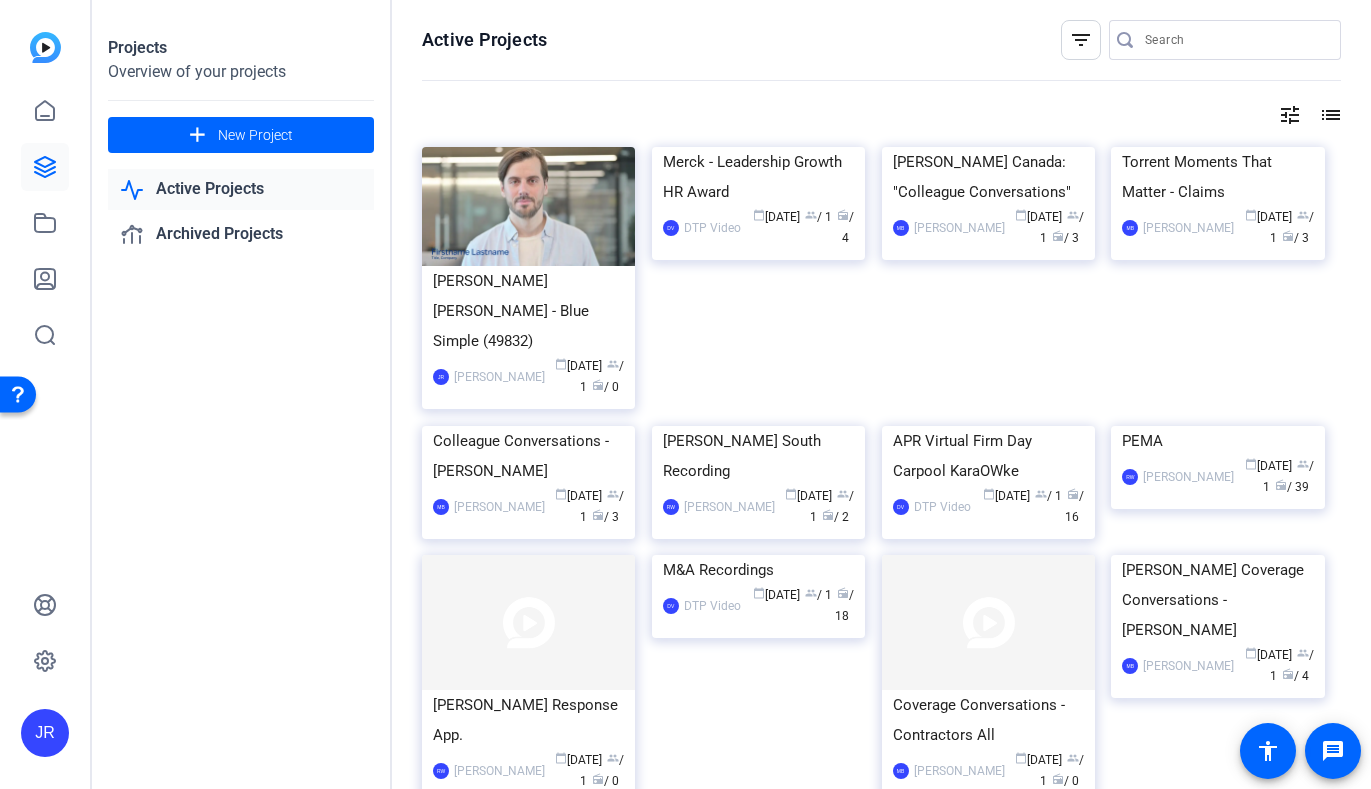 click on "Projects Overview of your projects add  New Project
Active Projects
Archived Projects" 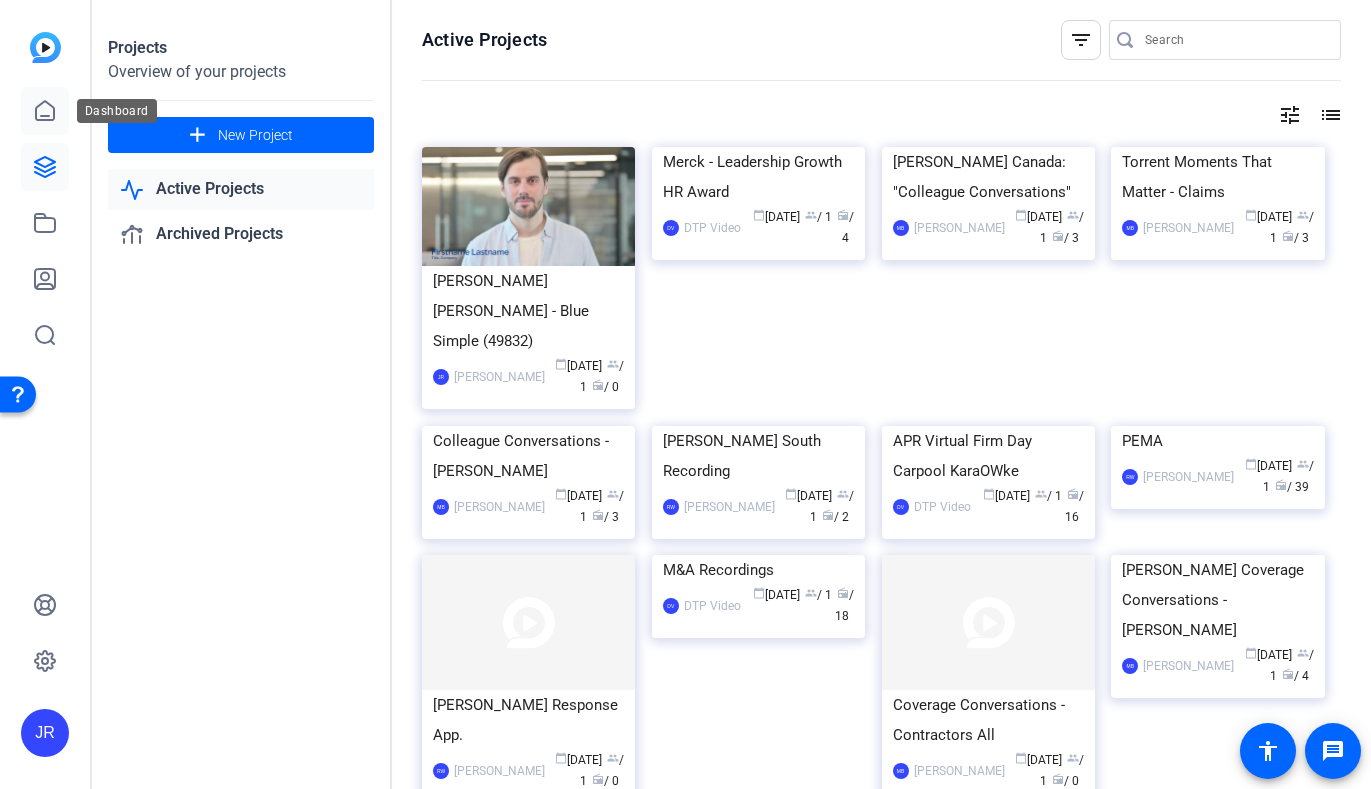 click 